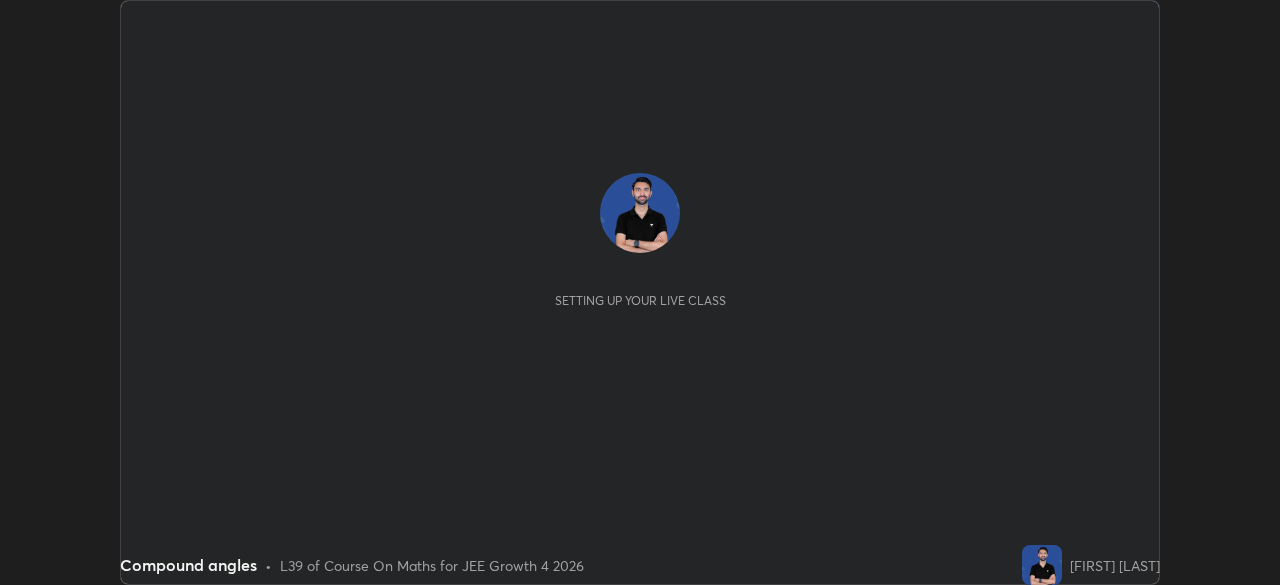 scroll, scrollTop: 0, scrollLeft: 0, axis: both 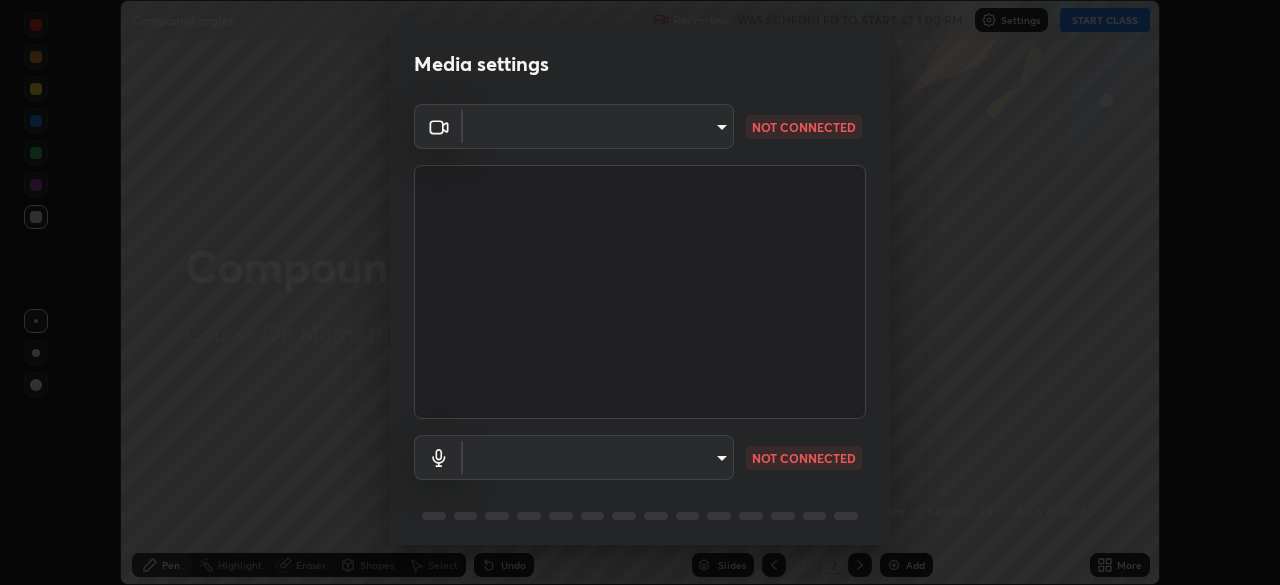 type on "3bea00eeac86fb66be6728b5c695c6c415261c56062ce64894d09a8807f83109" 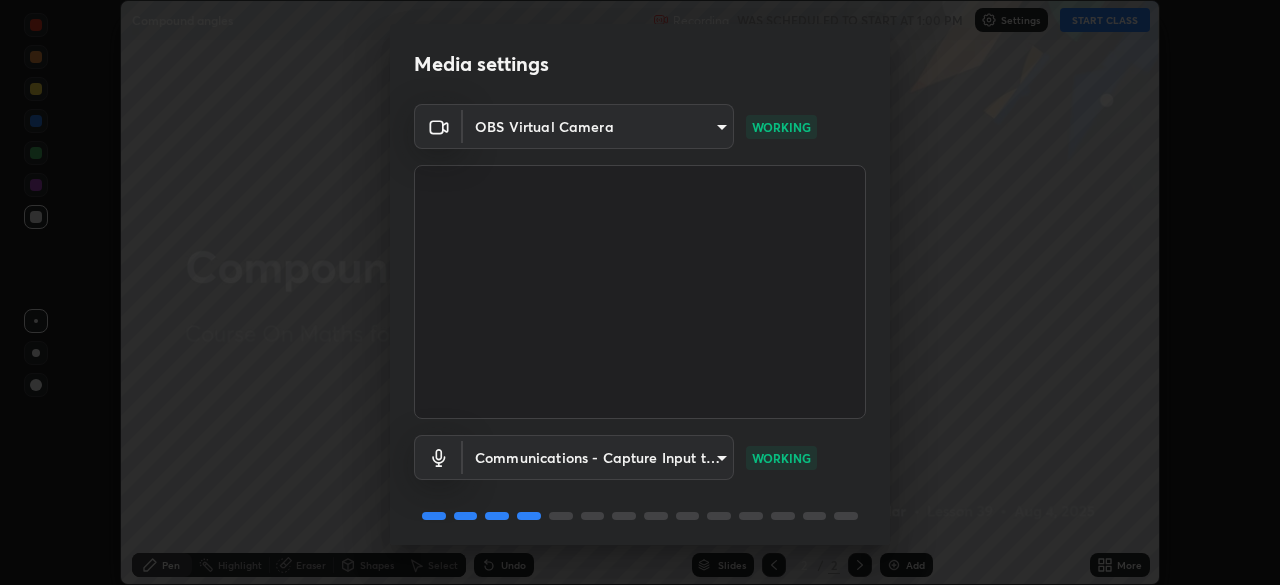 scroll, scrollTop: 71, scrollLeft: 0, axis: vertical 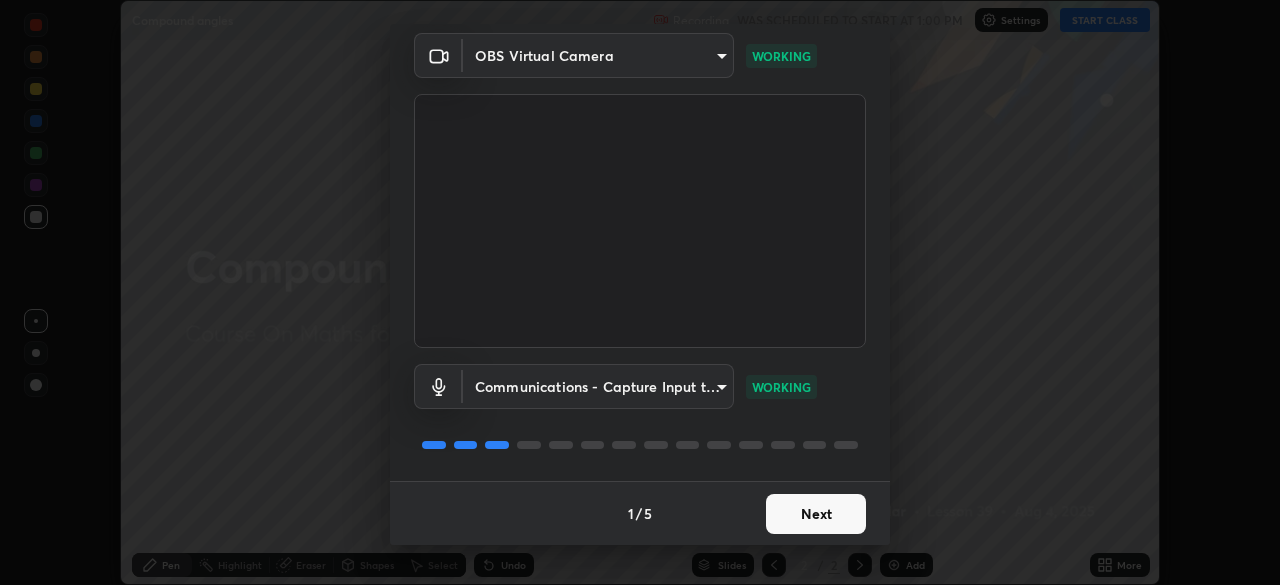 click on "Next" at bounding box center [816, 514] 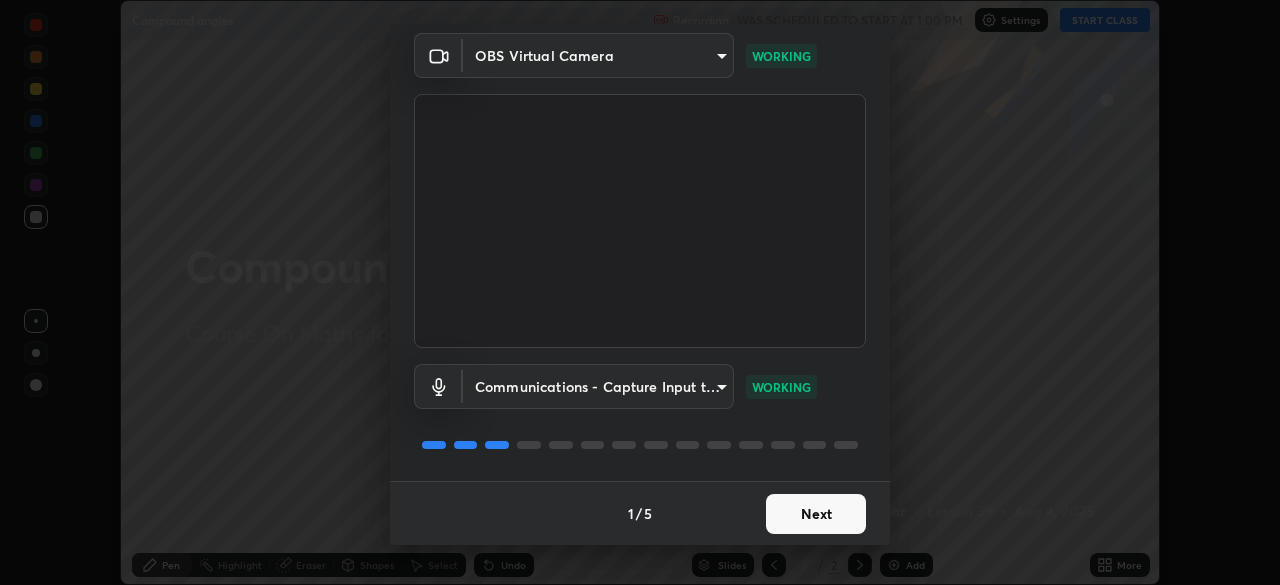 scroll, scrollTop: 0, scrollLeft: 0, axis: both 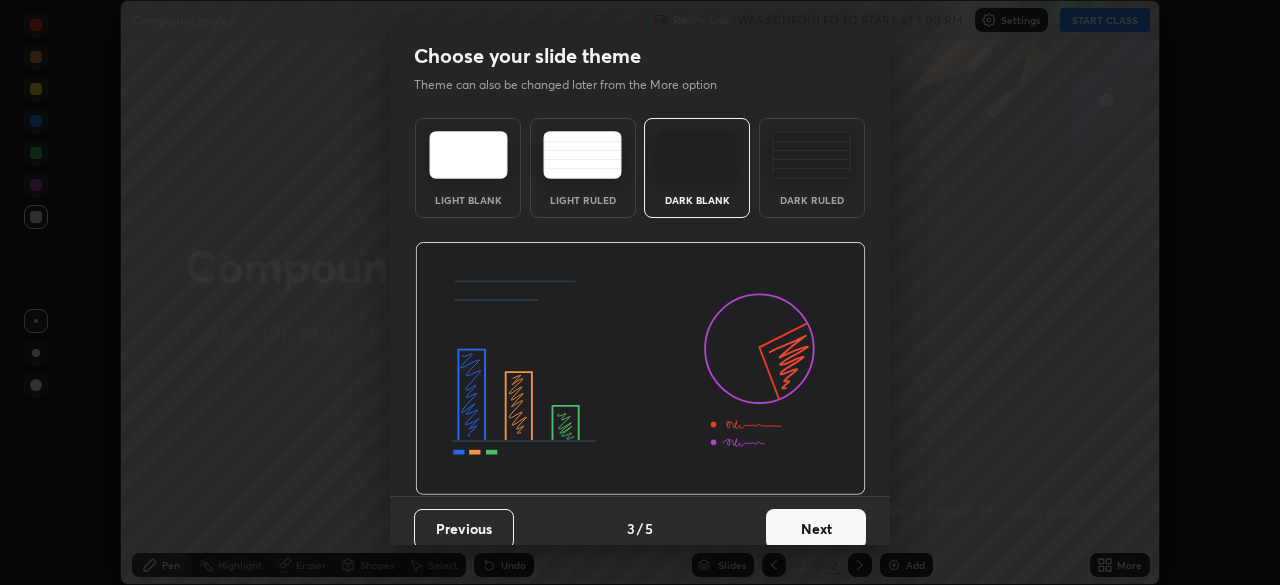 click on "Next" at bounding box center (816, 529) 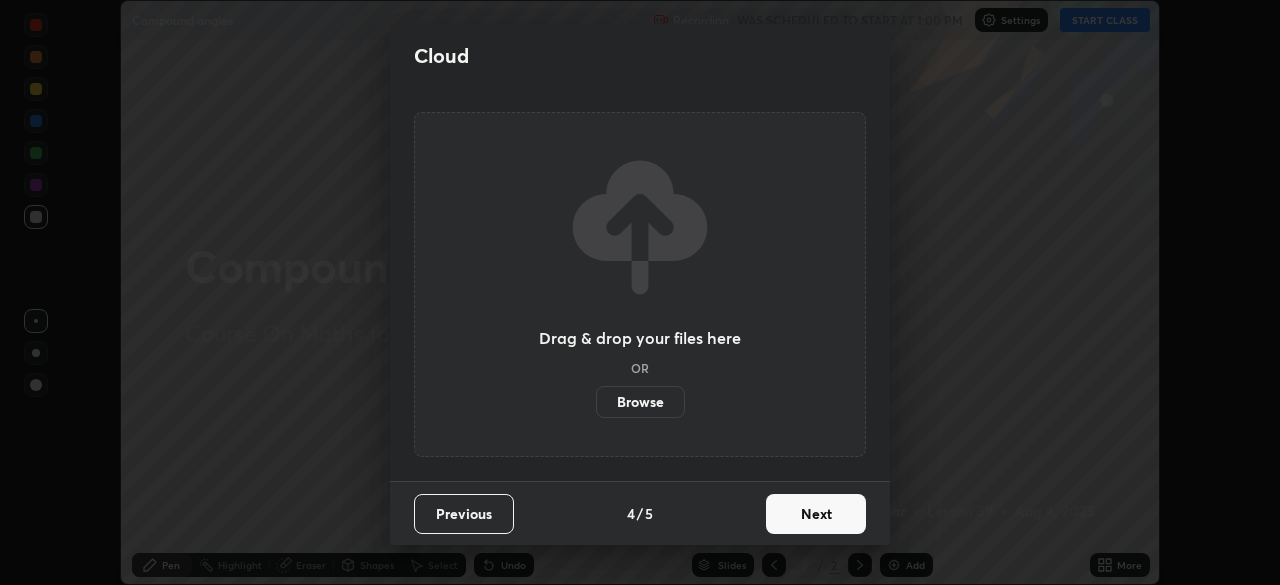 click on "Next" at bounding box center (816, 514) 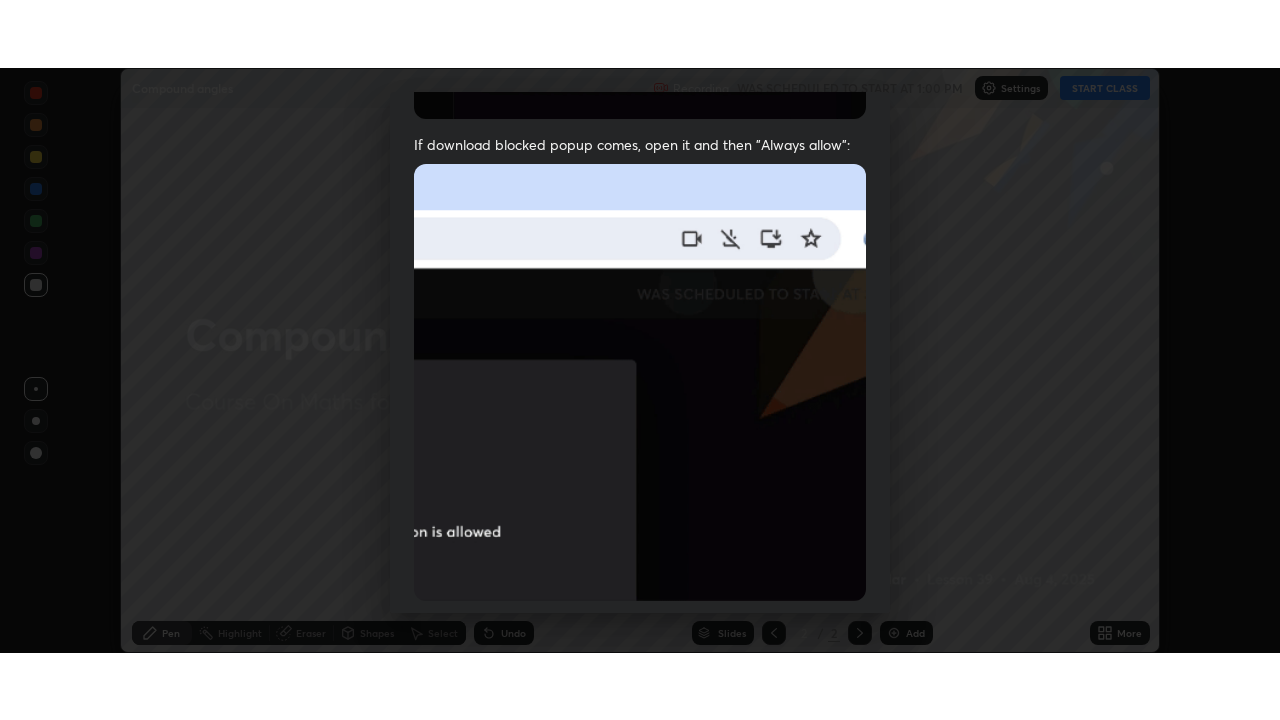scroll, scrollTop: 479, scrollLeft: 0, axis: vertical 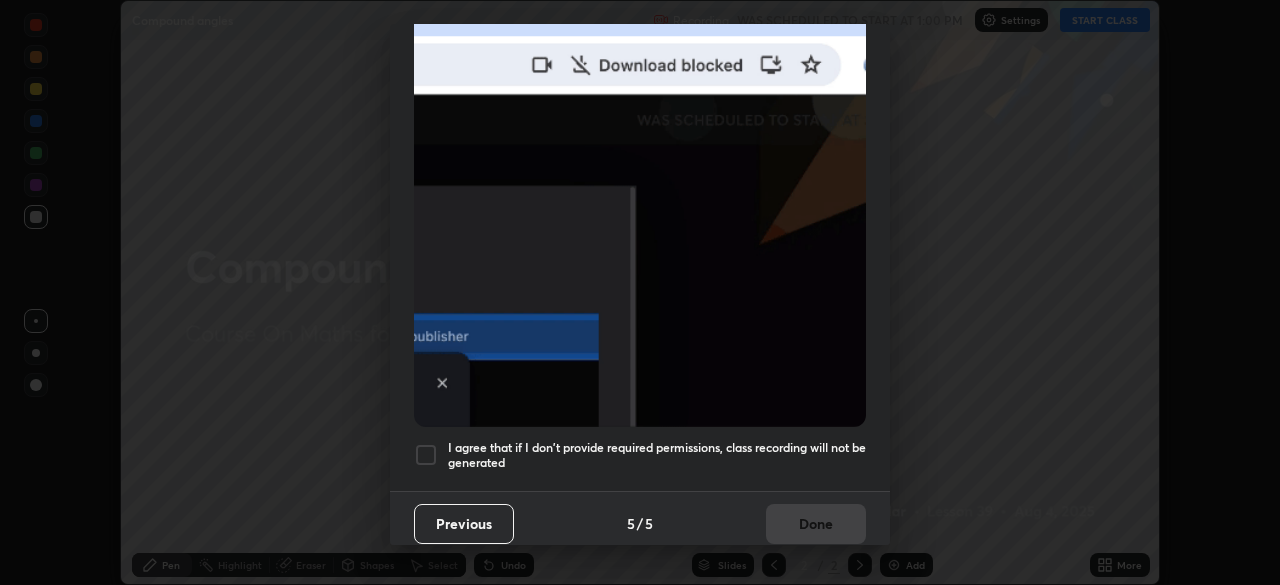 click on "I agree that if I don't provide required permissions, class recording will not be generated" at bounding box center [640, 455] 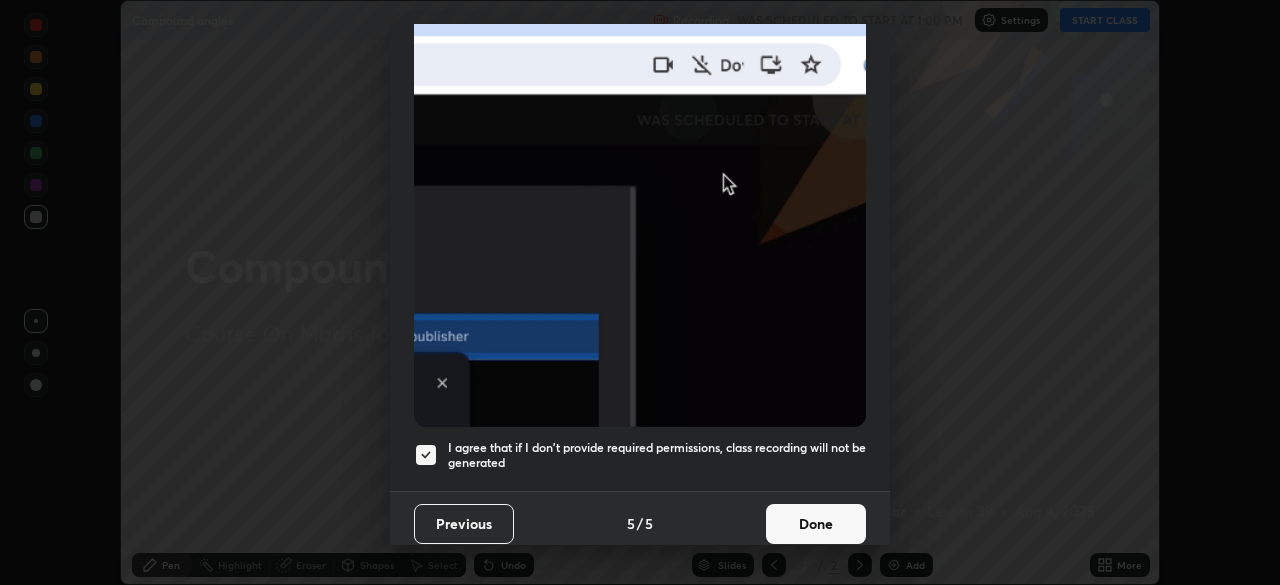 click on "Done" at bounding box center [816, 524] 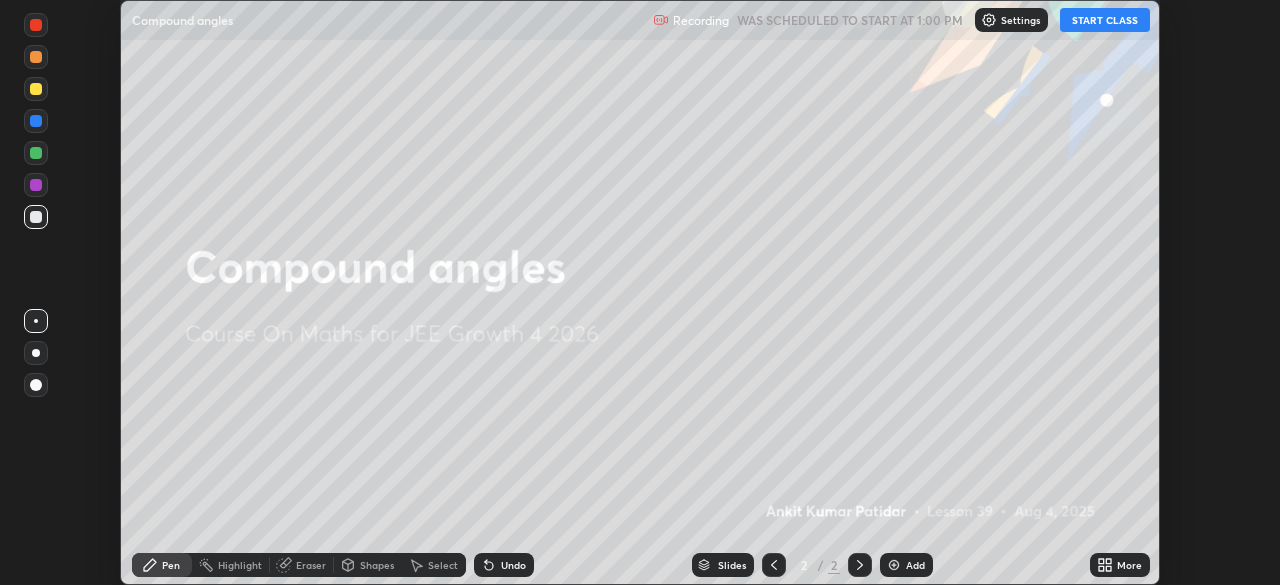 click on "START CLASS" at bounding box center [1105, 20] 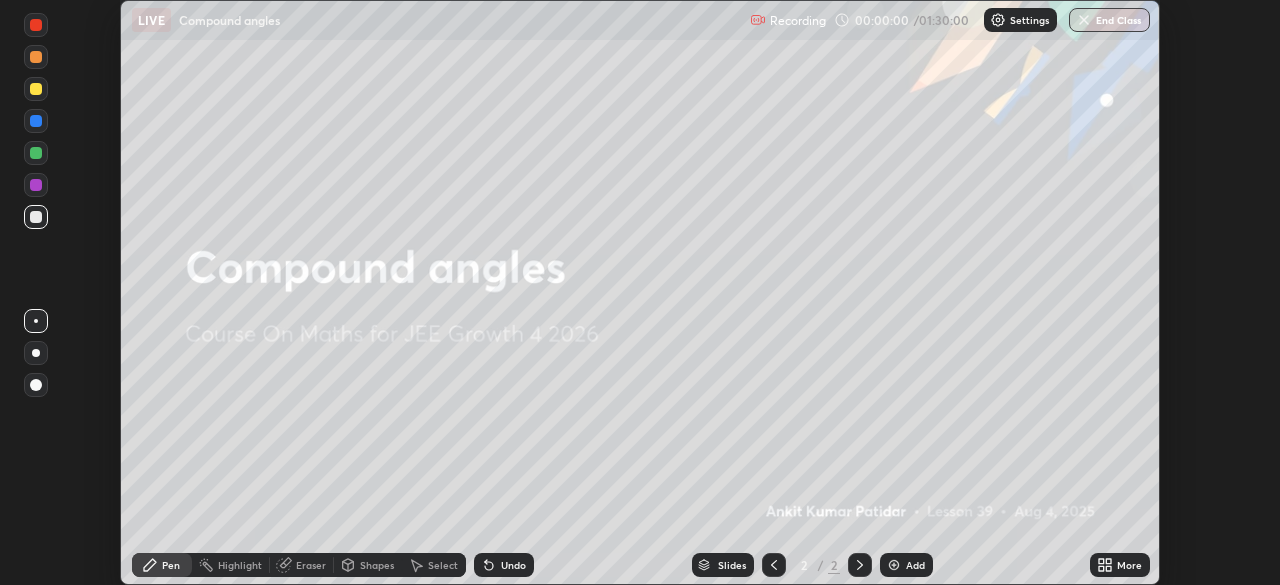 click 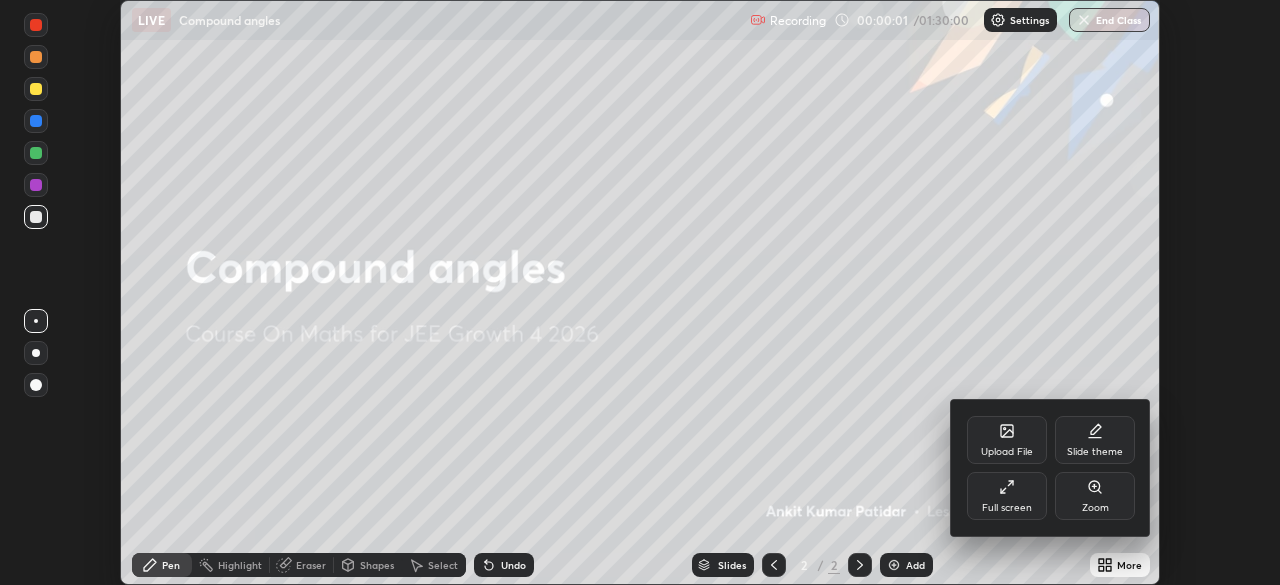 click on "Full screen" at bounding box center [1007, 496] 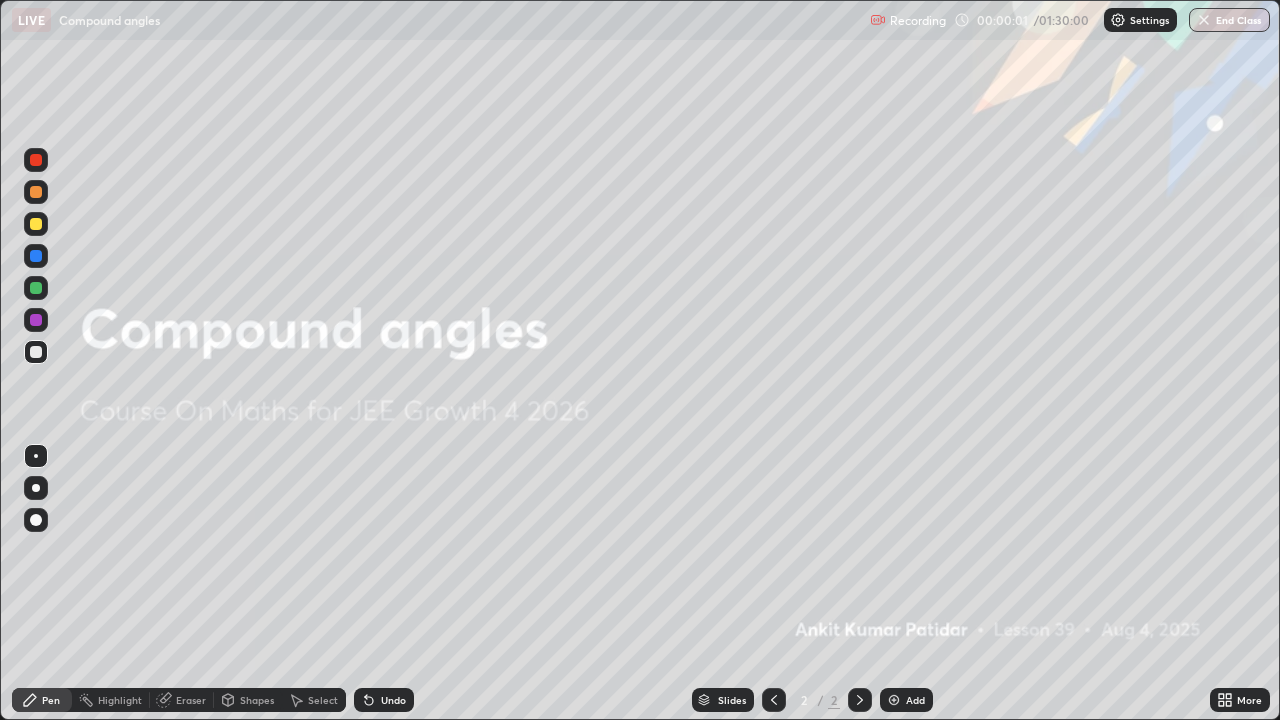 scroll, scrollTop: 99280, scrollLeft: 98720, axis: both 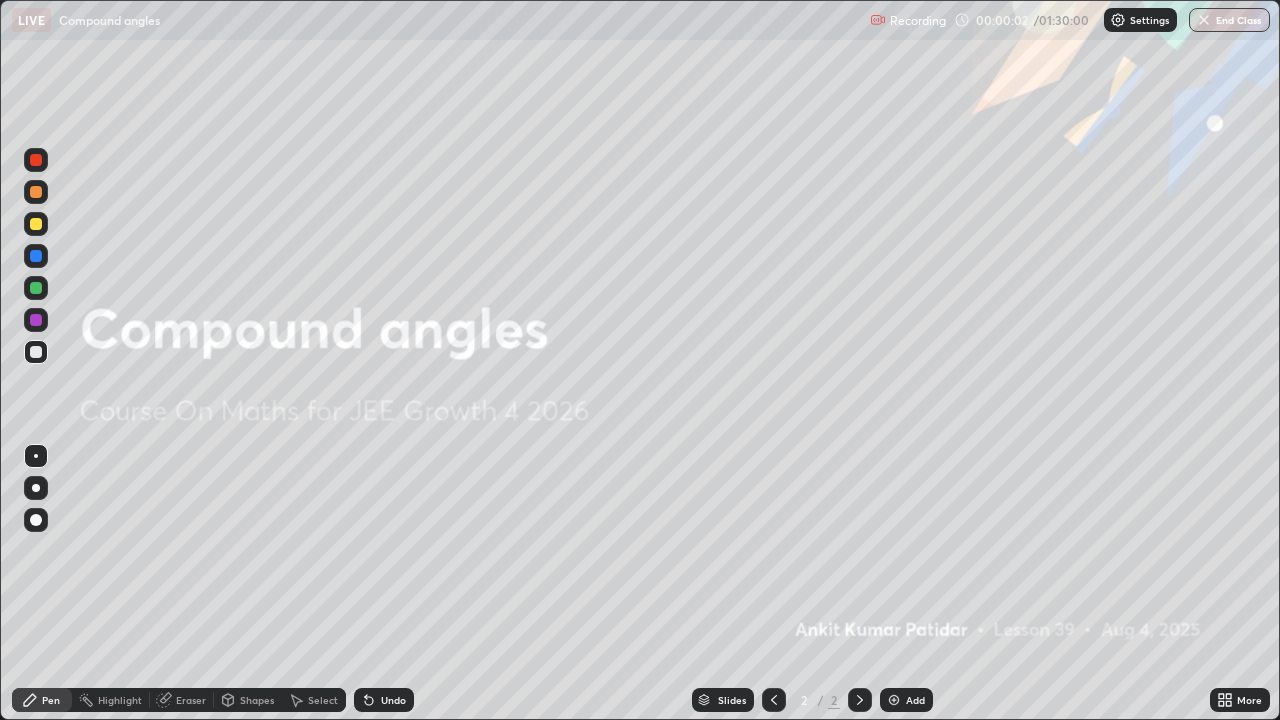 click on "Add" at bounding box center (906, 700) 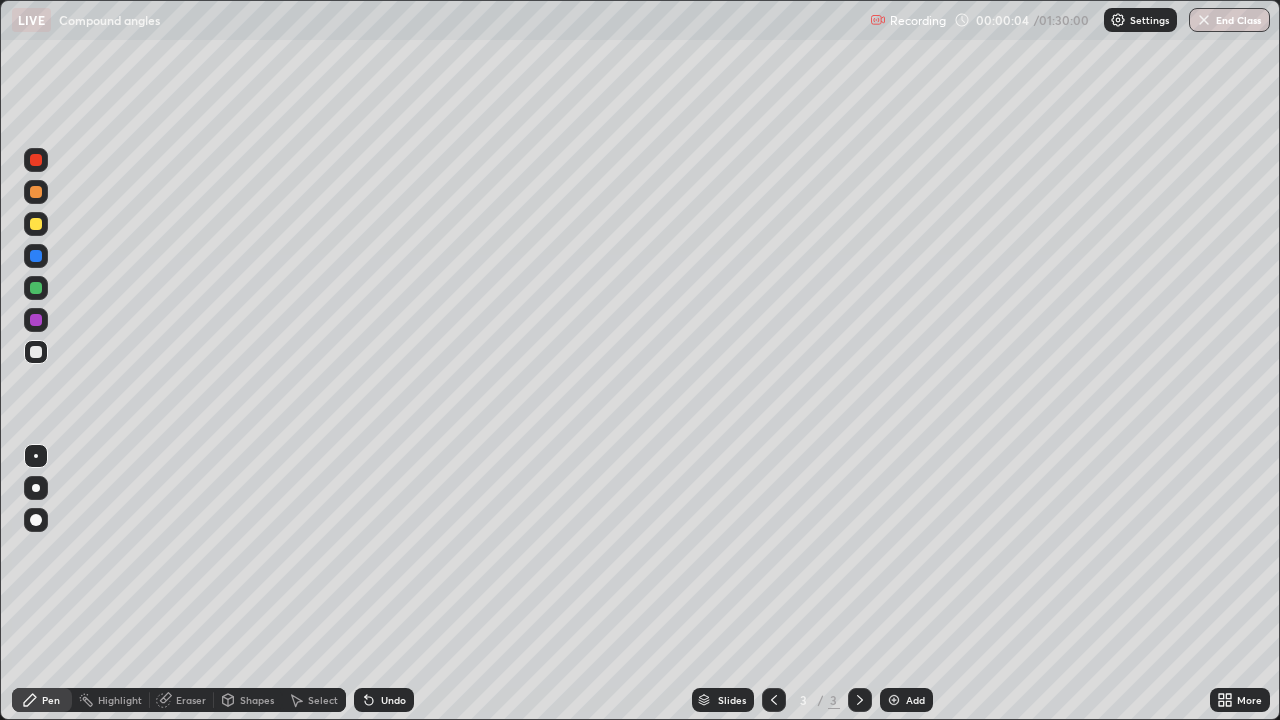 click at bounding box center [36, 488] 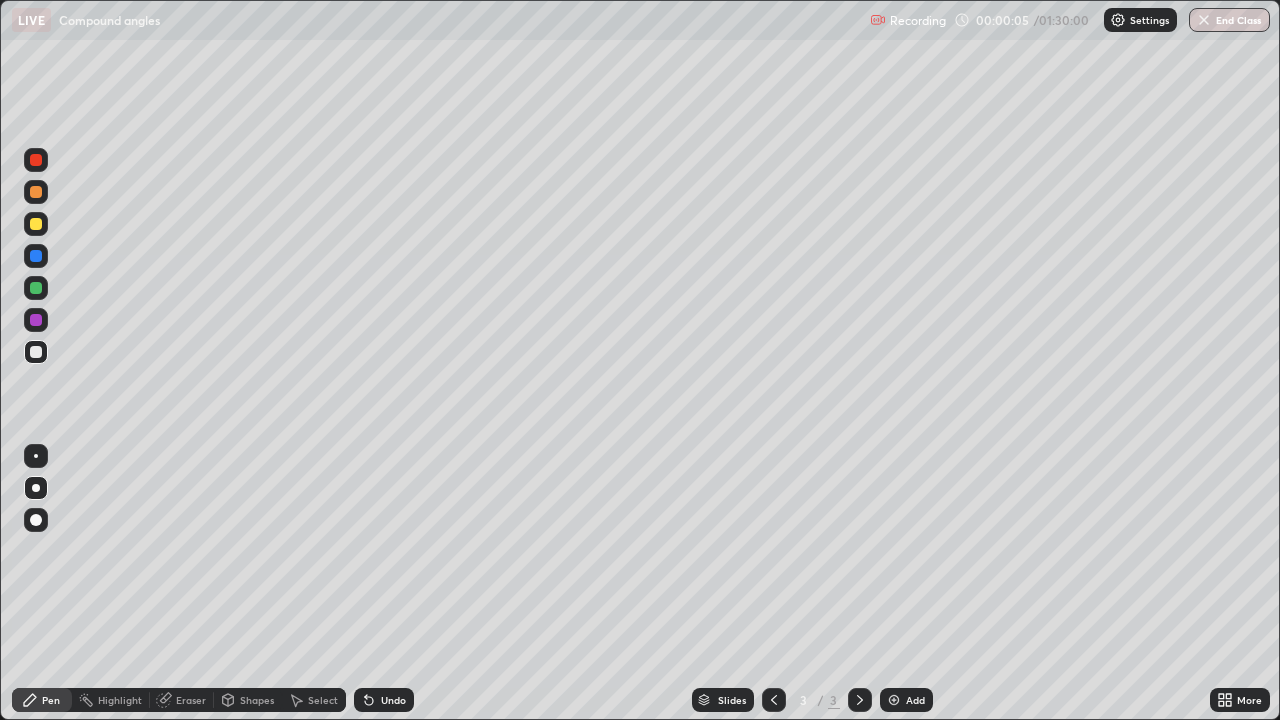click 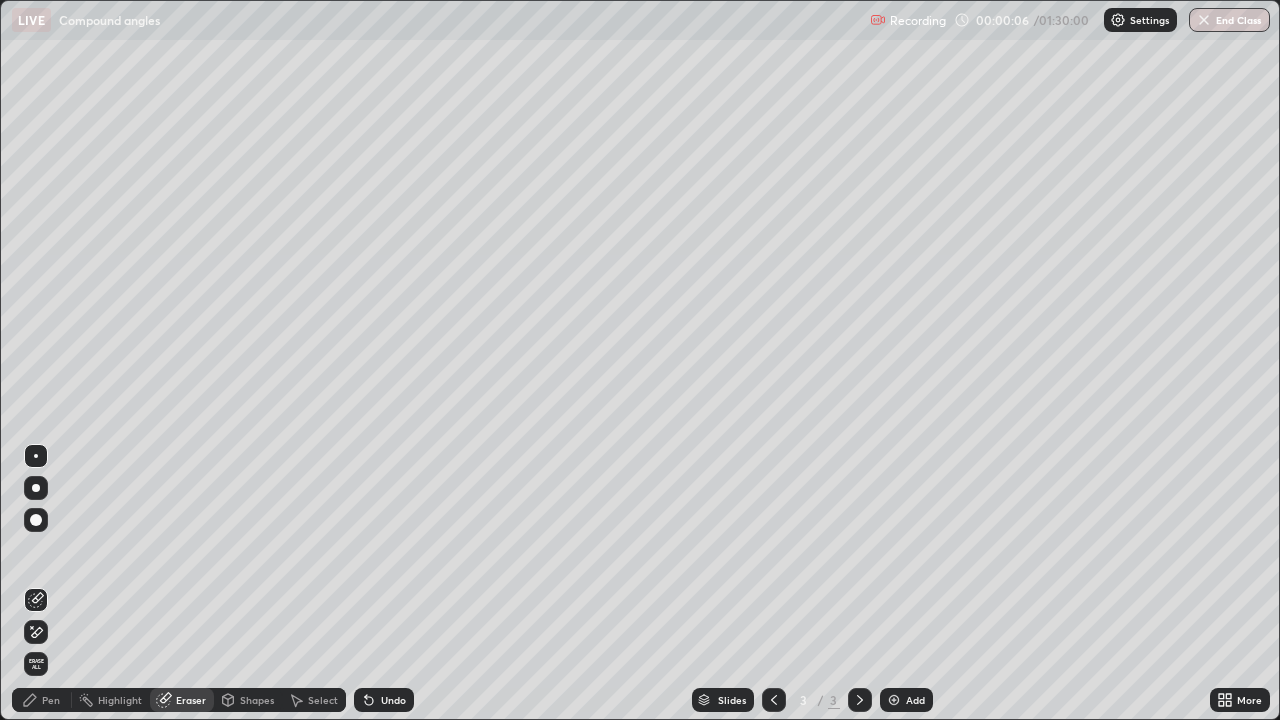 click 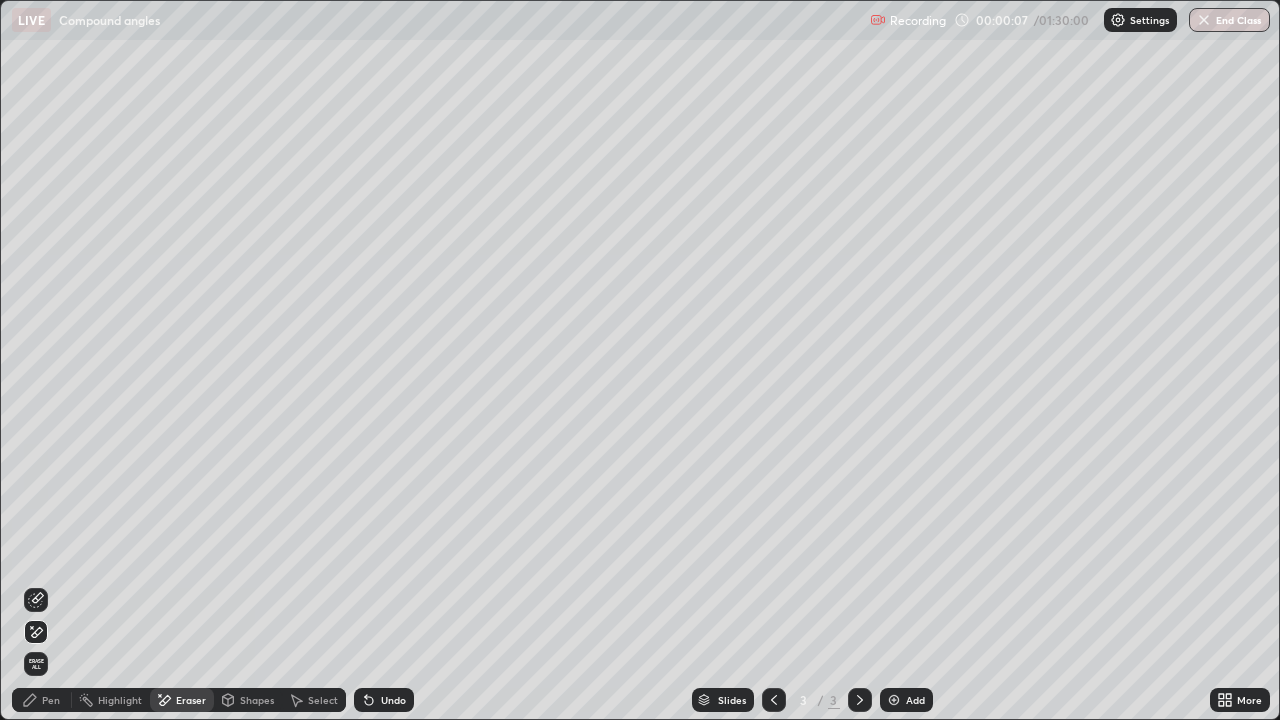 click on "Pen" at bounding box center [42, 700] 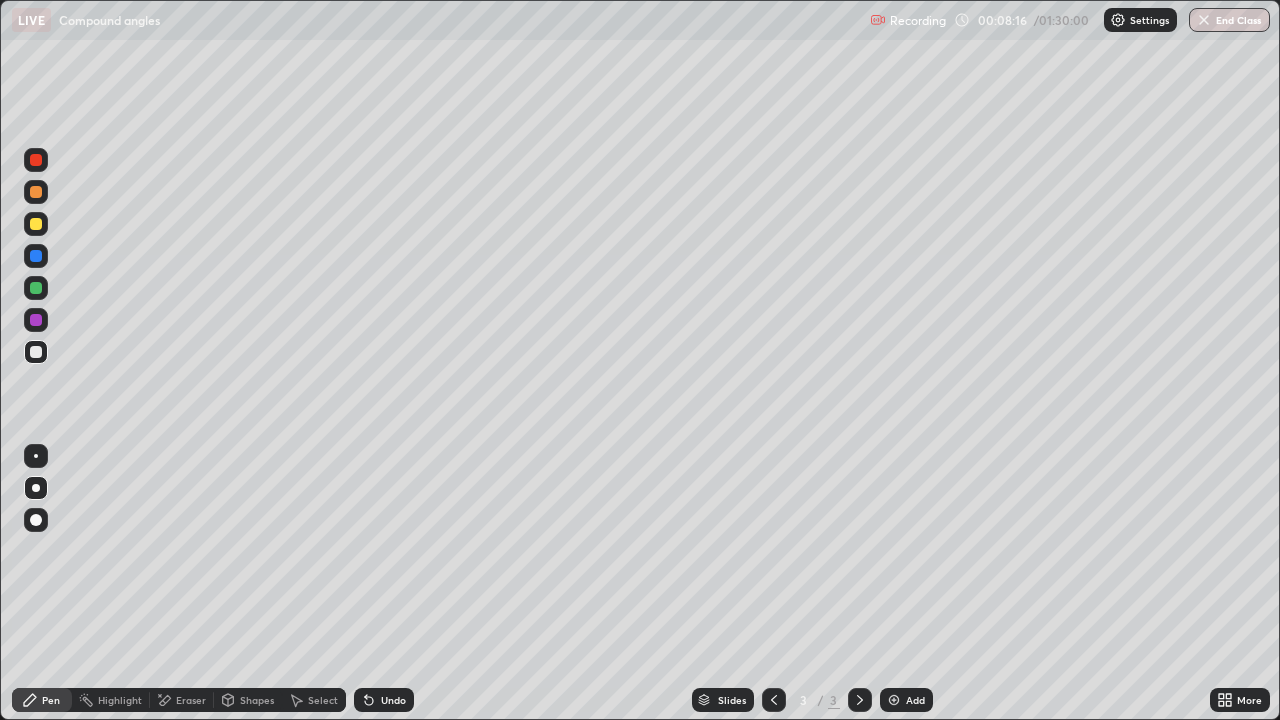 click on "Undo" at bounding box center [393, 700] 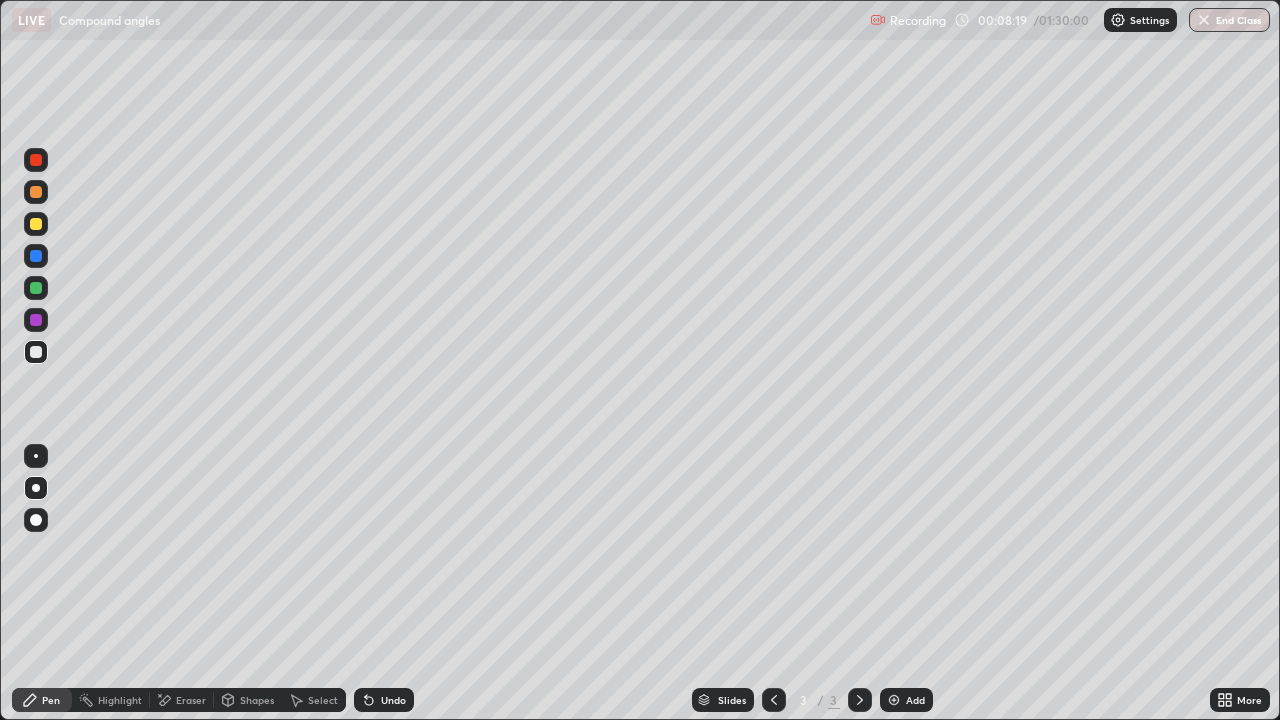 click on "Undo" at bounding box center [393, 700] 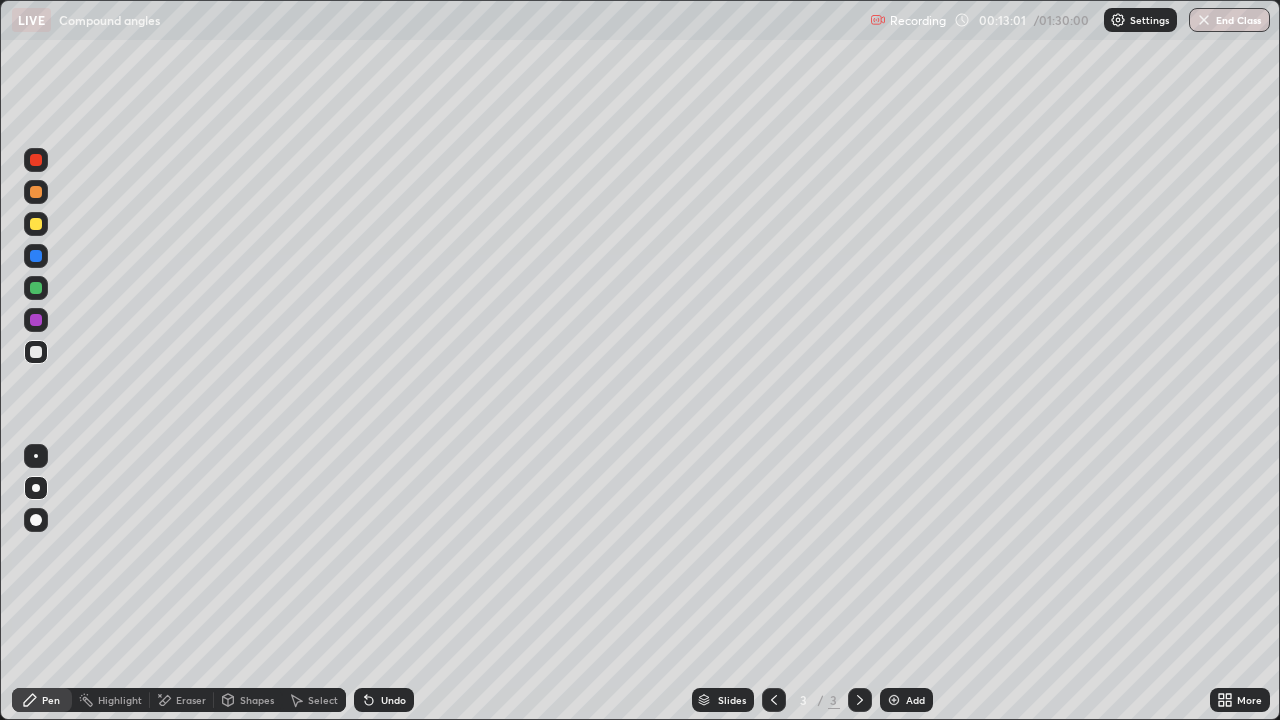 click on "Add" at bounding box center (915, 700) 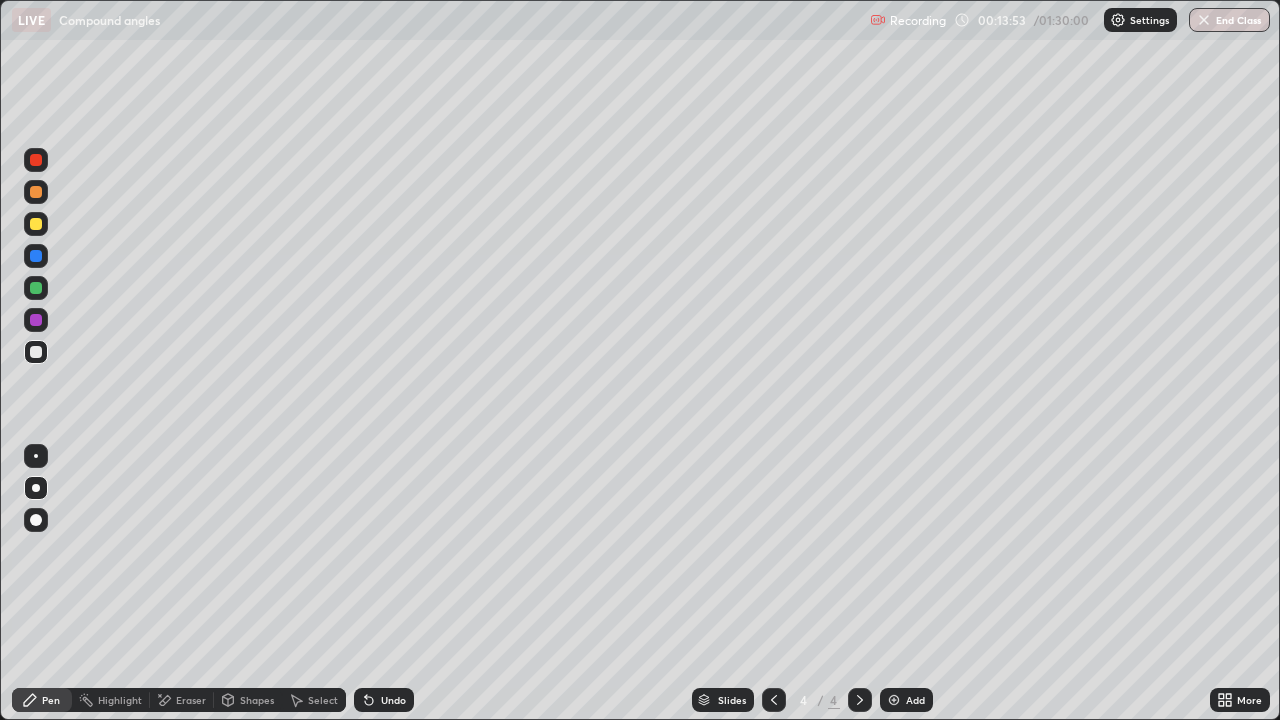 click on "Undo" at bounding box center [384, 700] 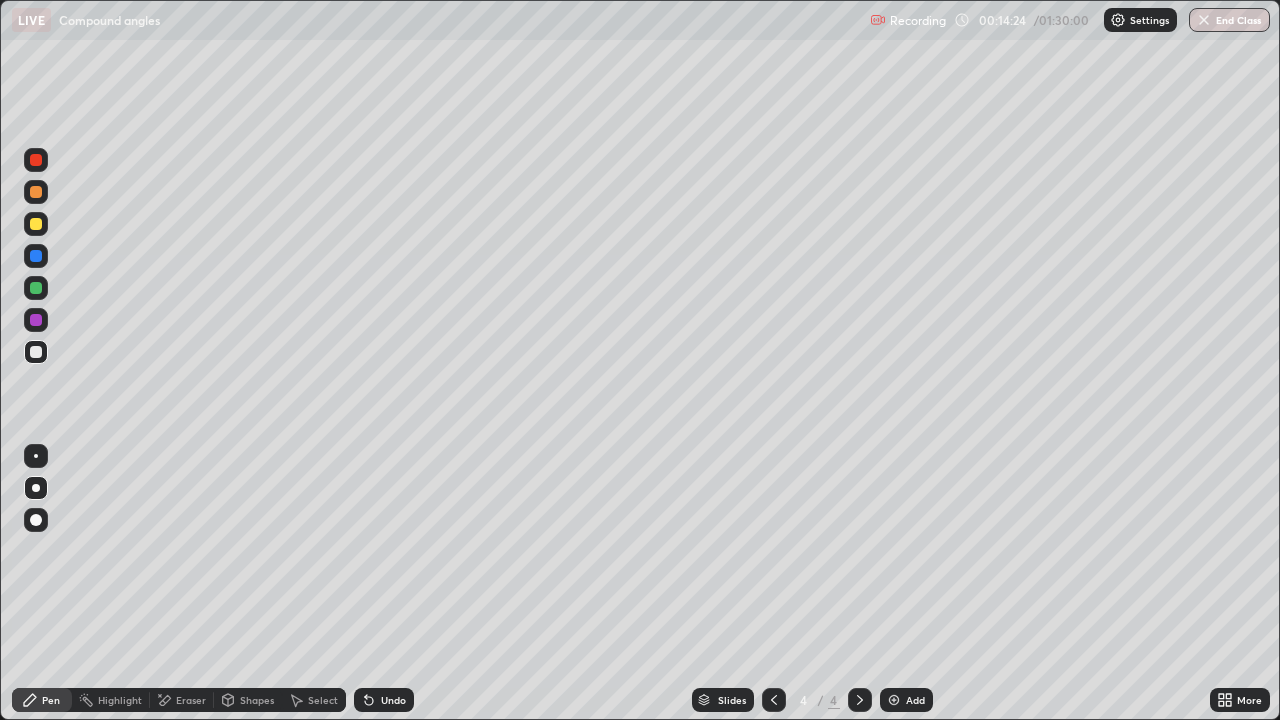 click on "Undo" at bounding box center (393, 700) 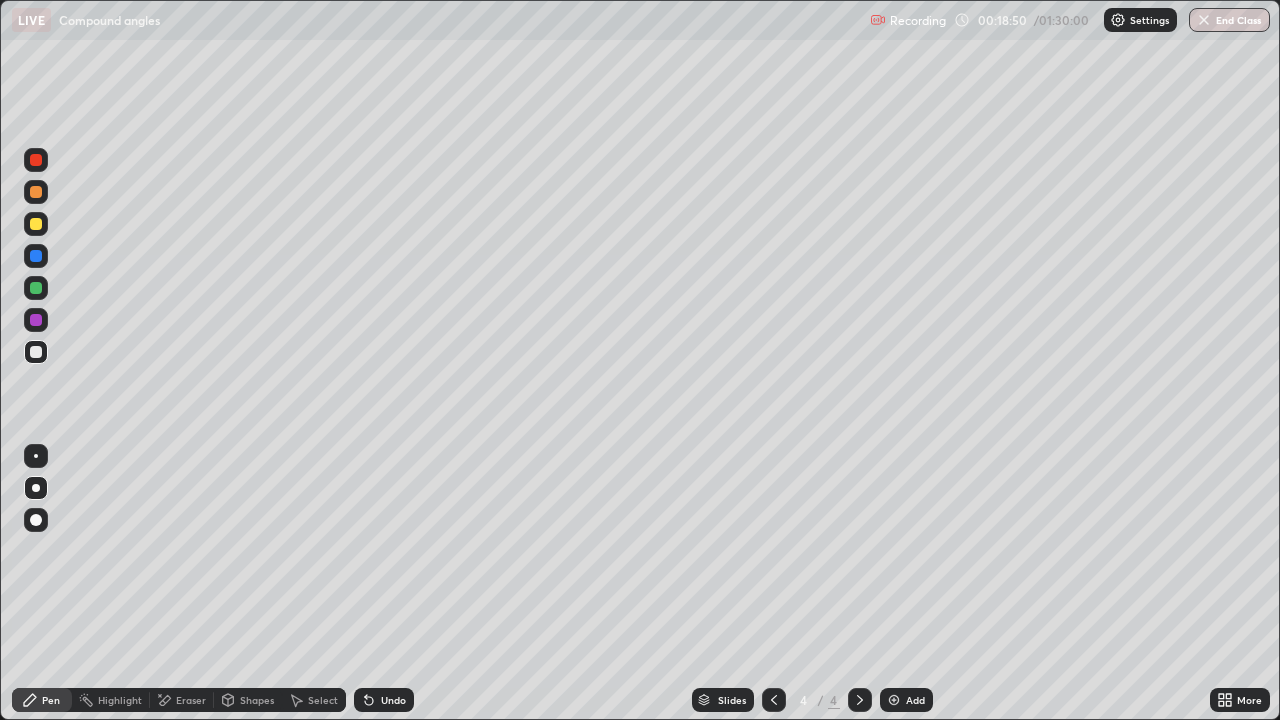 click on "Add" at bounding box center [915, 700] 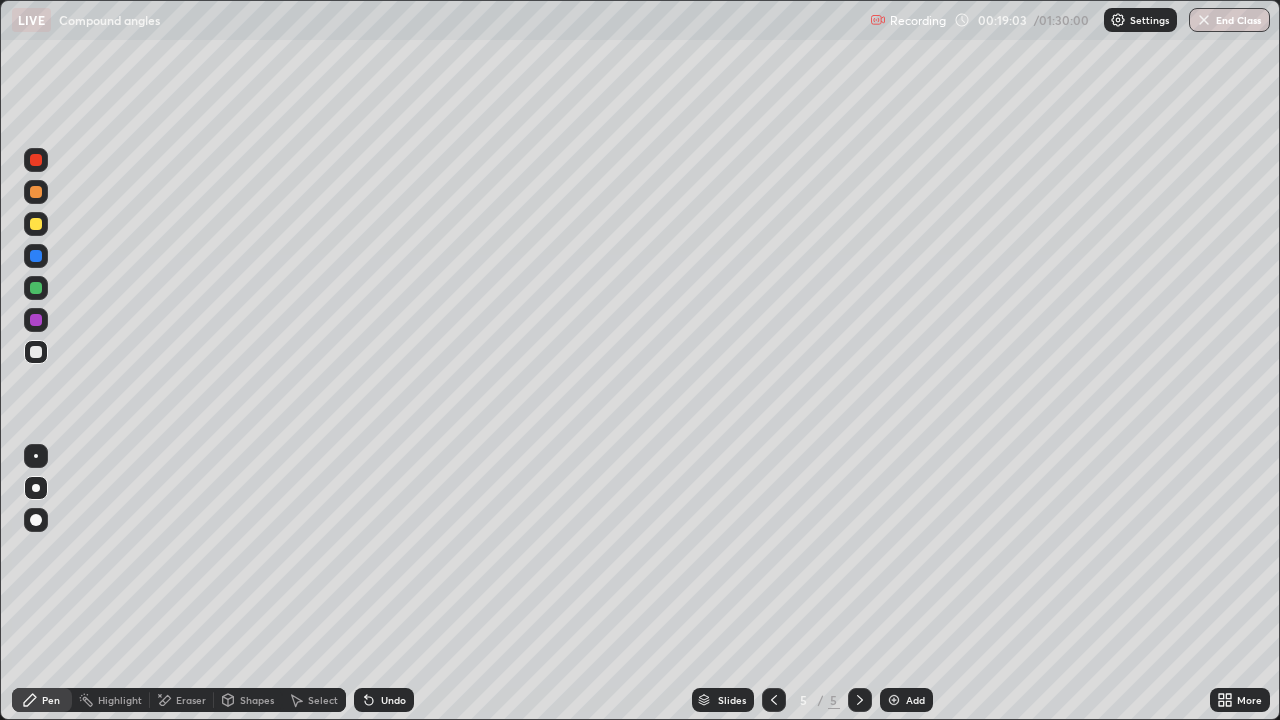 click on "Eraser" at bounding box center (182, 700) 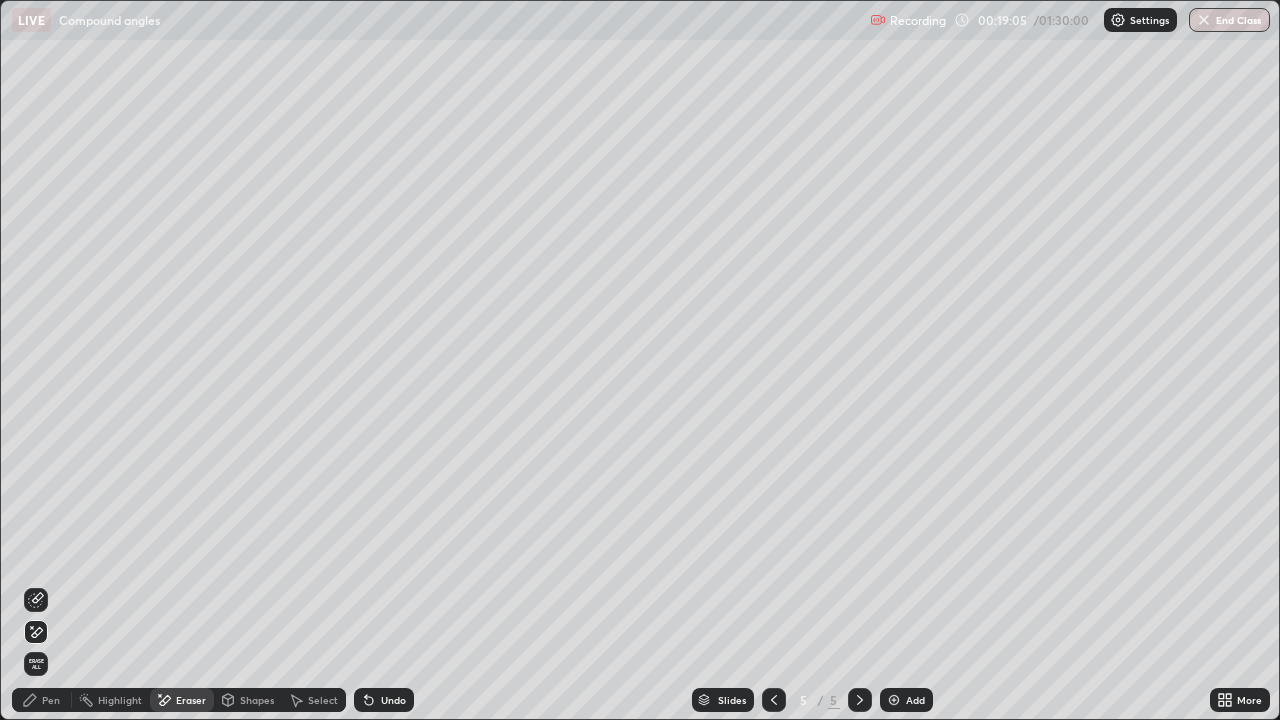 click on "Pen" at bounding box center (42, 700) 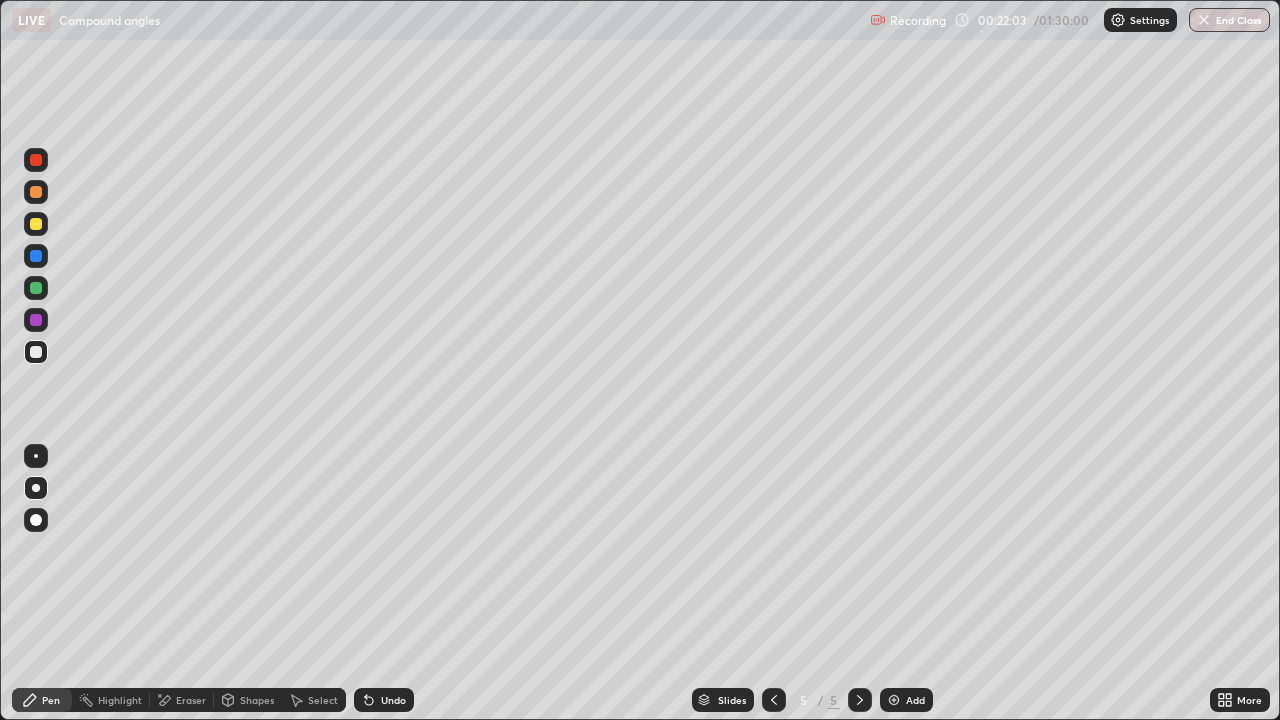 click 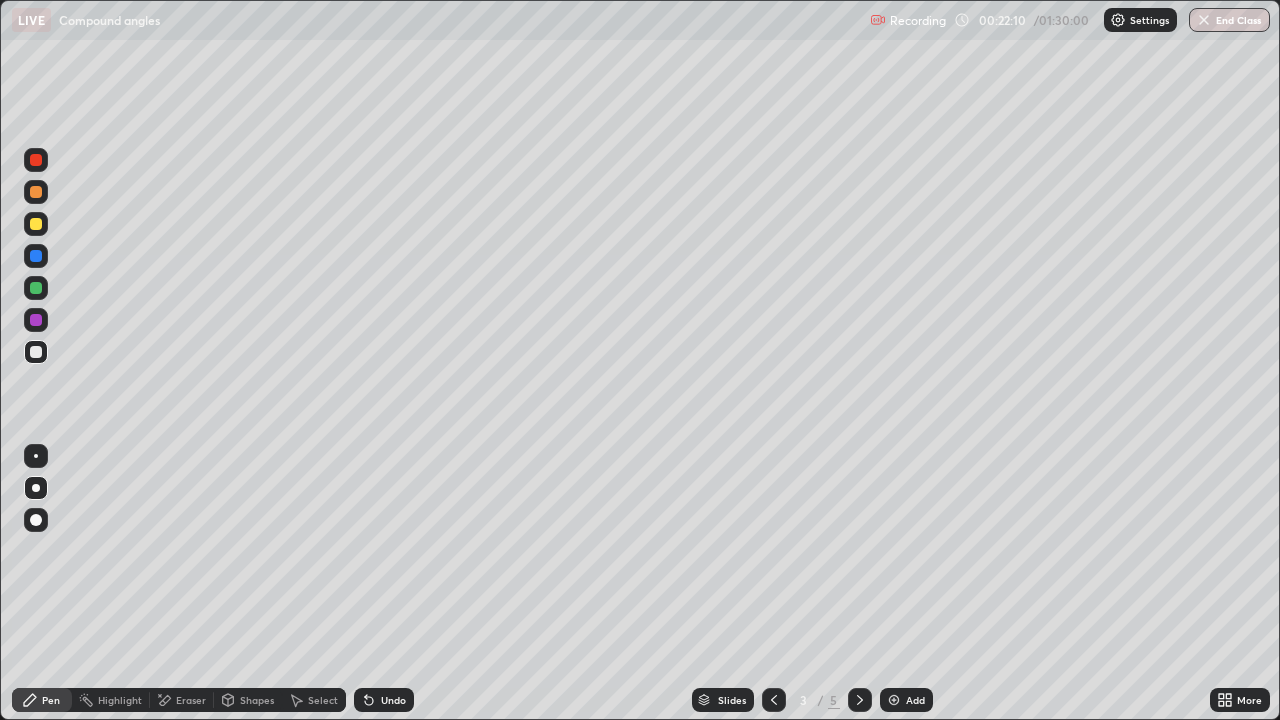 click 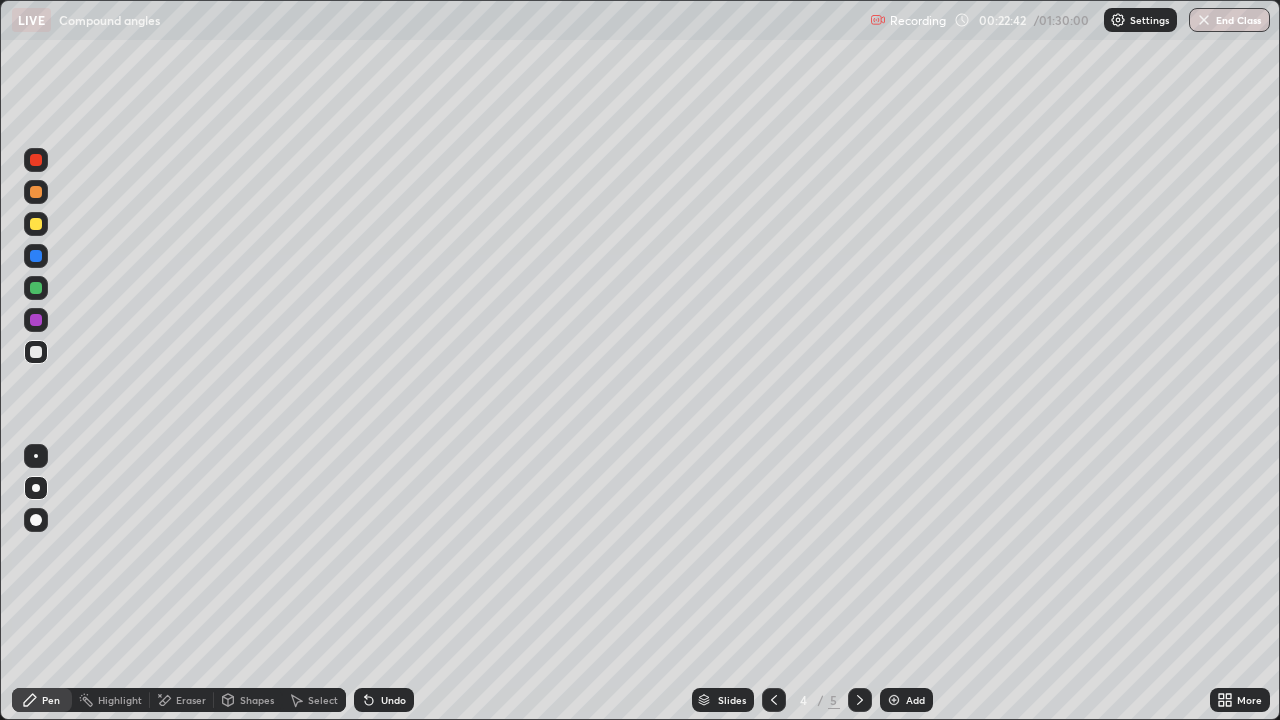 click 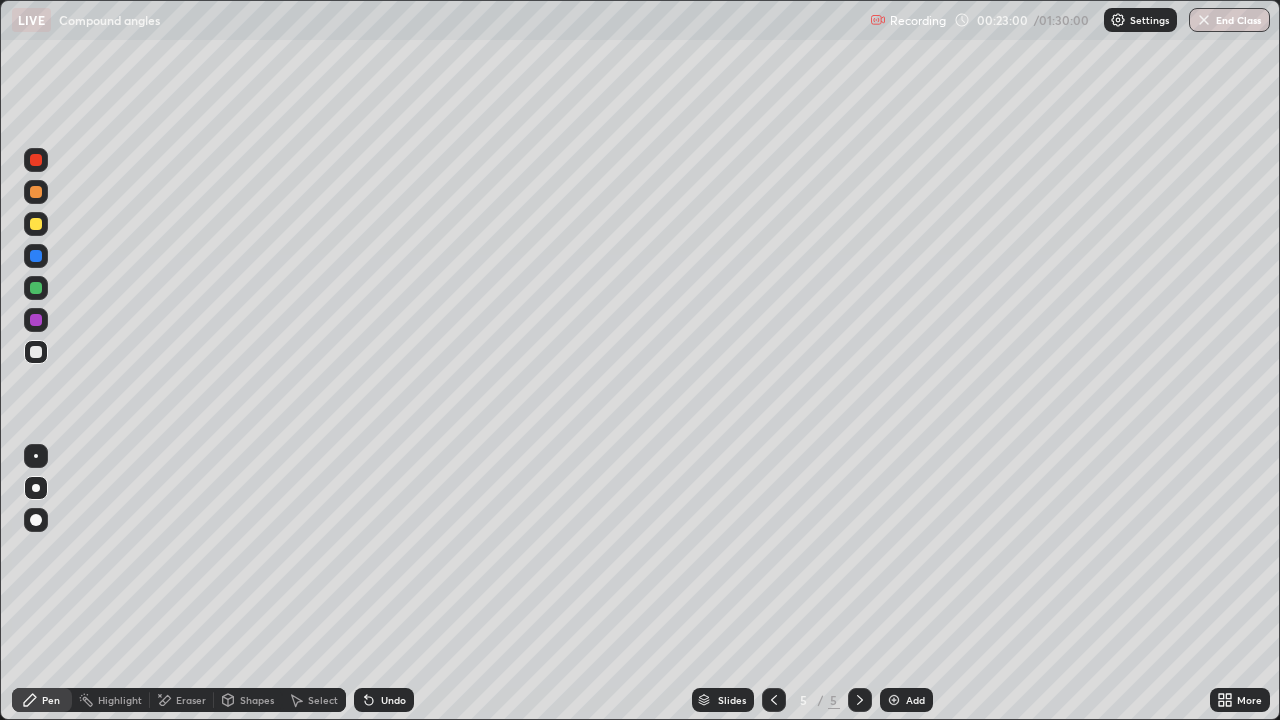 click at bounding box center [36, 224] 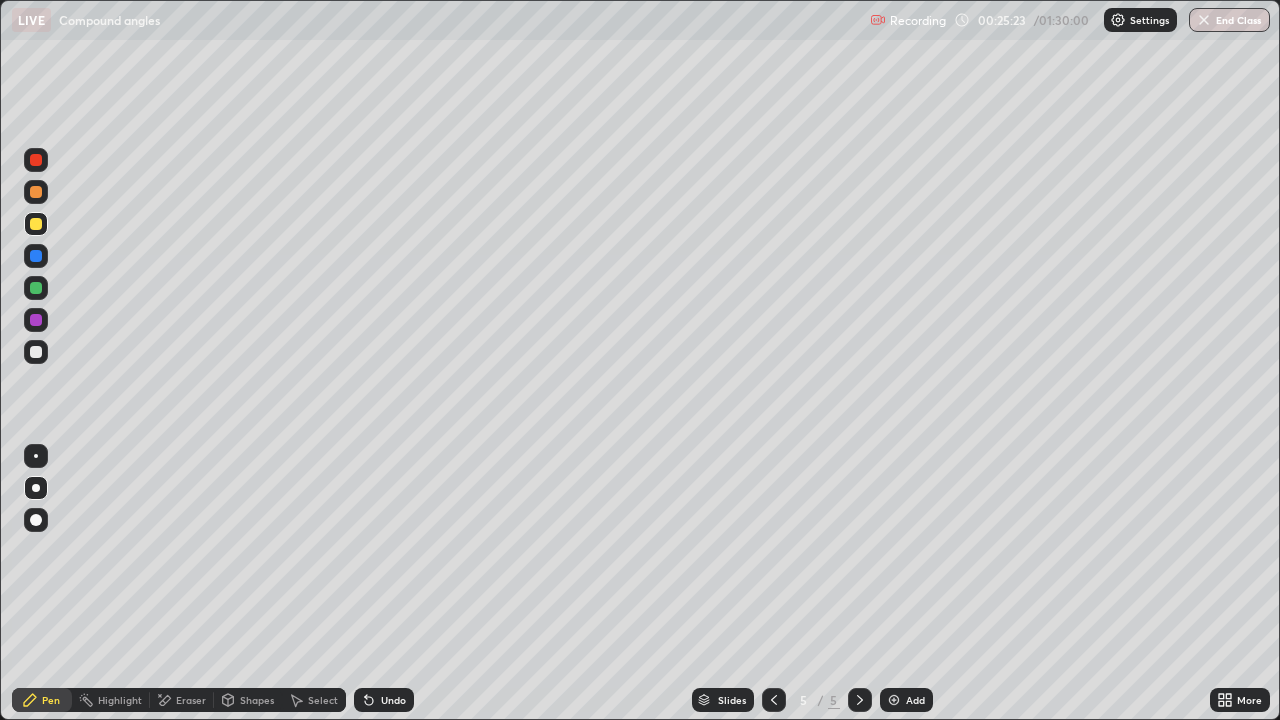click on "Setting up your live class" at bounding box center [640, 360] 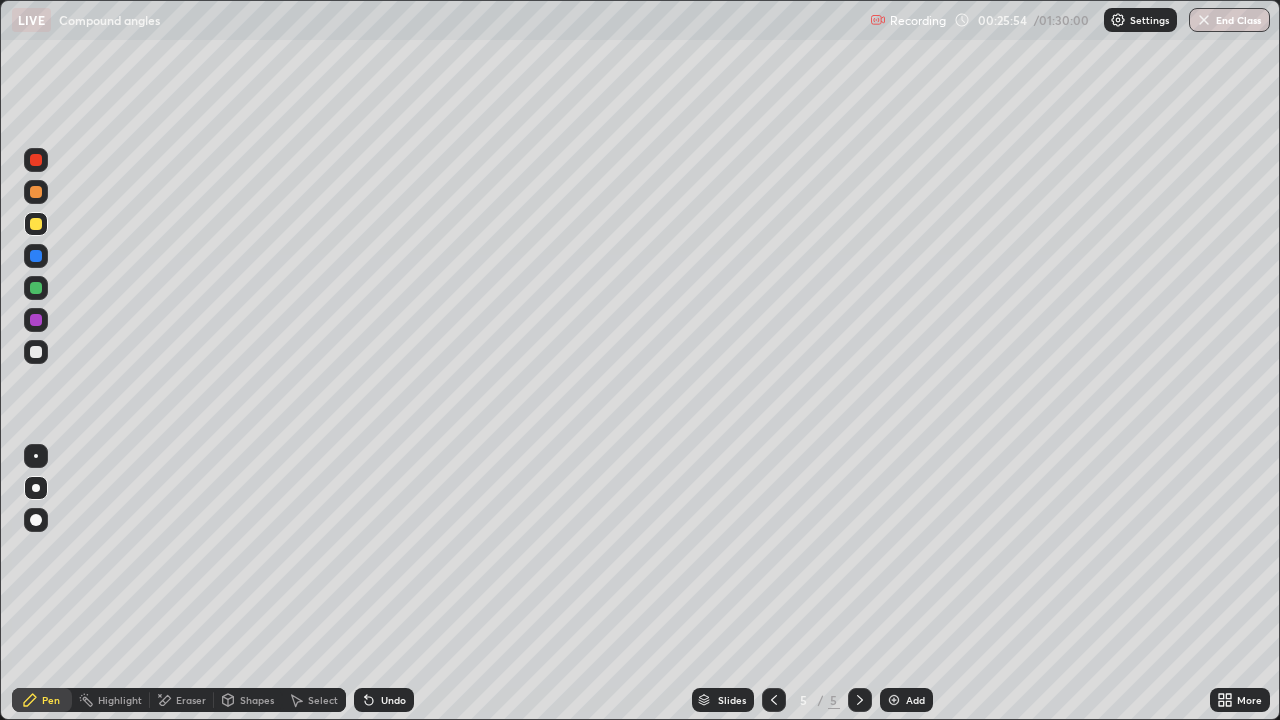 click at bounding box center [36, 288] 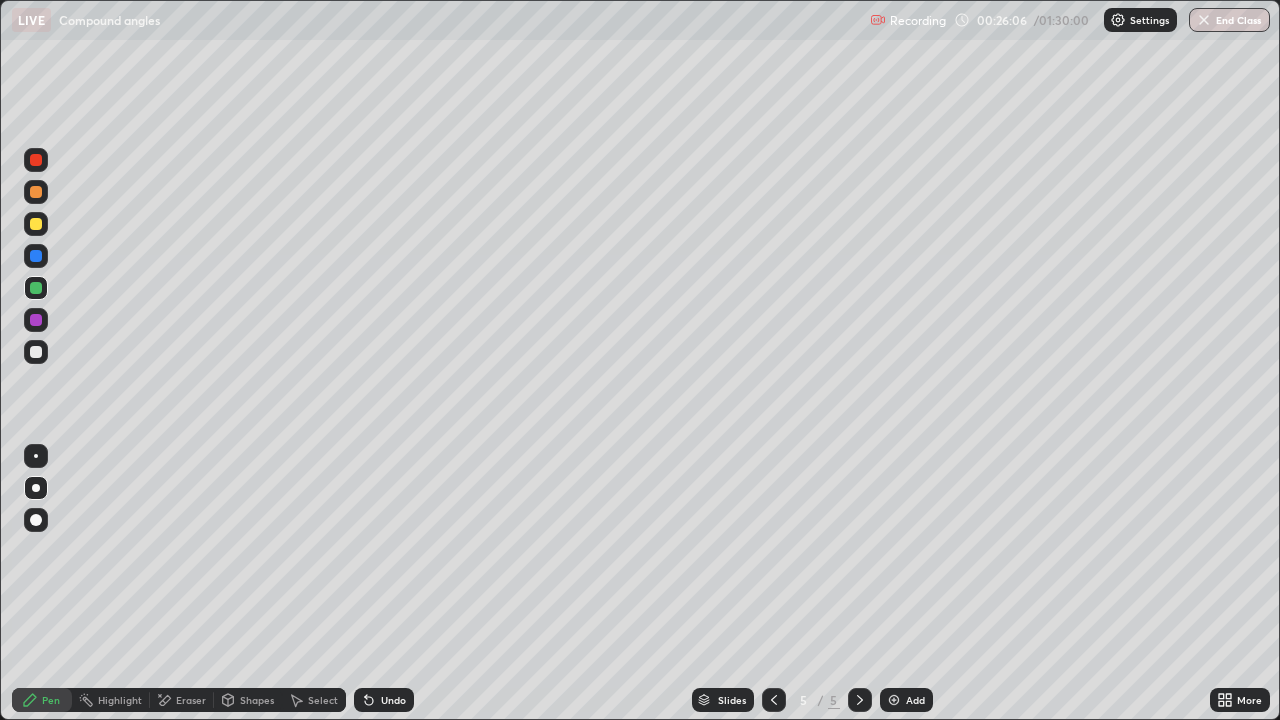 click on "Add" at bounding box center (915, 700) 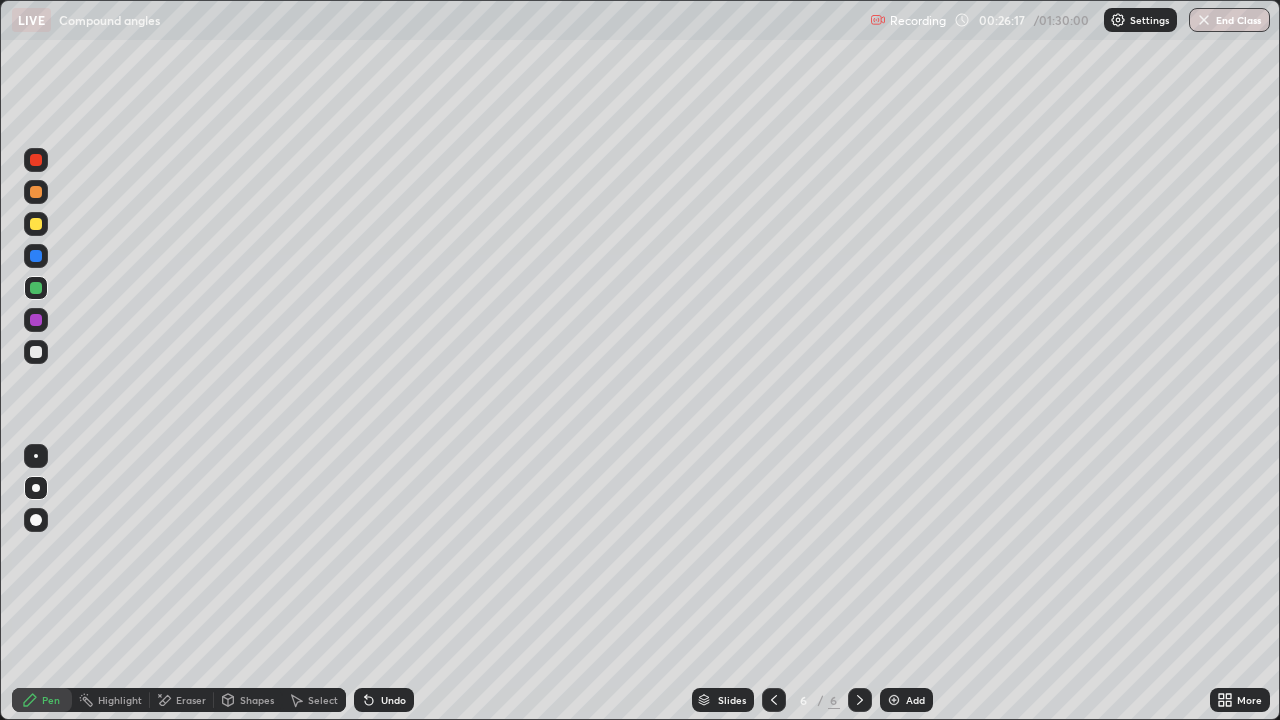 click on "Undo" at bounding box center (393, 700) 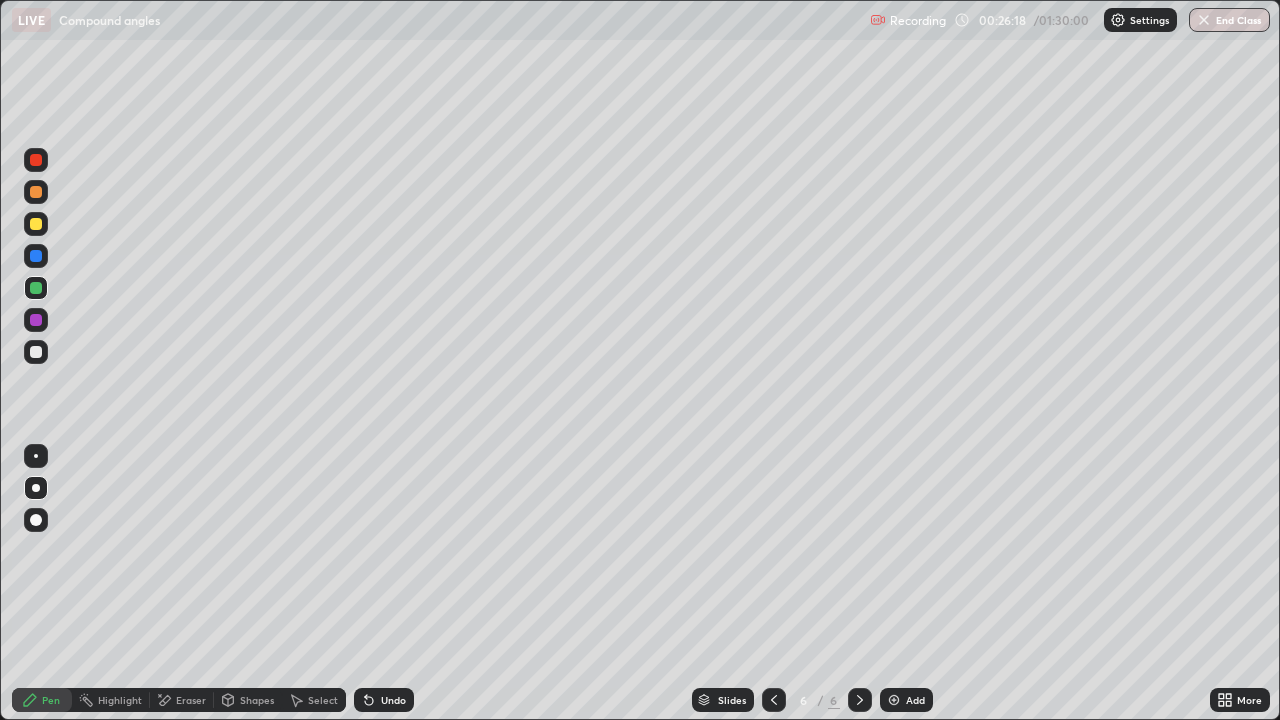 click 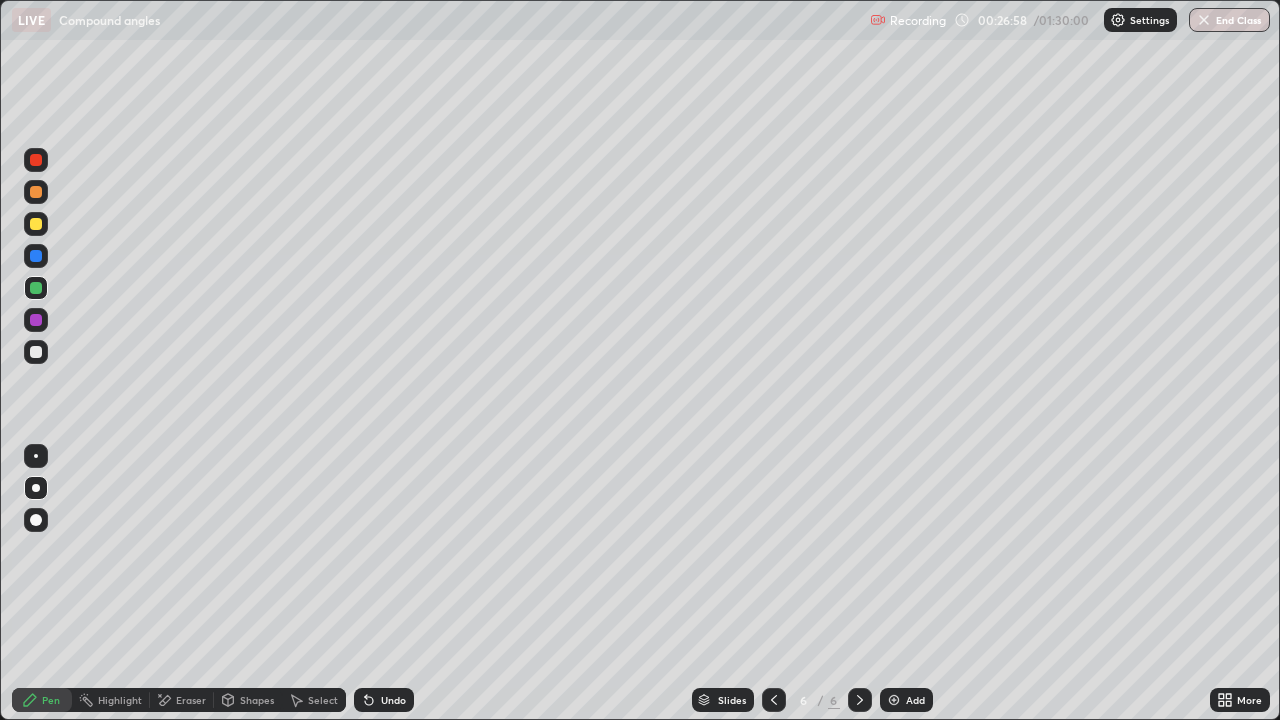 click on "Eraser" at bounding box center [191, 700] 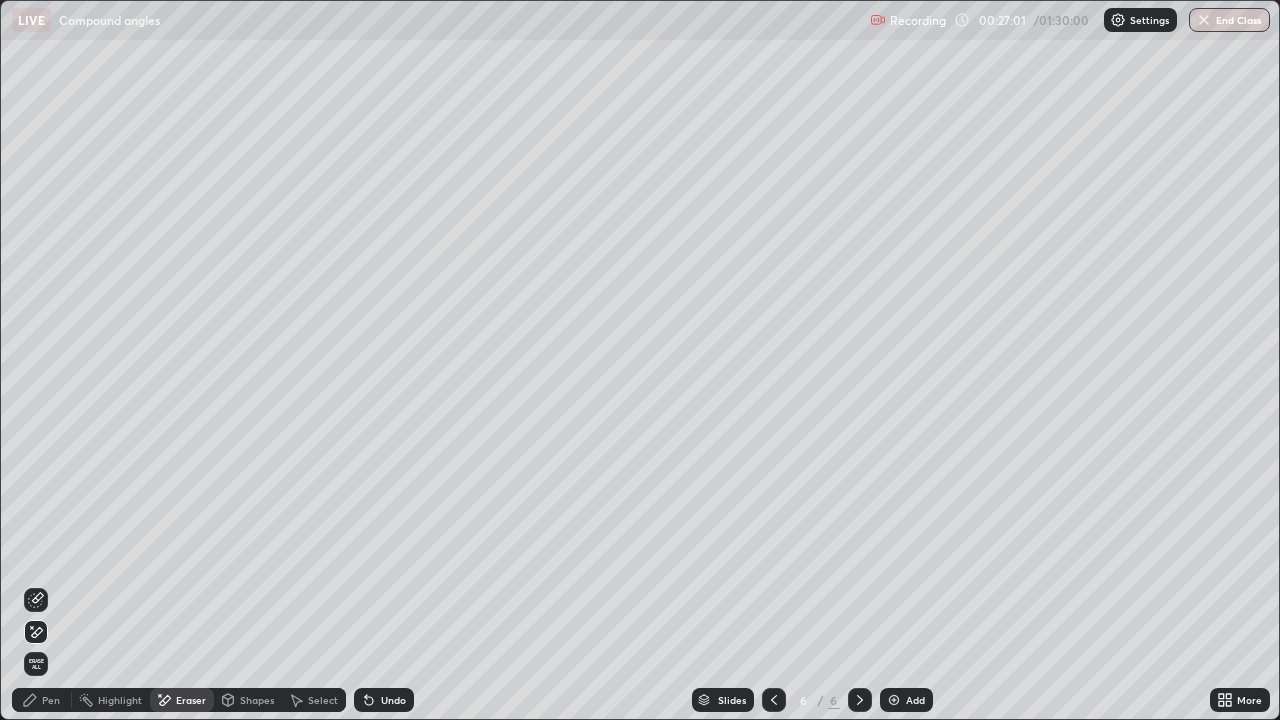 click on "Pen" at bounding box center [42, 700] 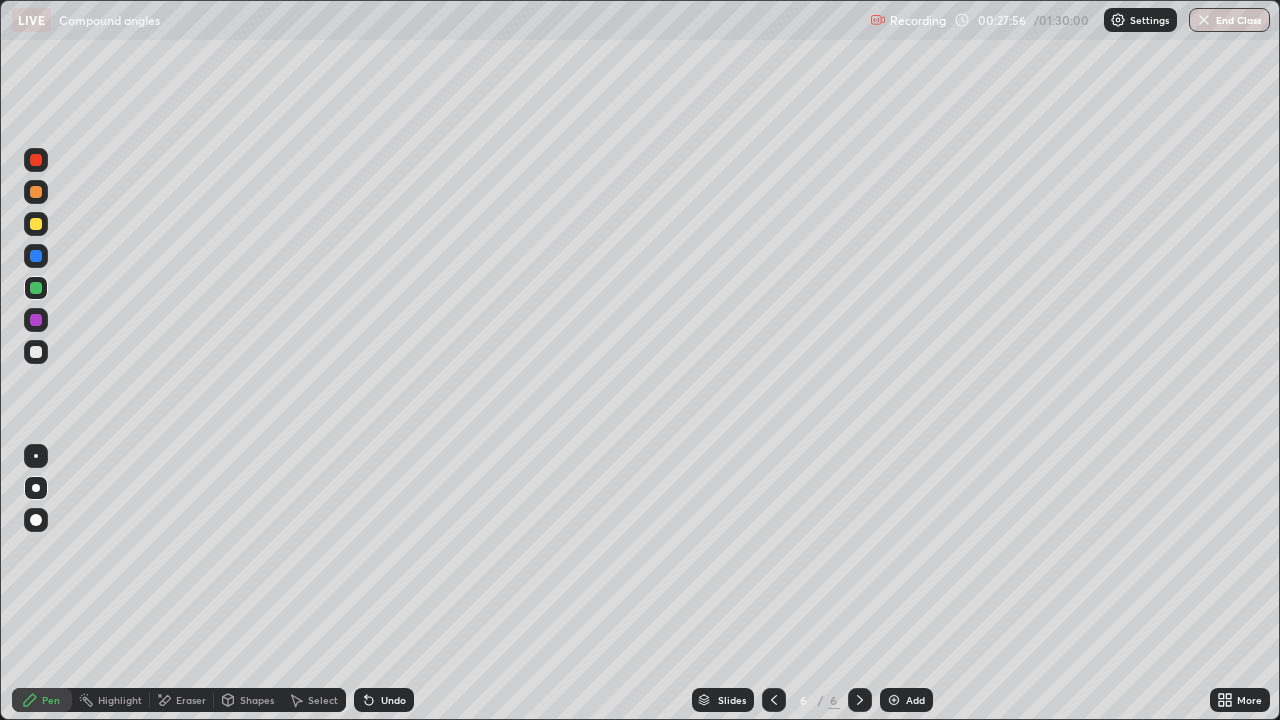 click 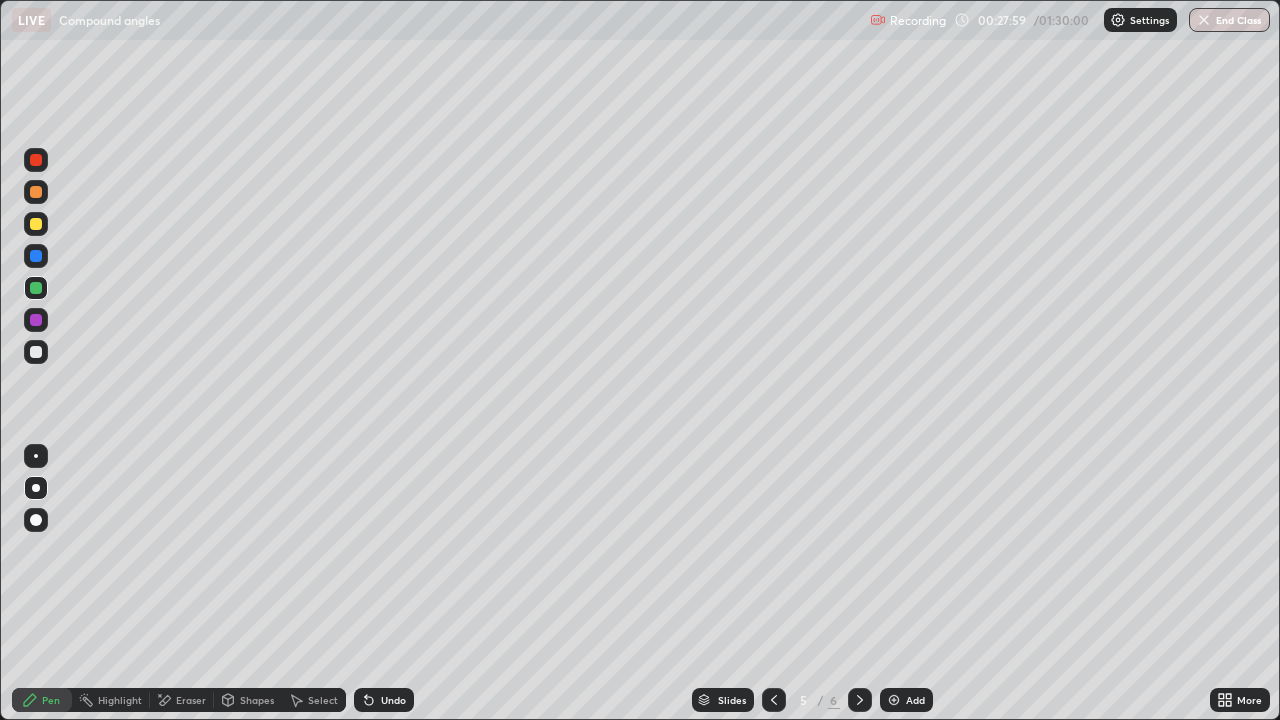 click at bounding box center [36, 224] 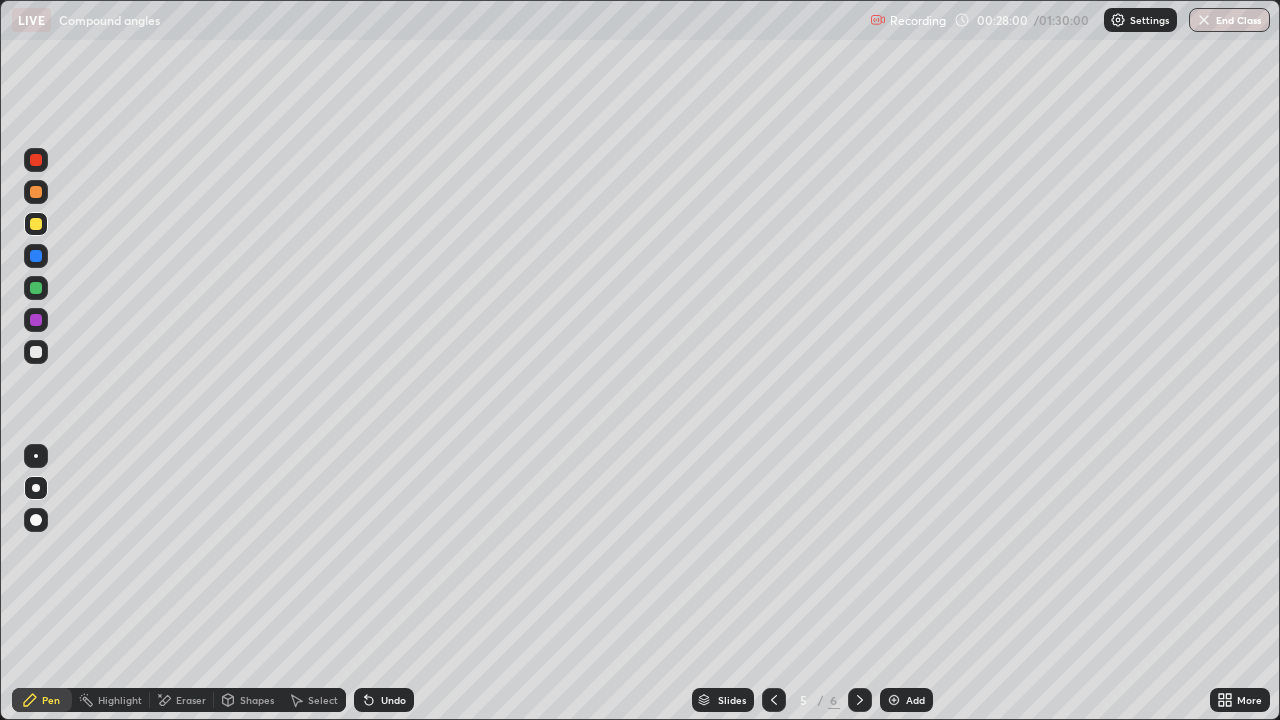 click at bounding box center (36, 192) 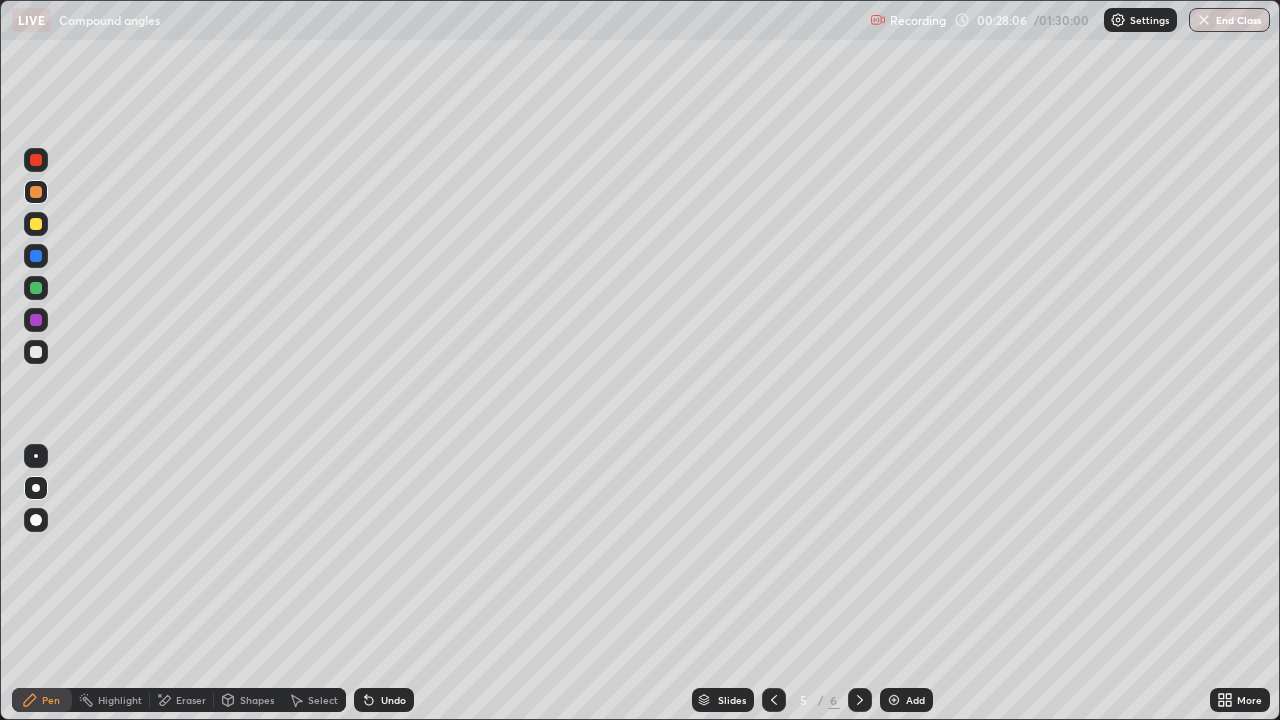 click 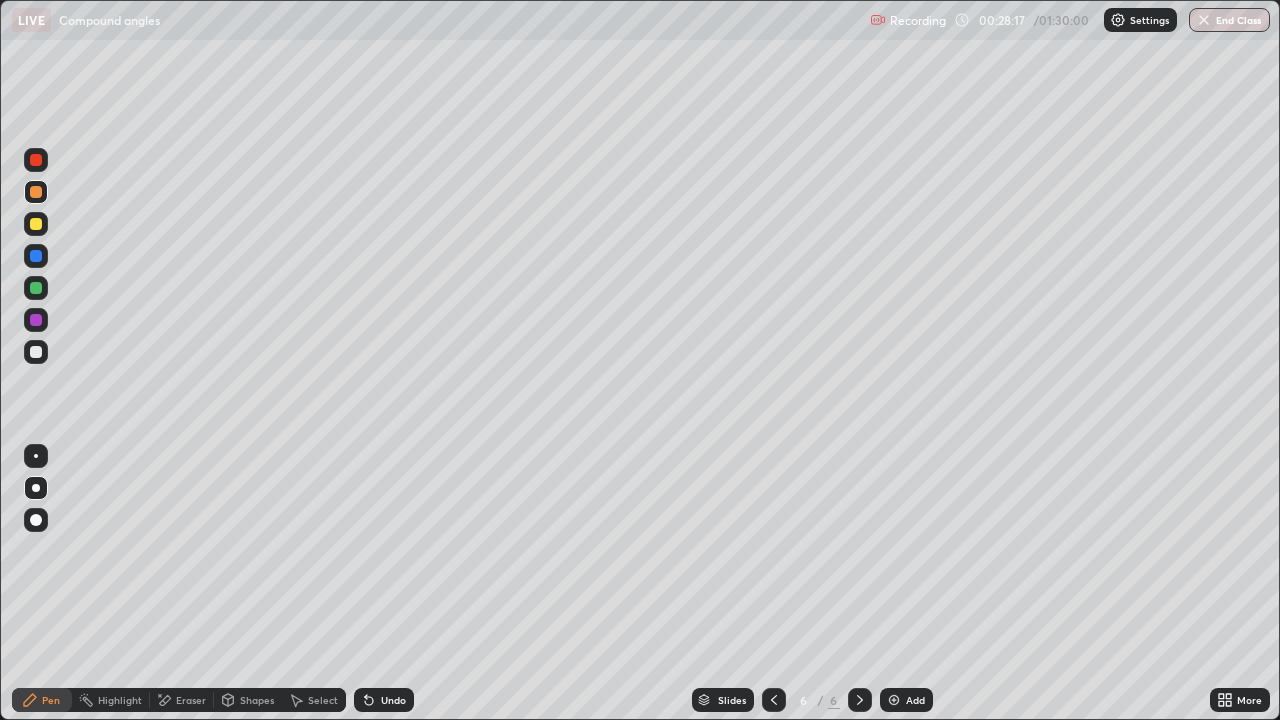 click at bounding box center (36, 352) 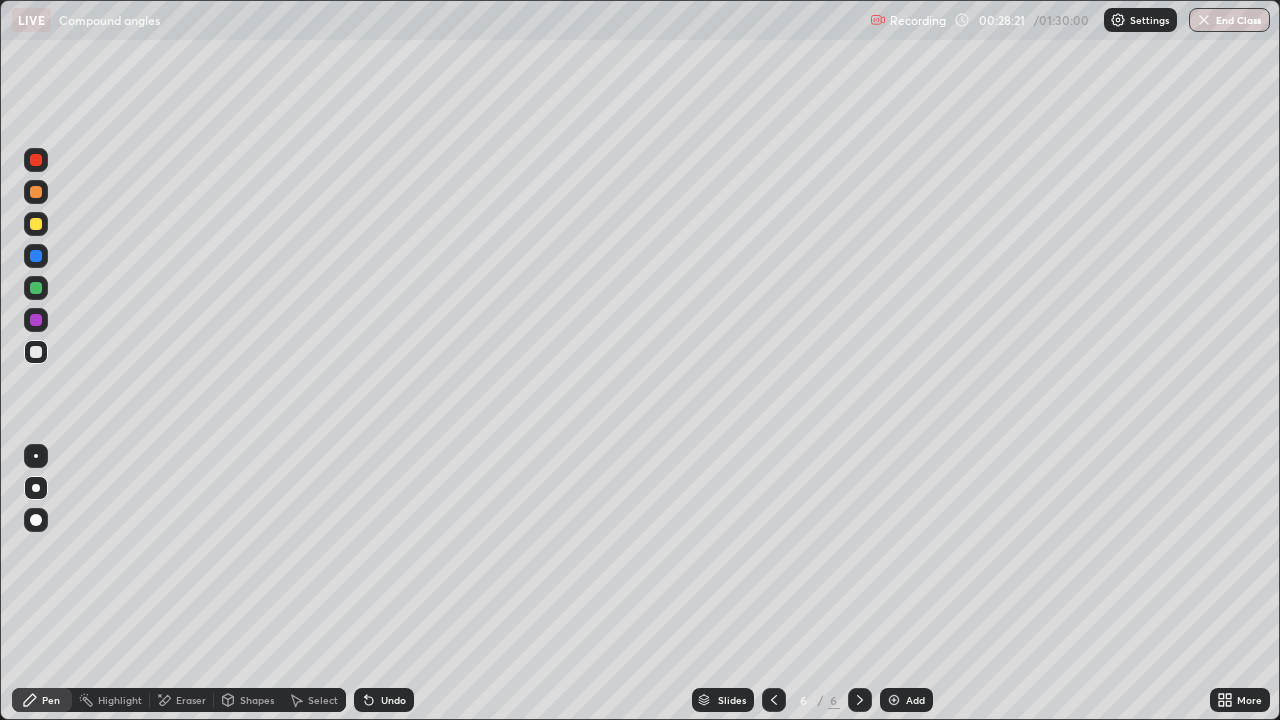 click at bounding box center [36, 256] 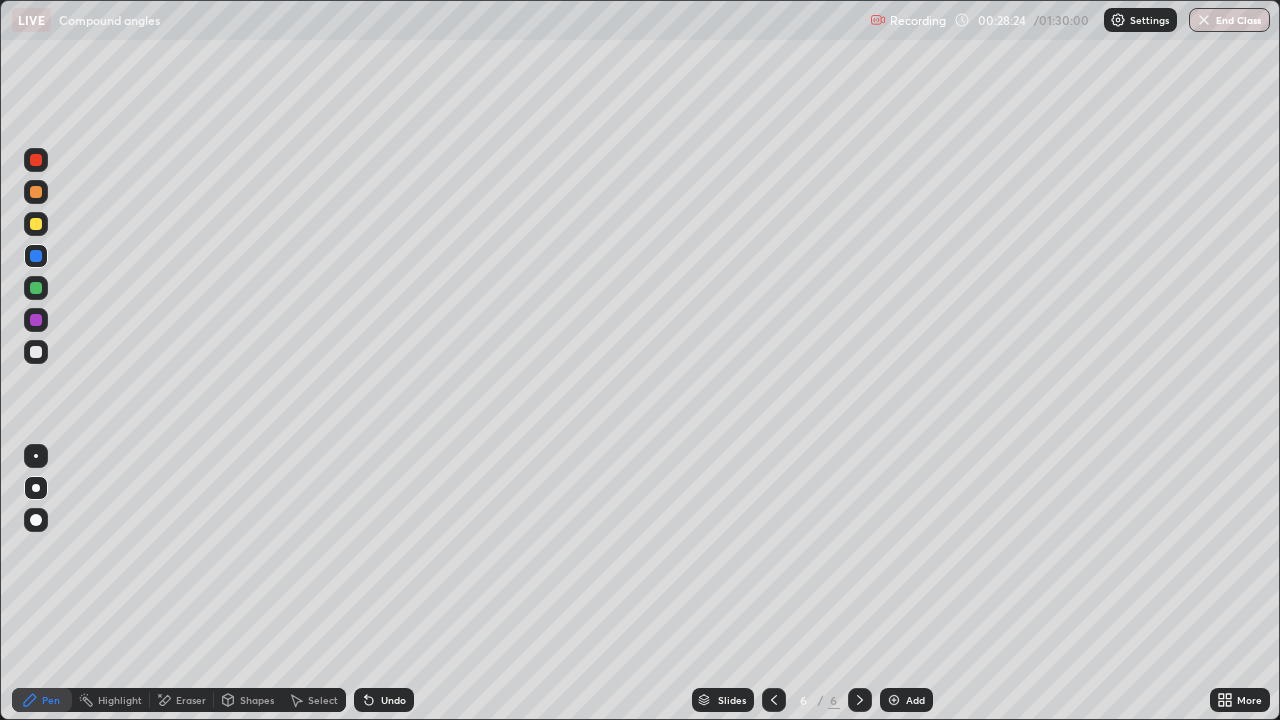 click at bounding box center (36, 288) 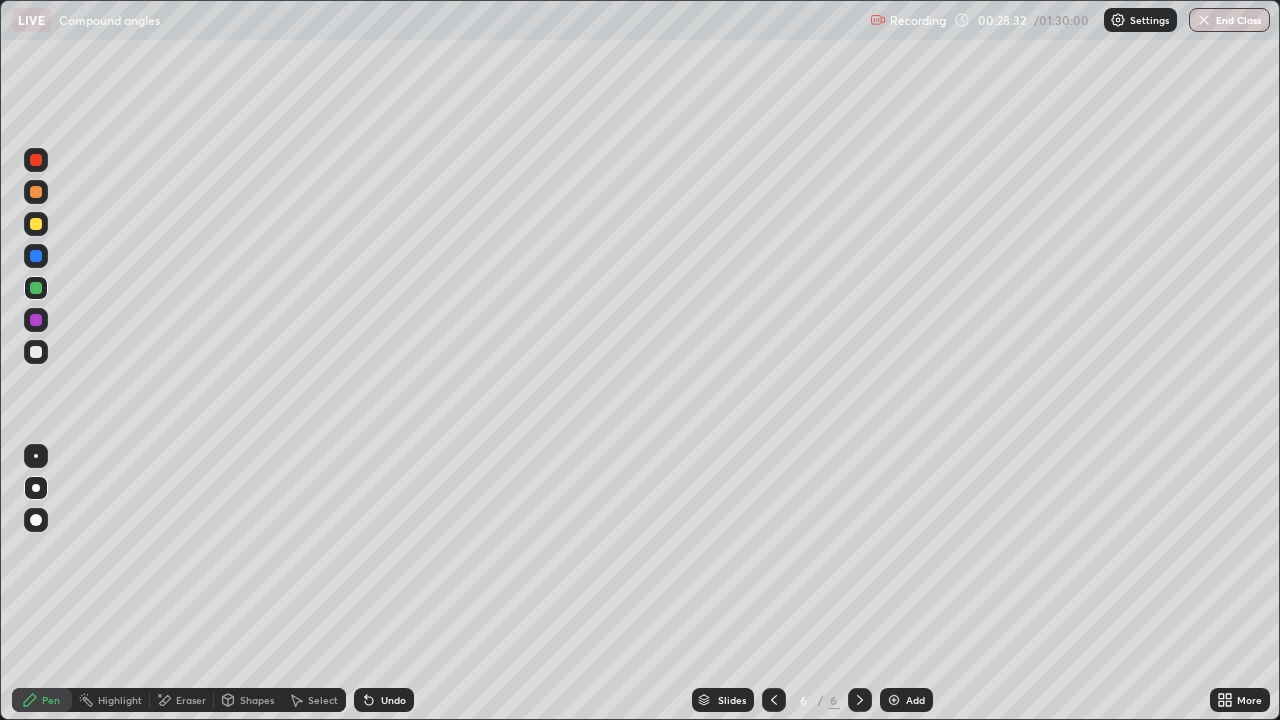 click at bounding box center (36, 192) 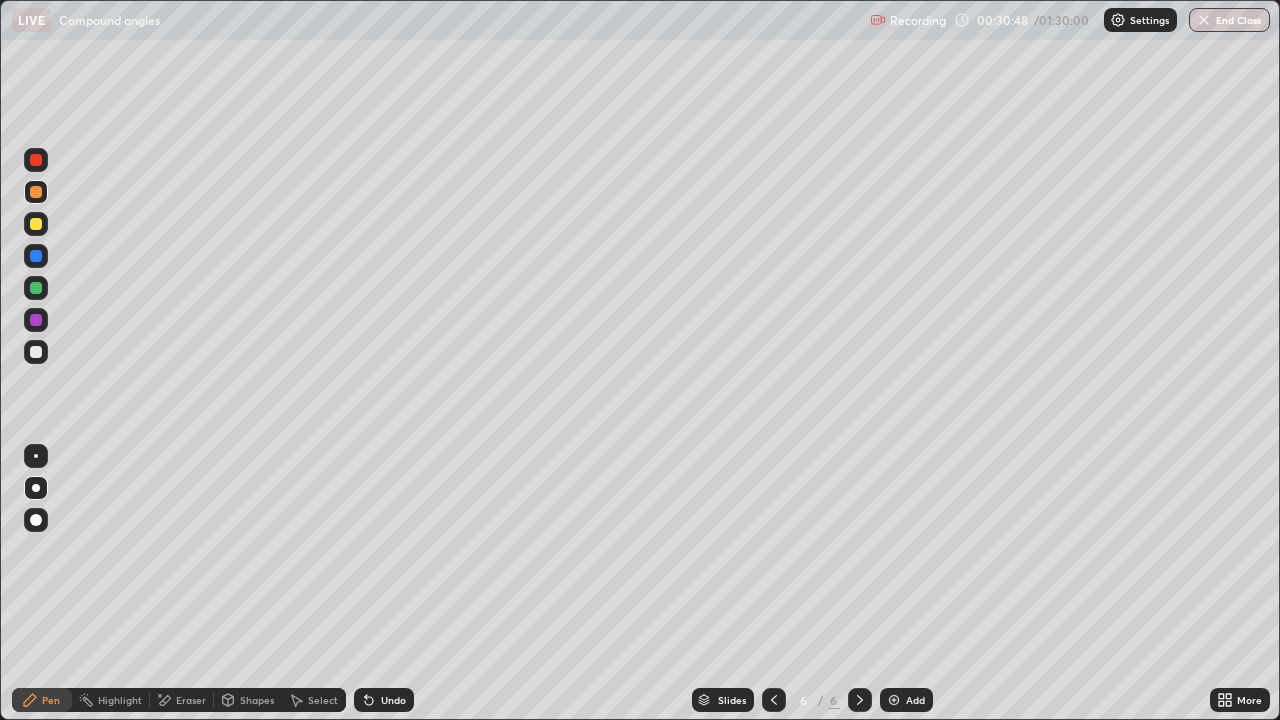 click 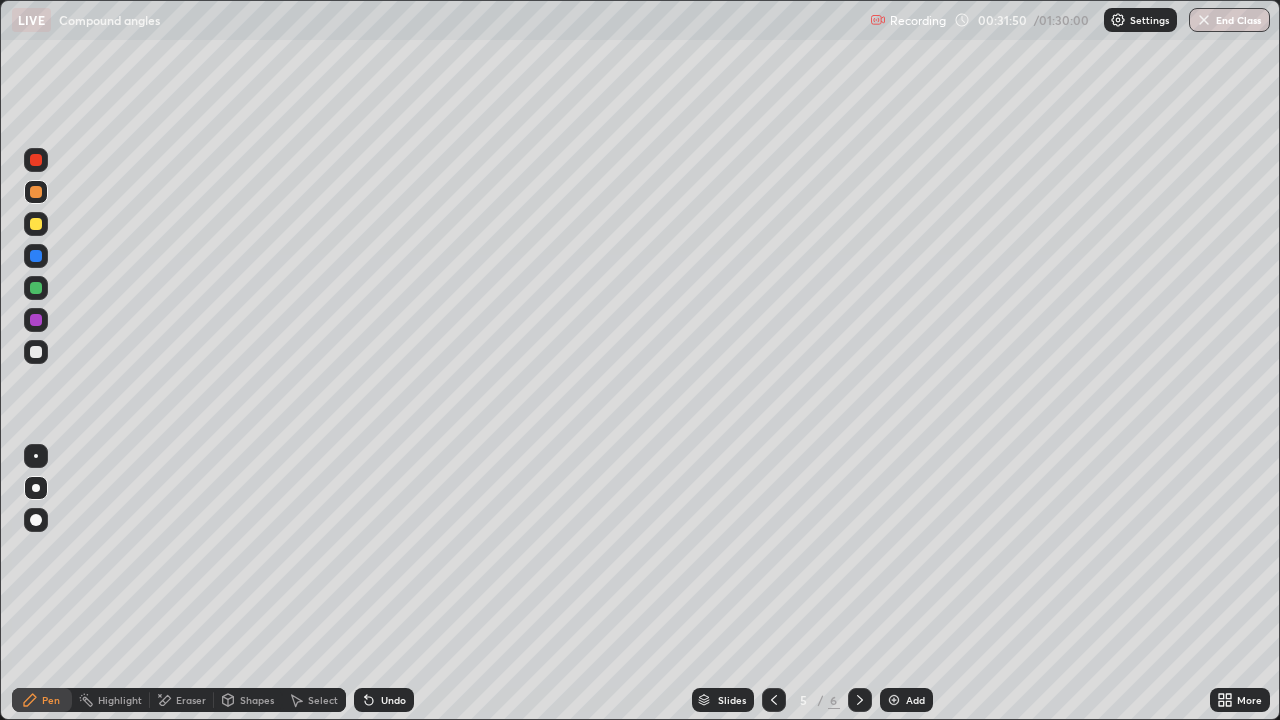 click at bounding box center (36, 352) 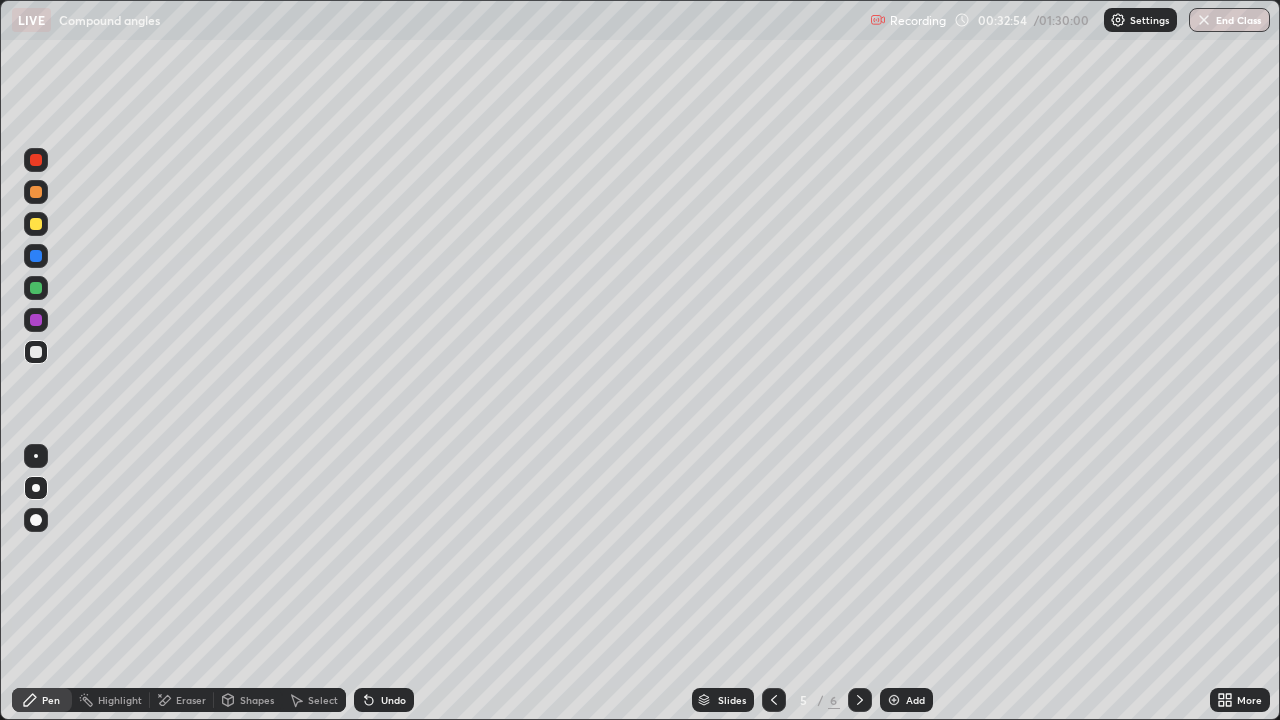 click 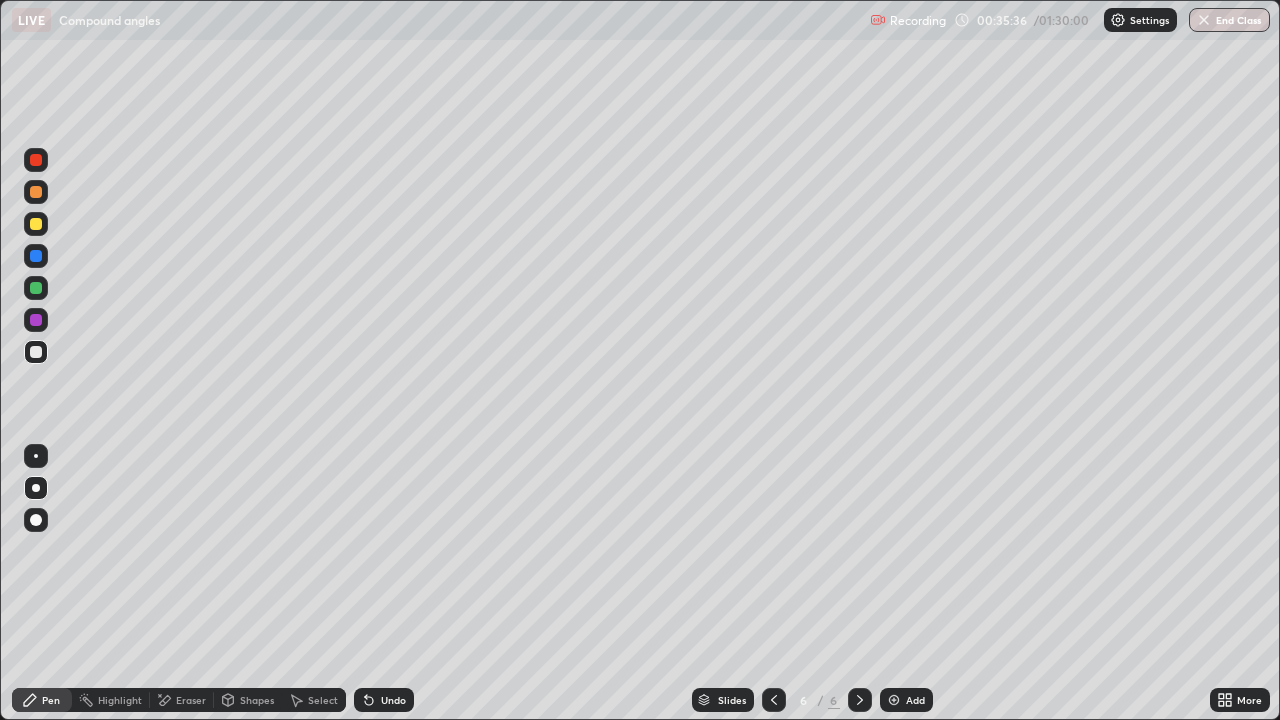 click on "Add" at bounding box center [906, 700] 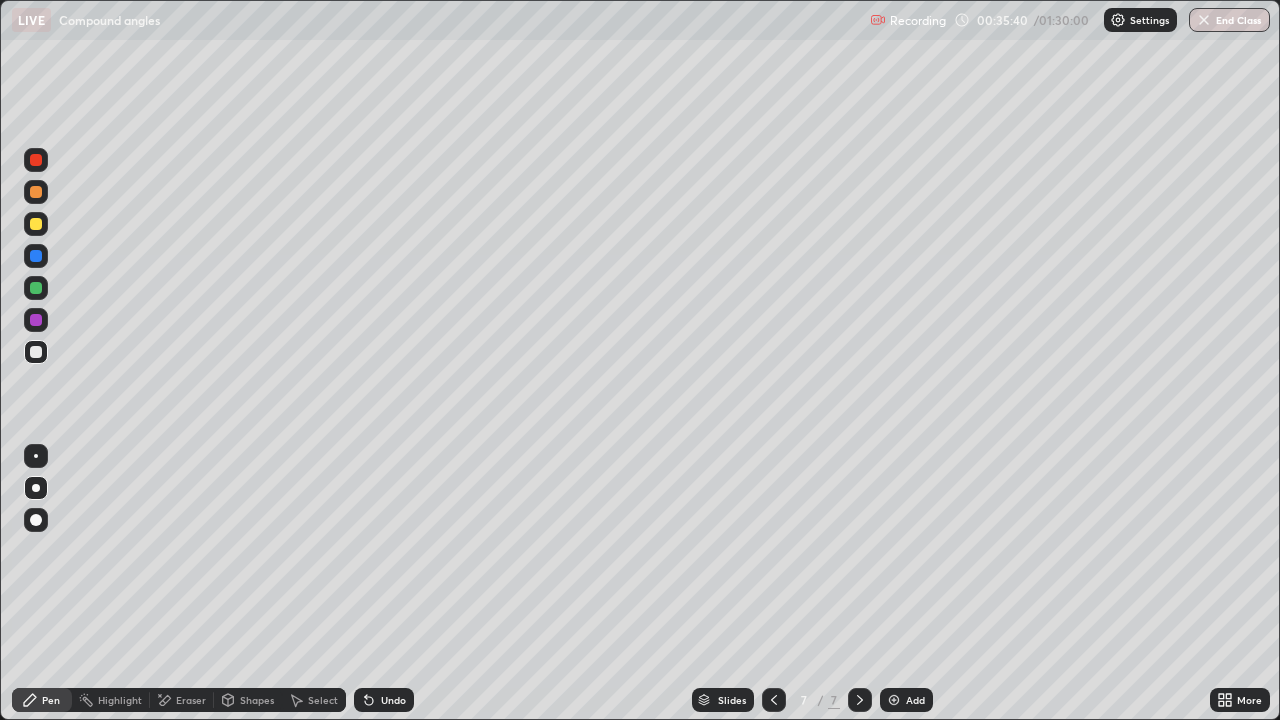 click on "Undo" at bounding box center [393, 700] 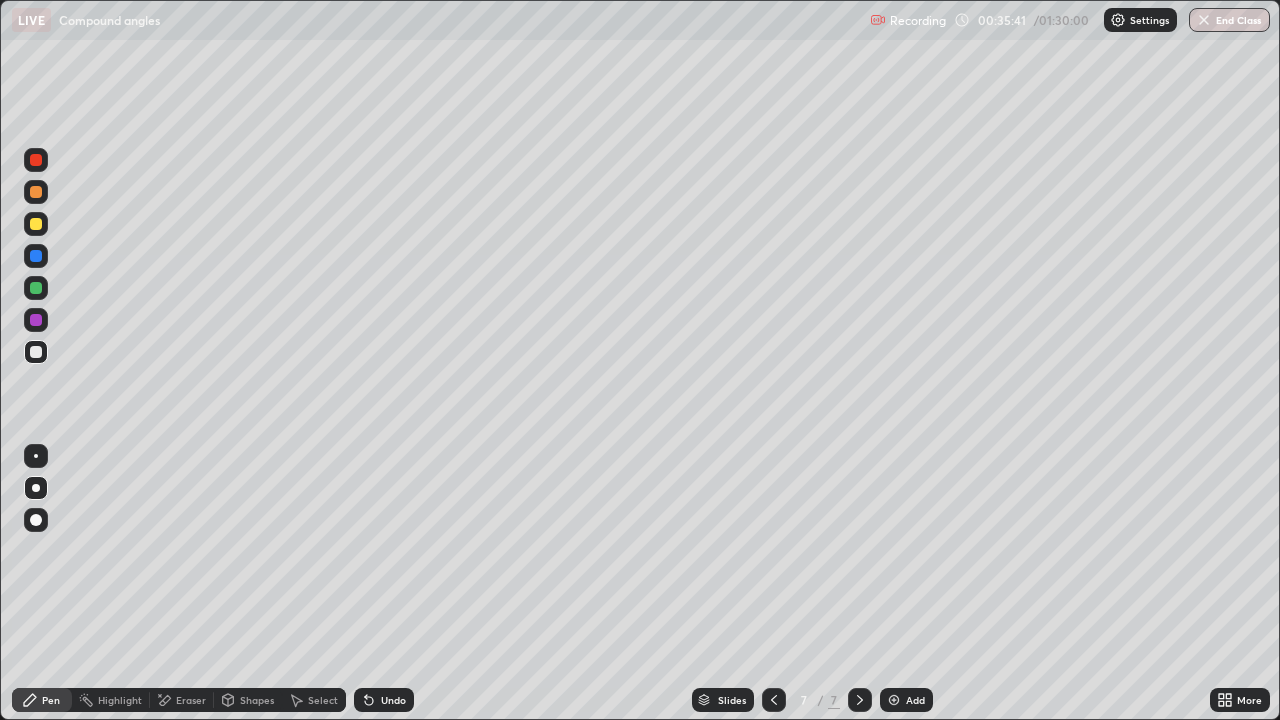click at bounding box center [36, 192] 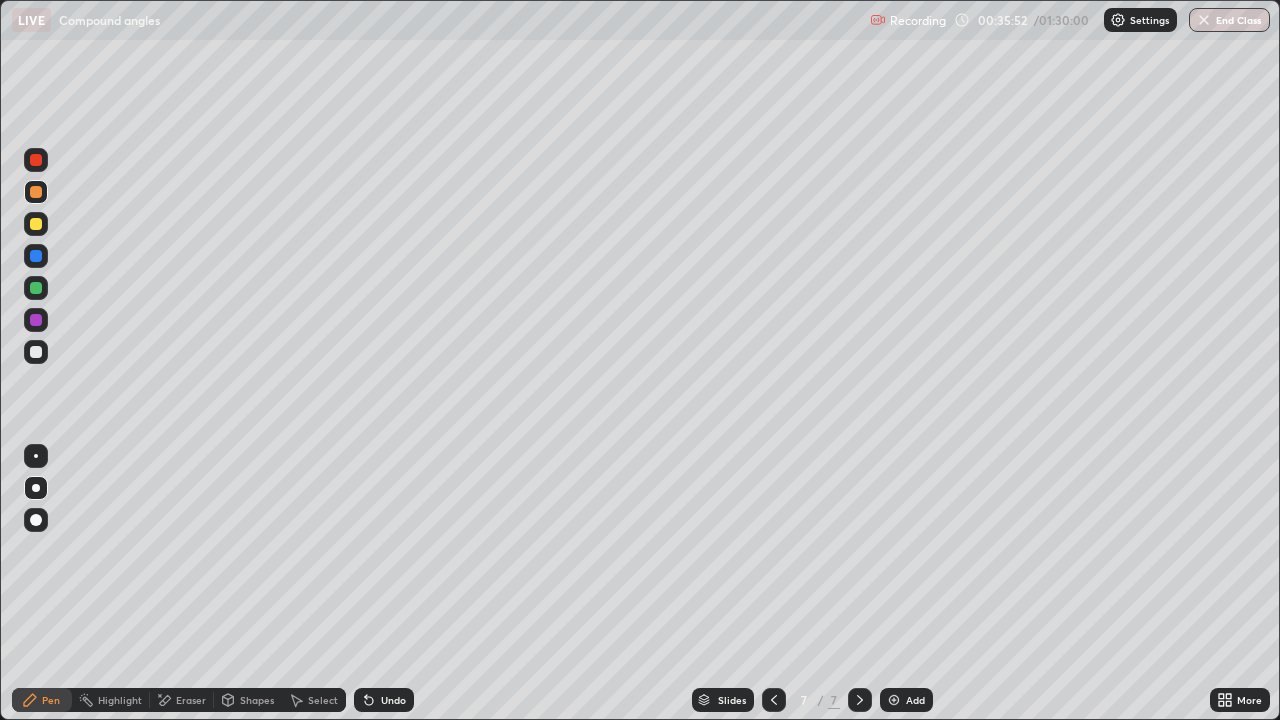 click on "Undo" at bounding box center (393, 700) 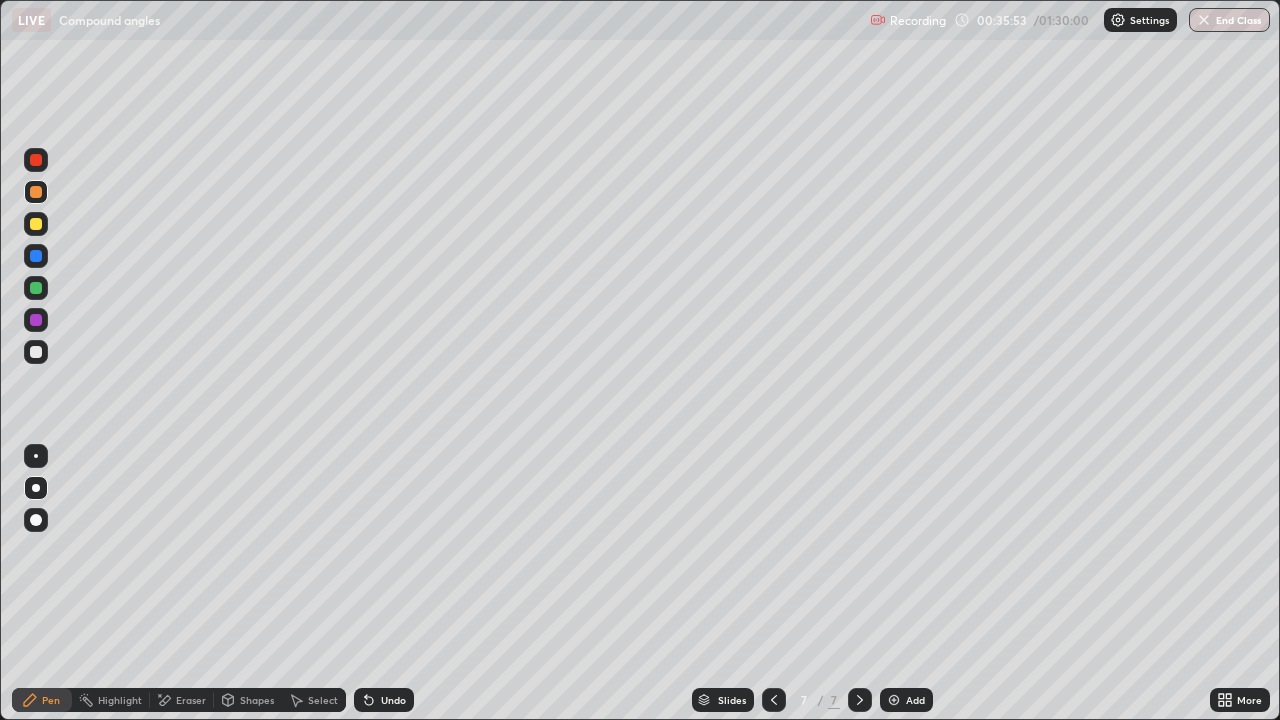 click on "Undo" at bounding box center (393, 700) 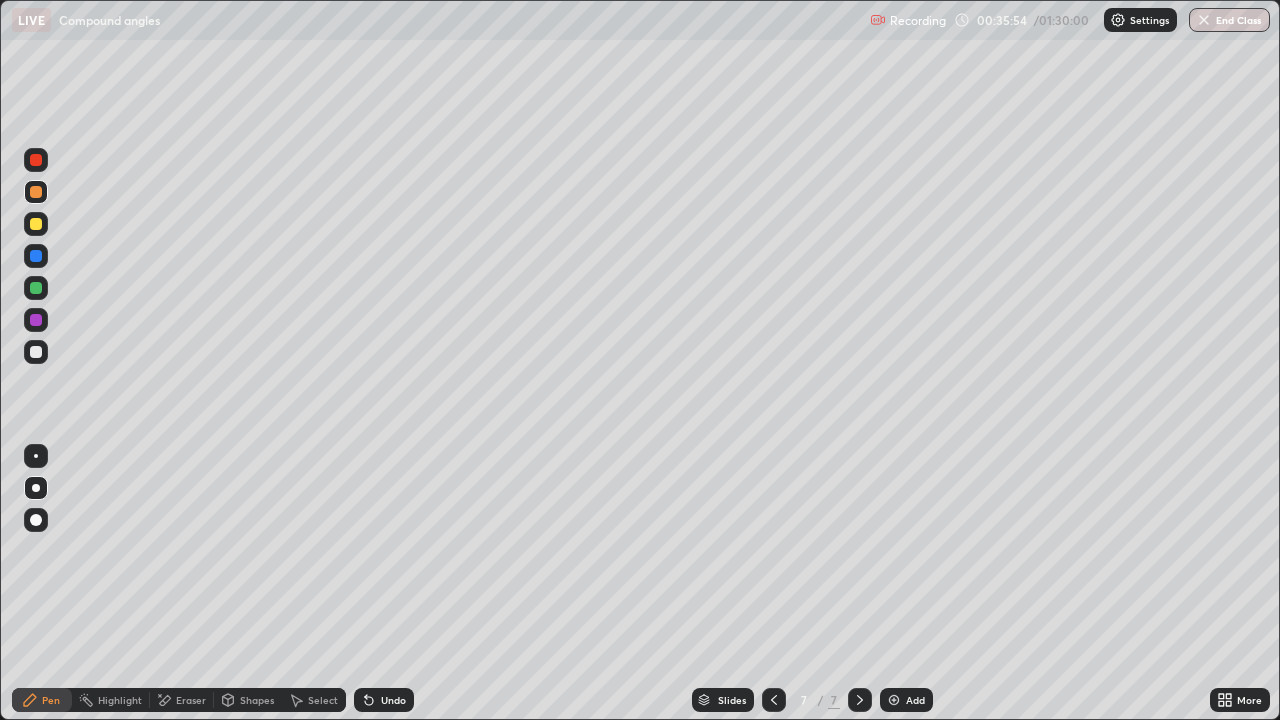 click on "Undo" at bounding box center (393, 700) 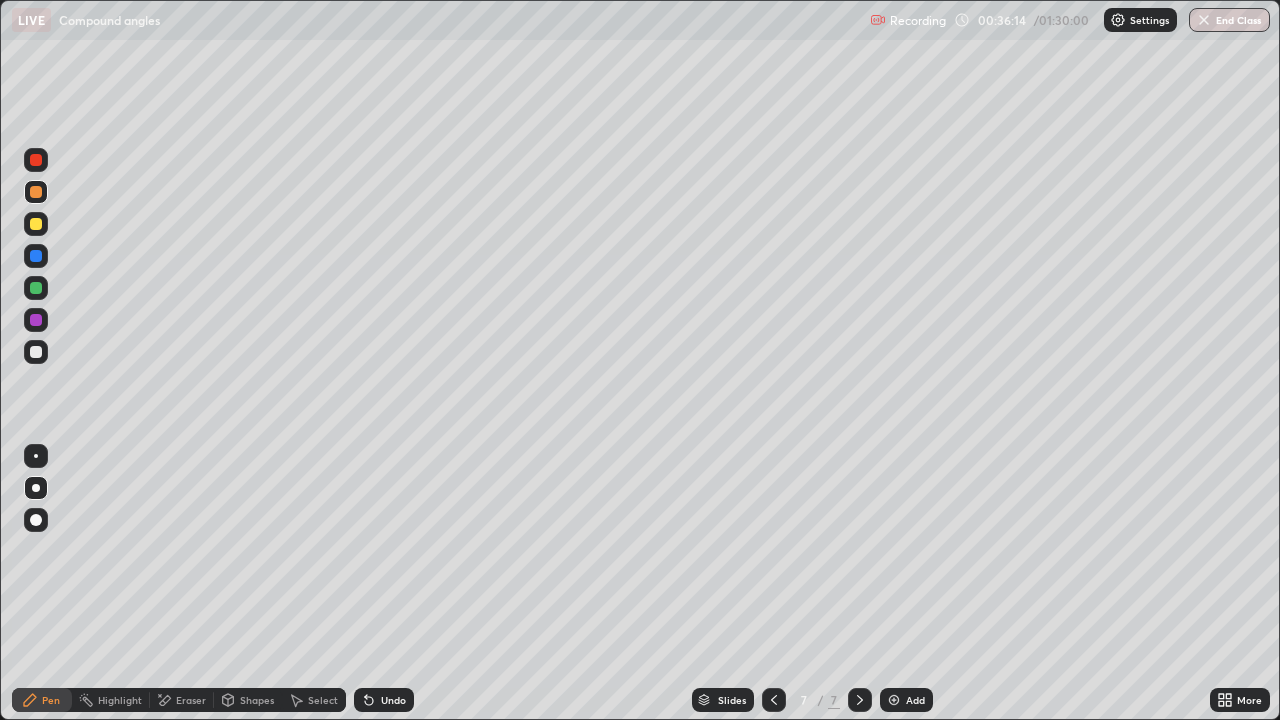 click on "Undo" at bounding box center (393, 700) 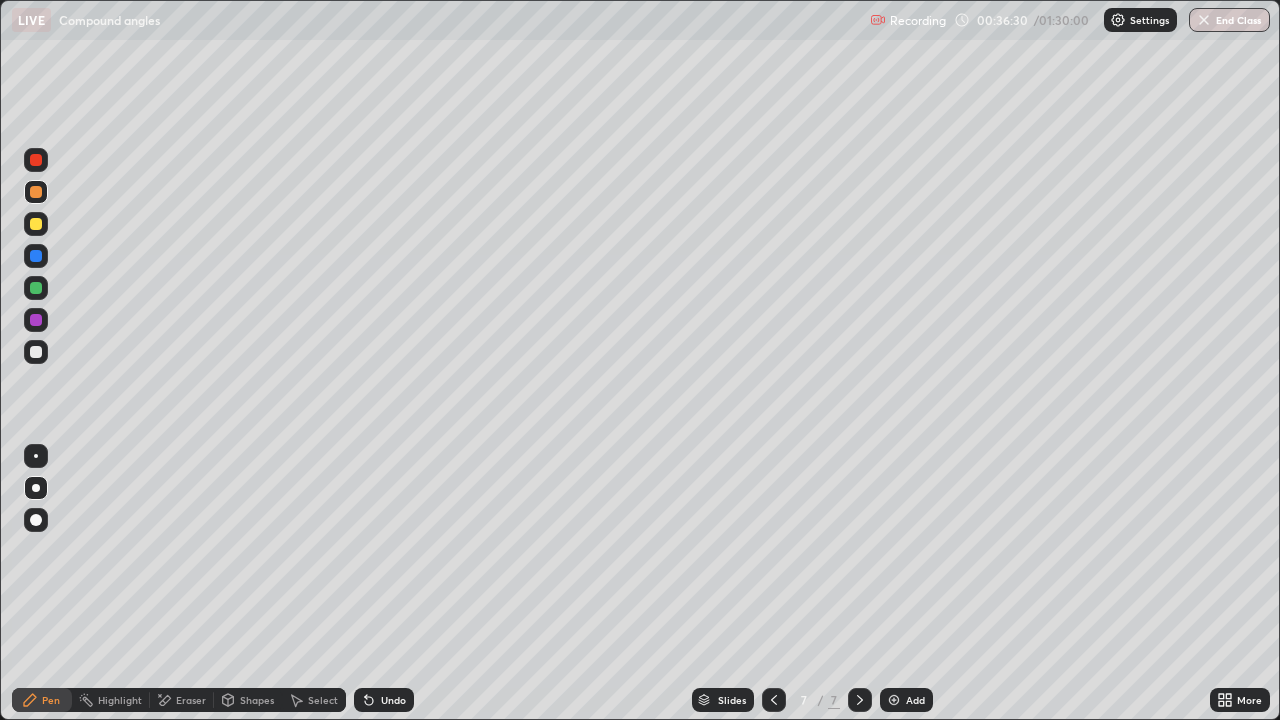 click at bounding box center (36, 352) 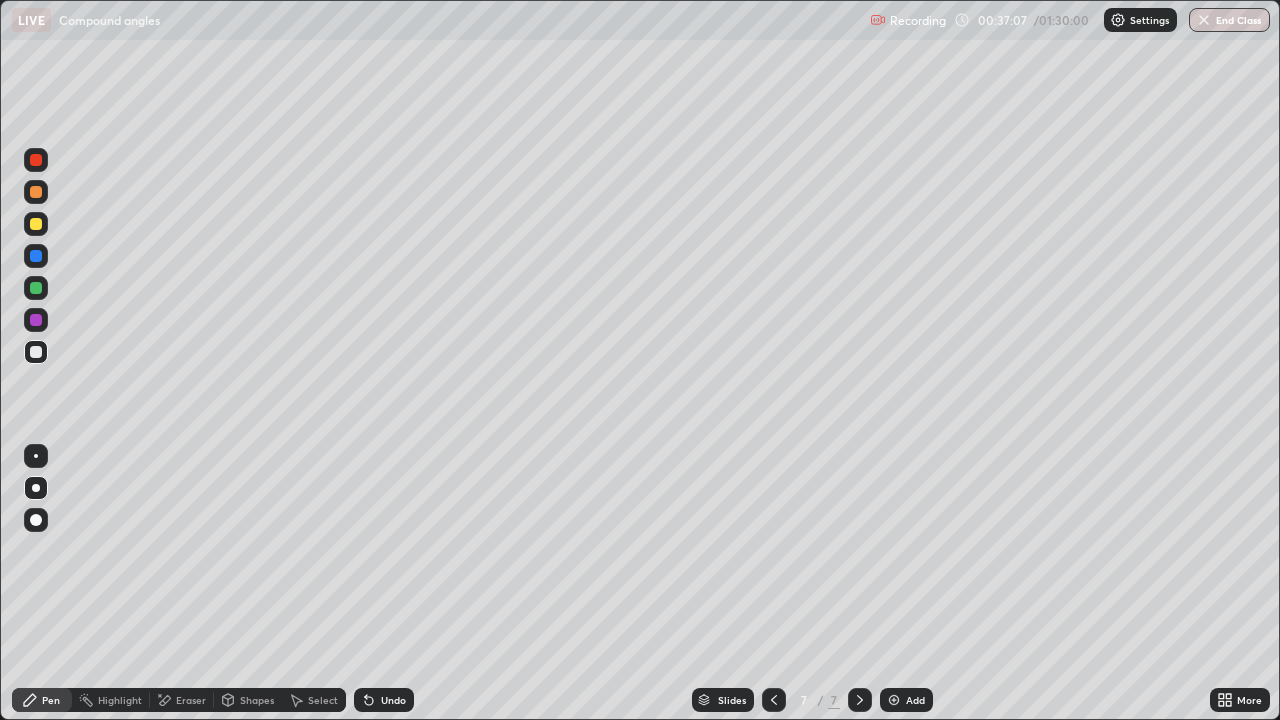 click at bounding box center [36, 256] 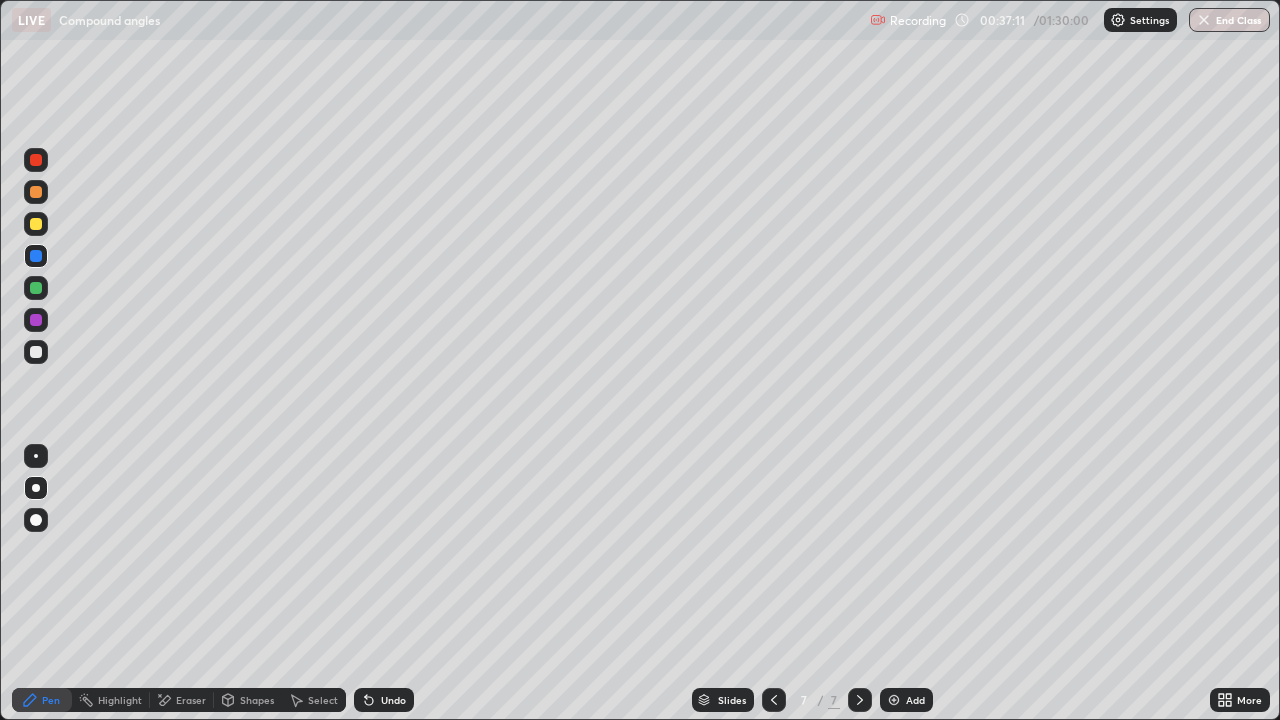 click at bounding box center (36, 352) 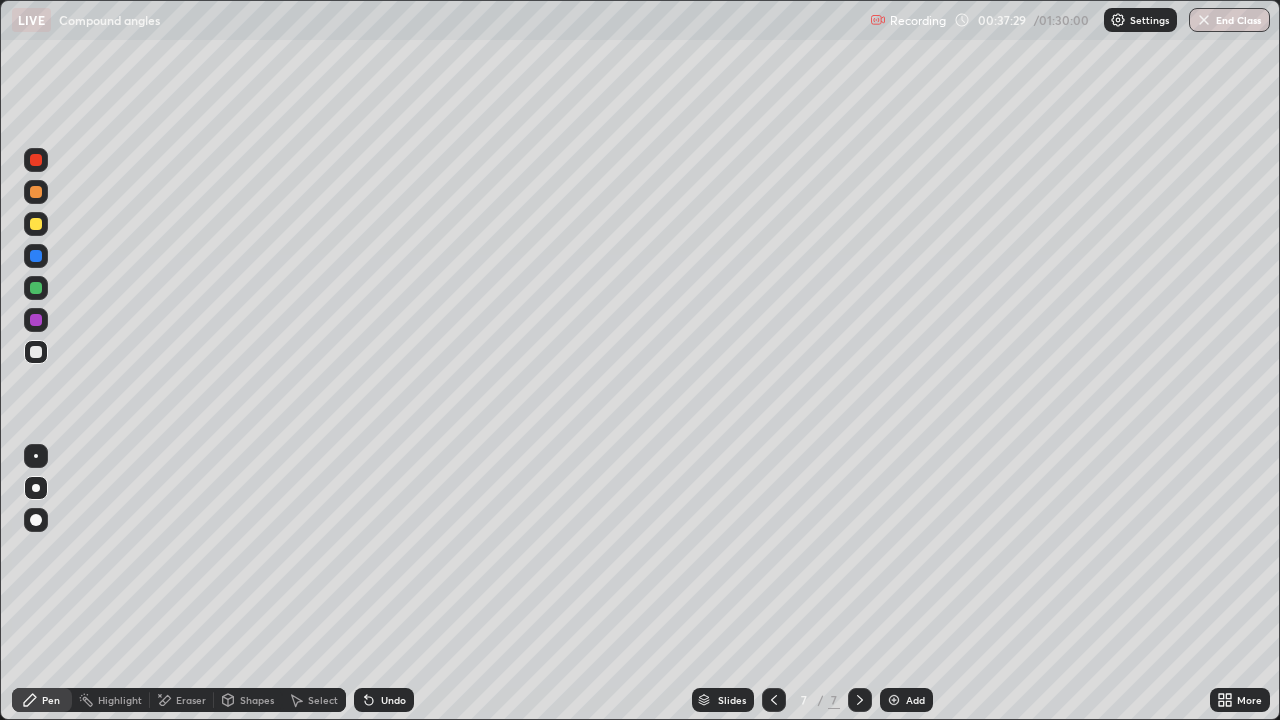 click at bounding box center (36, 288) 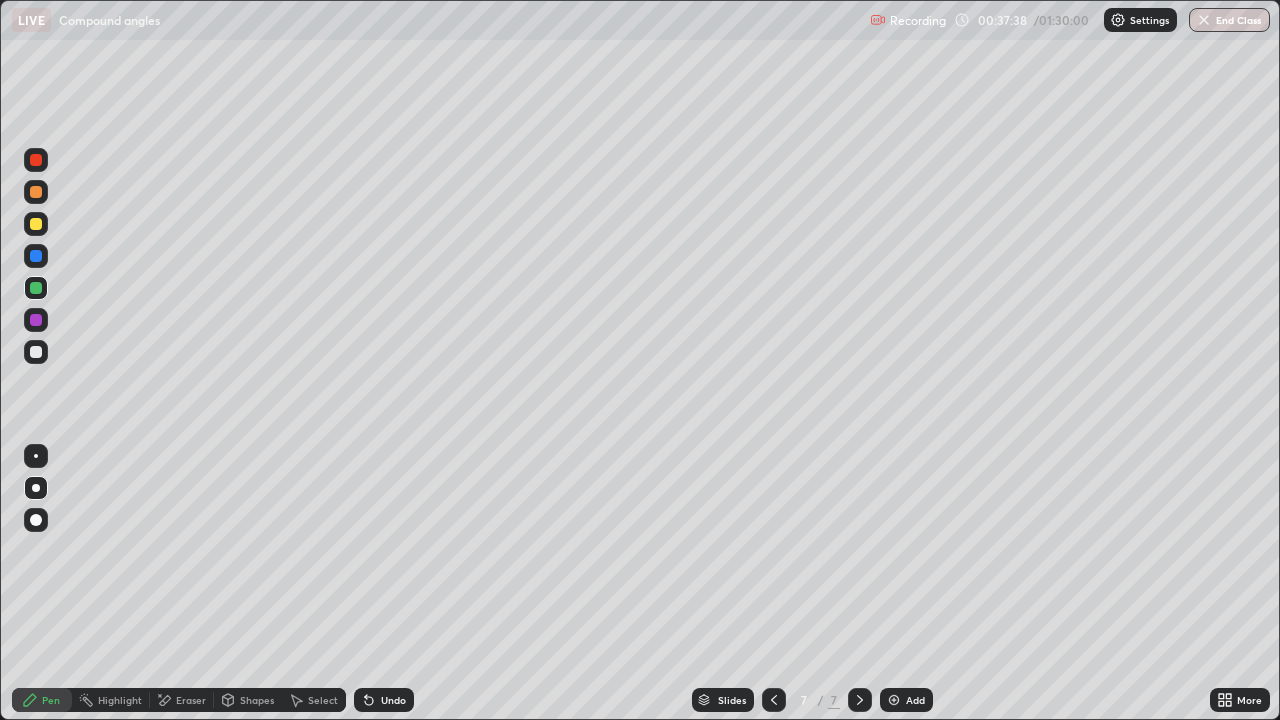 click on "Eraser" at bounding box center [191, 700] 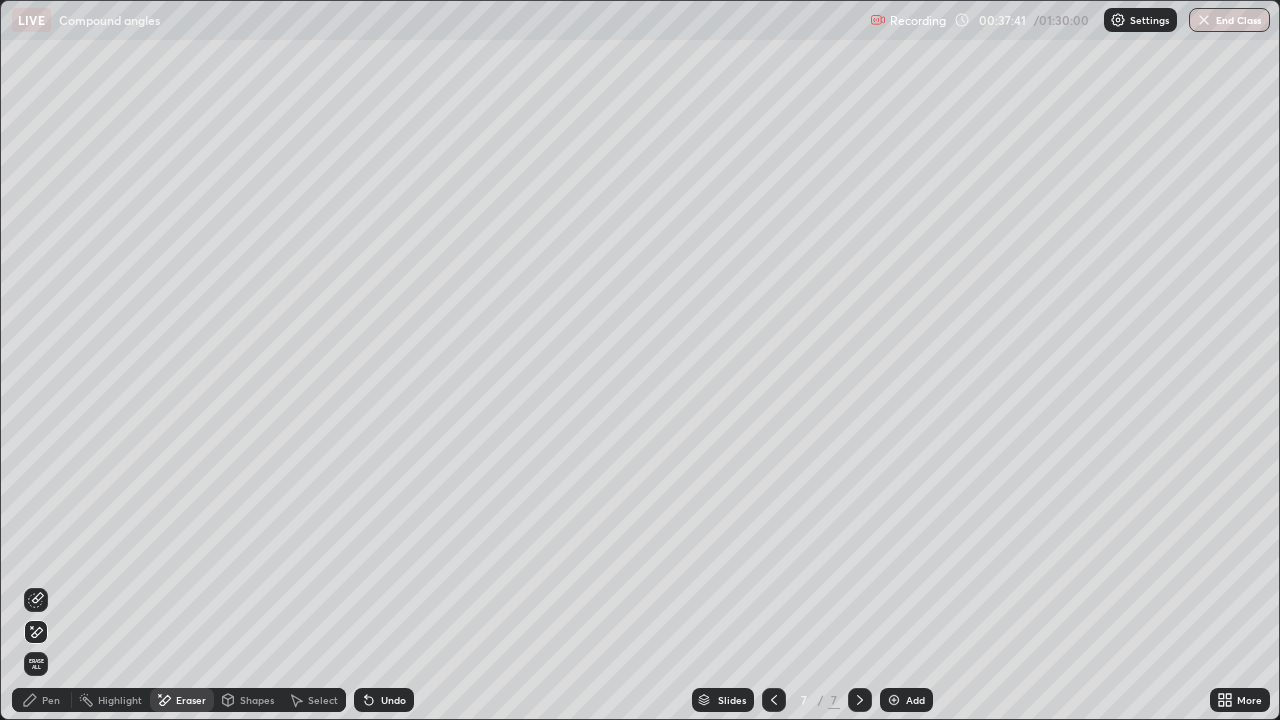 click on "Pen" at bounding box center (51, 700) 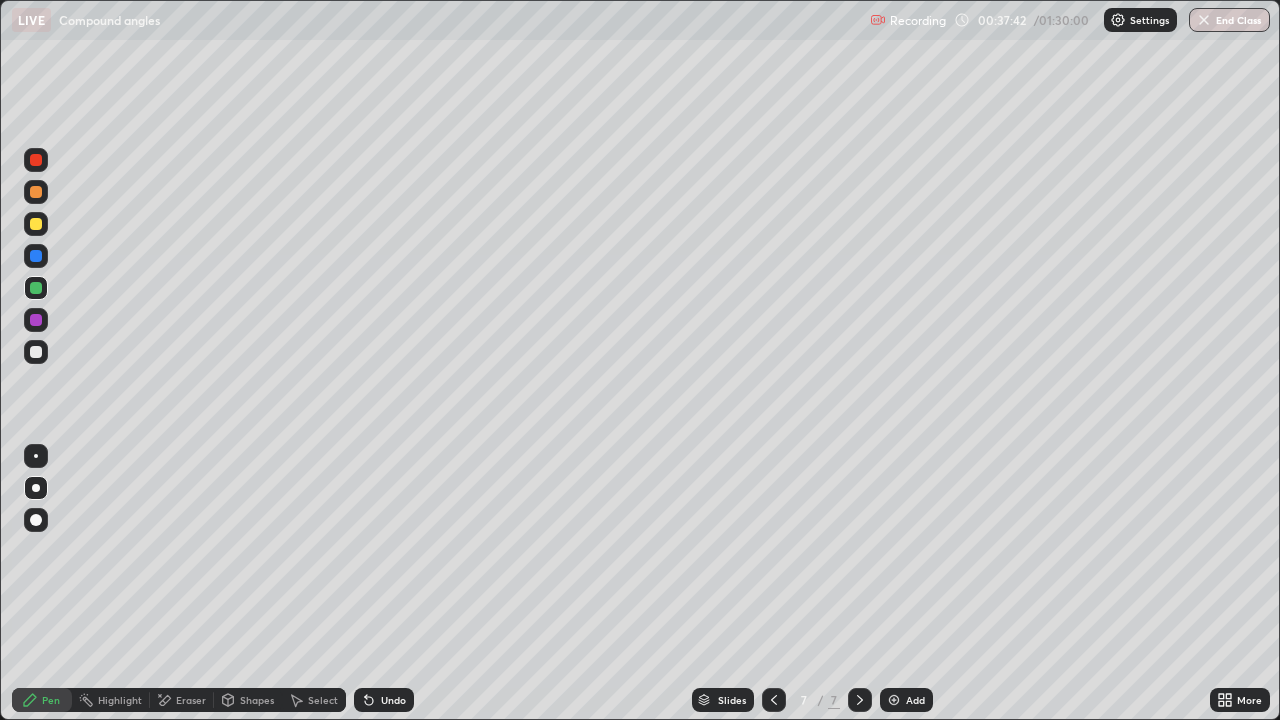 click at bounding box center (36, 352) 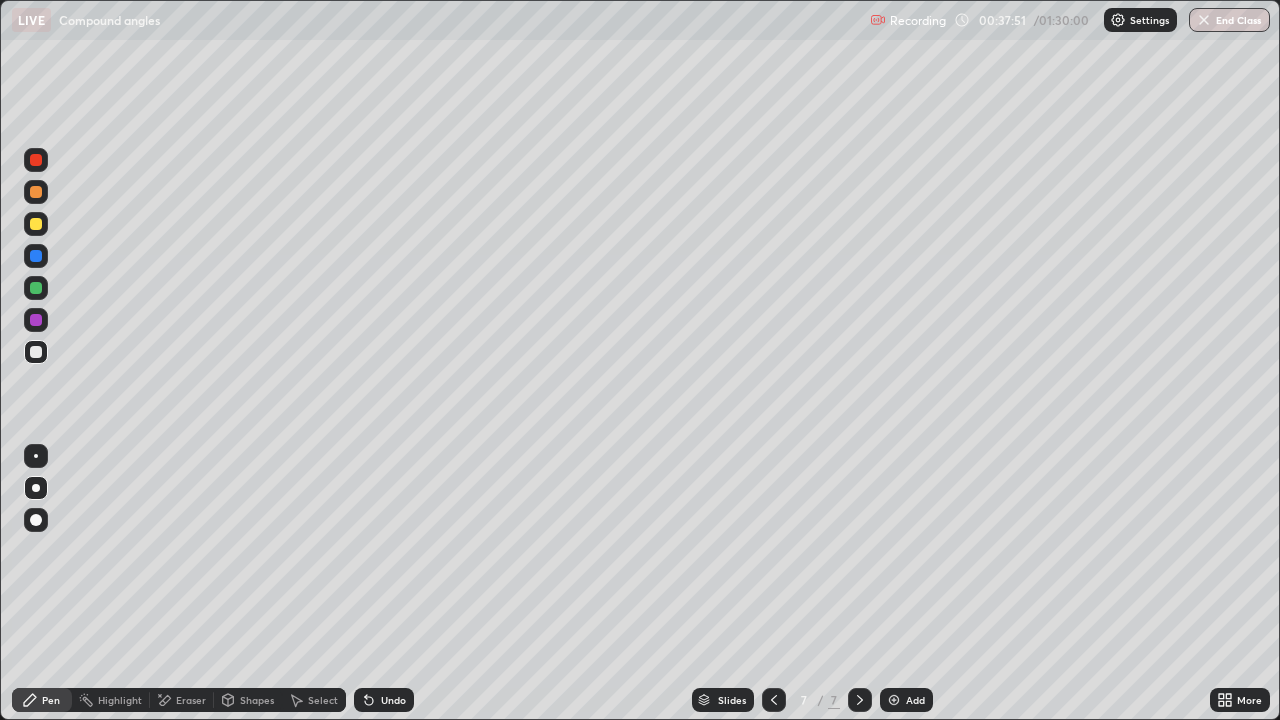 click at bounding box center [36, 288] 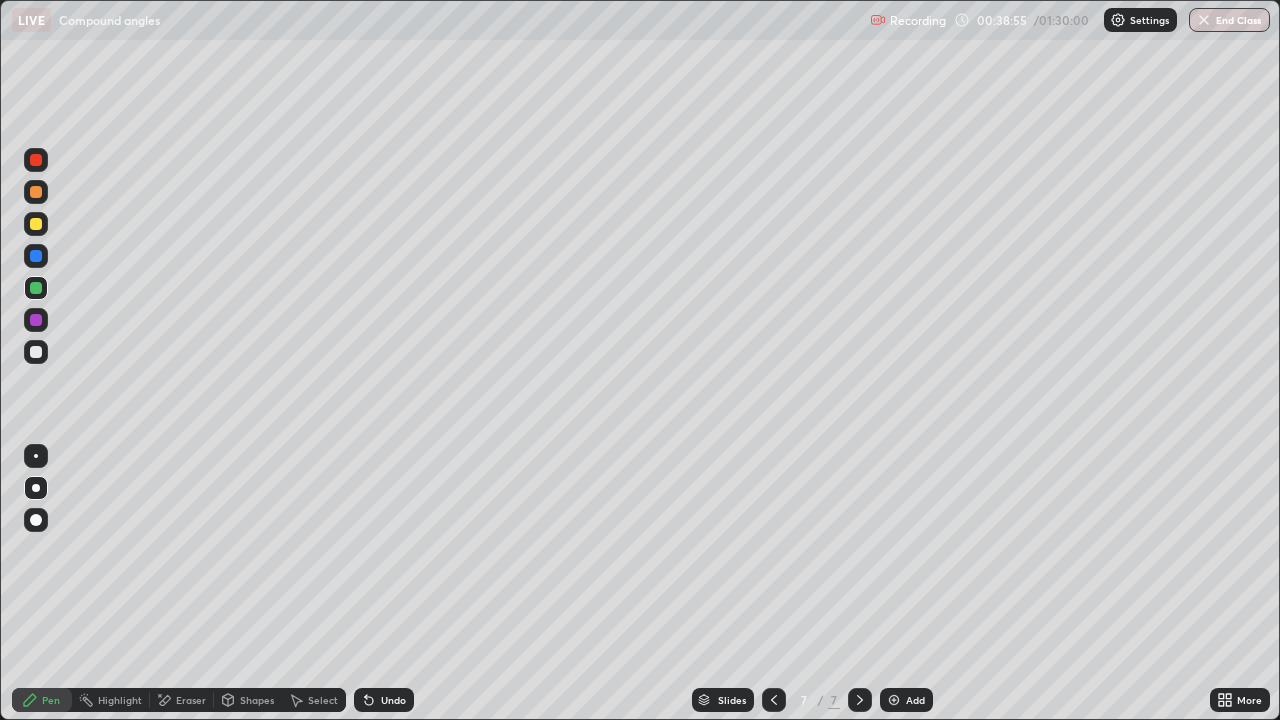 click at bounding box center [894, 700] 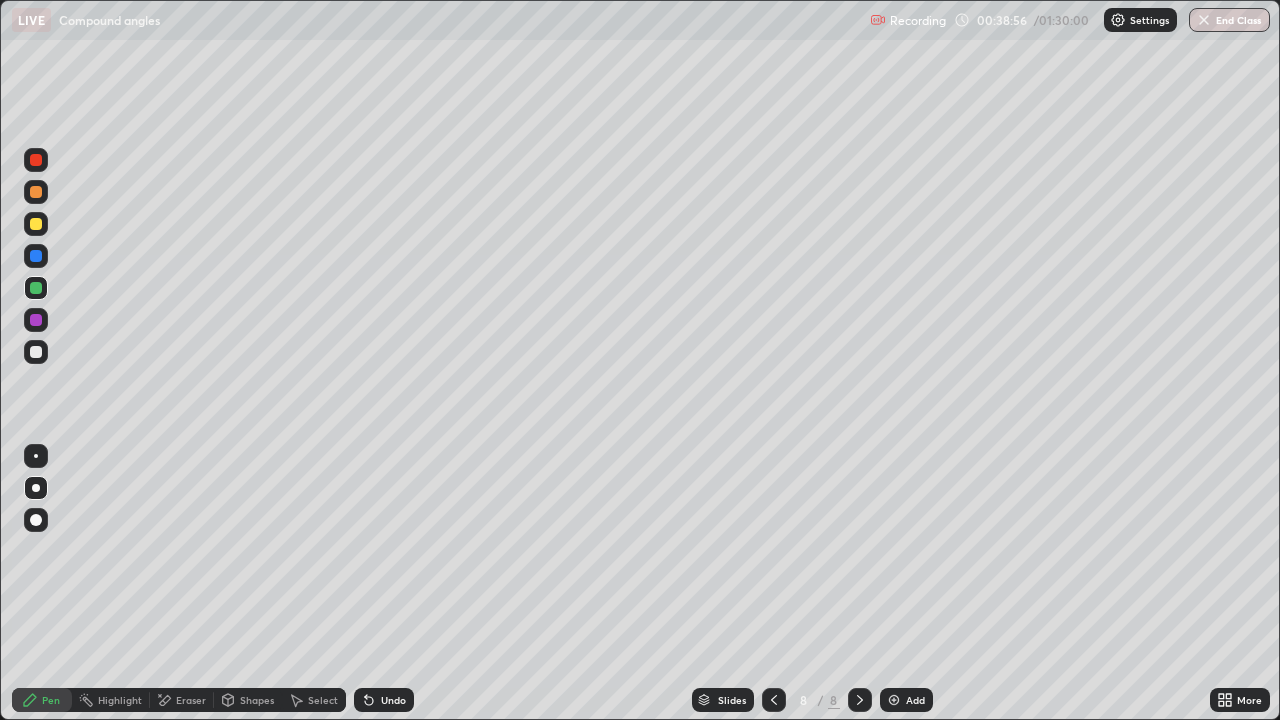 click 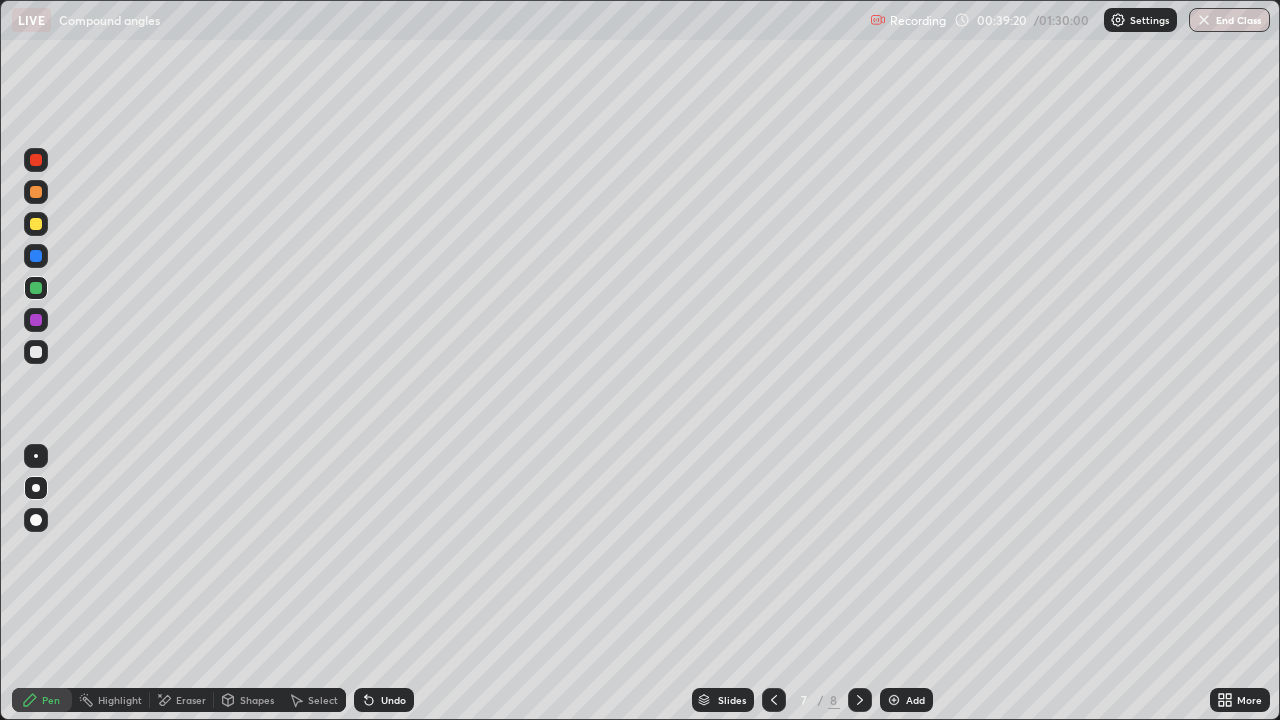 click 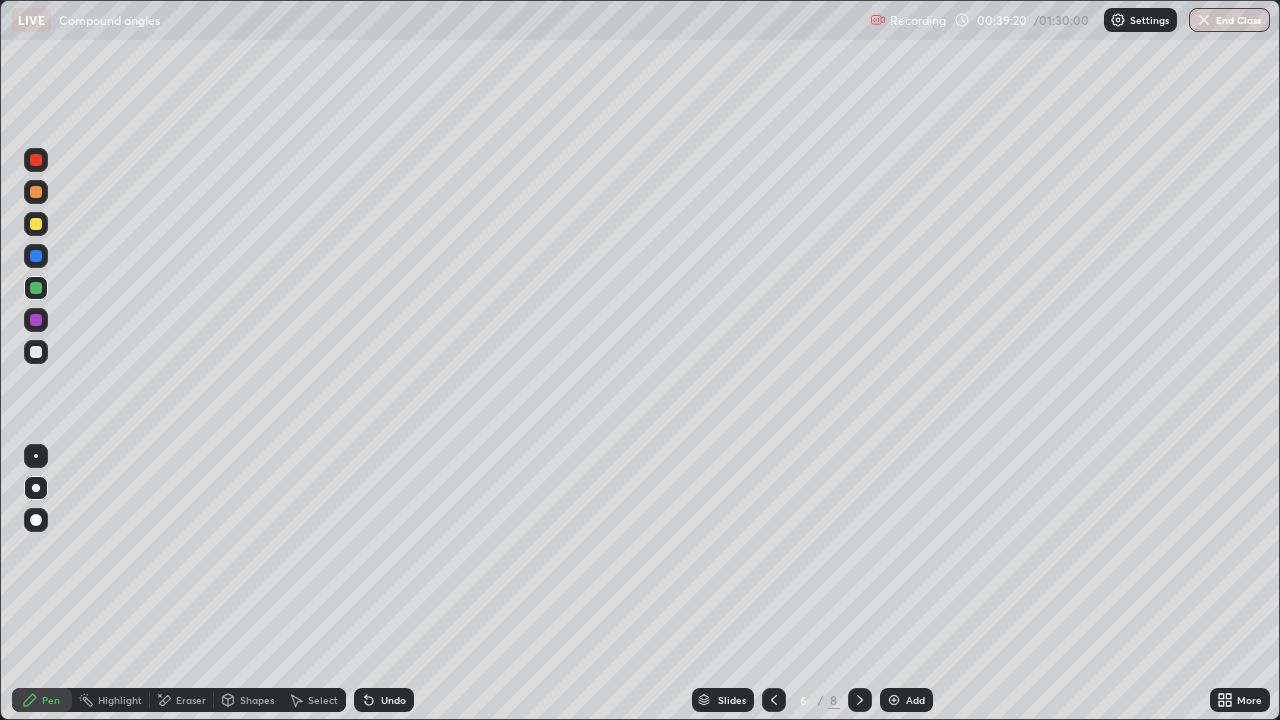 click 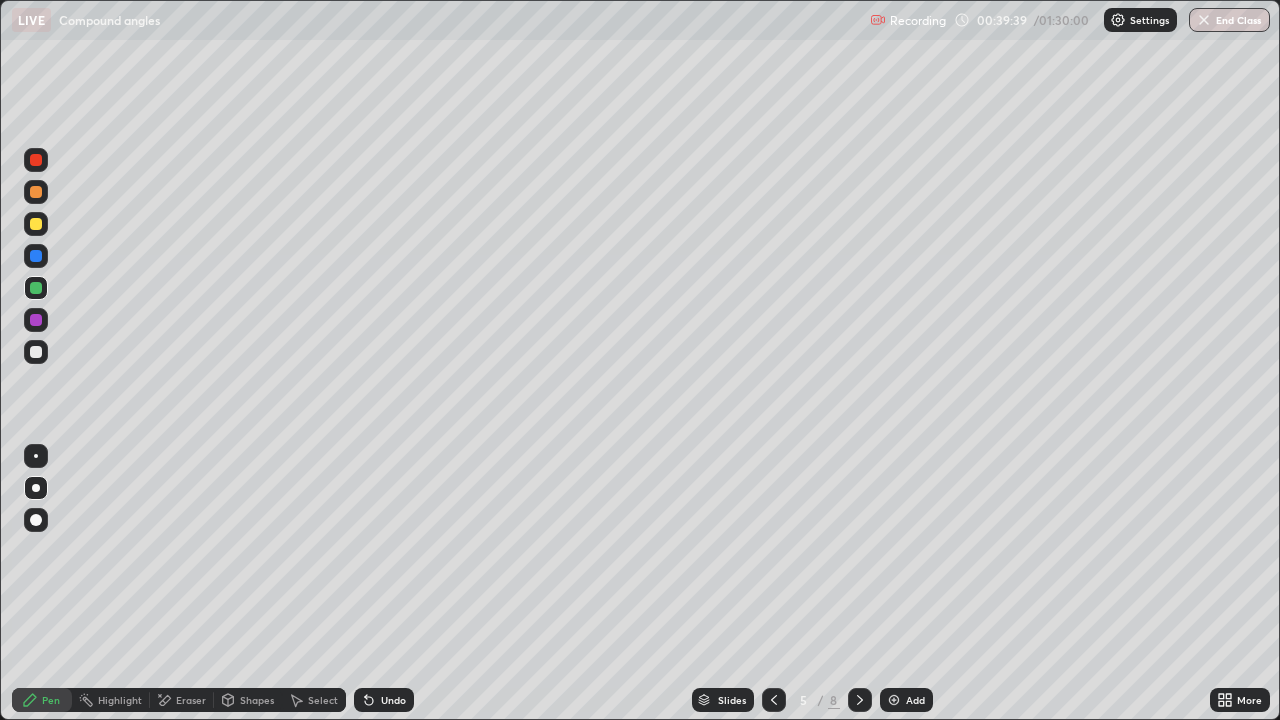 click on "Add" at bounding box center (906, 700) 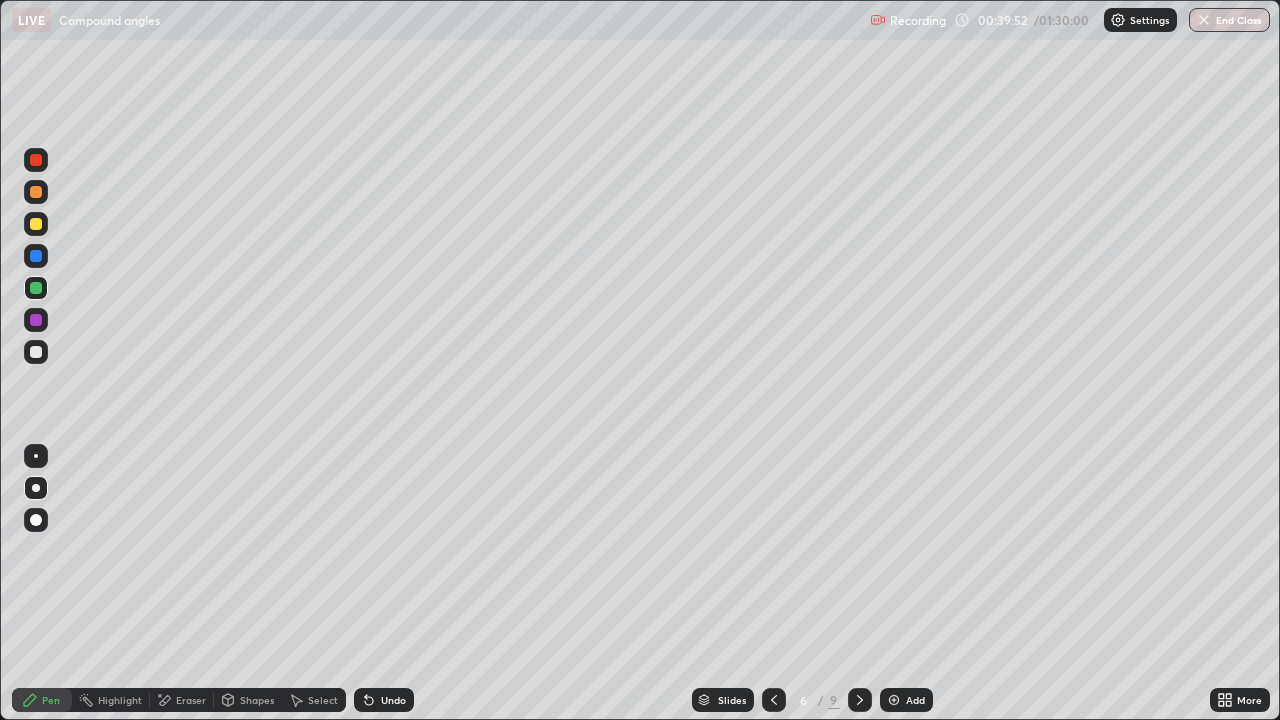 click on "Undo" at bounding box center [393, 700] 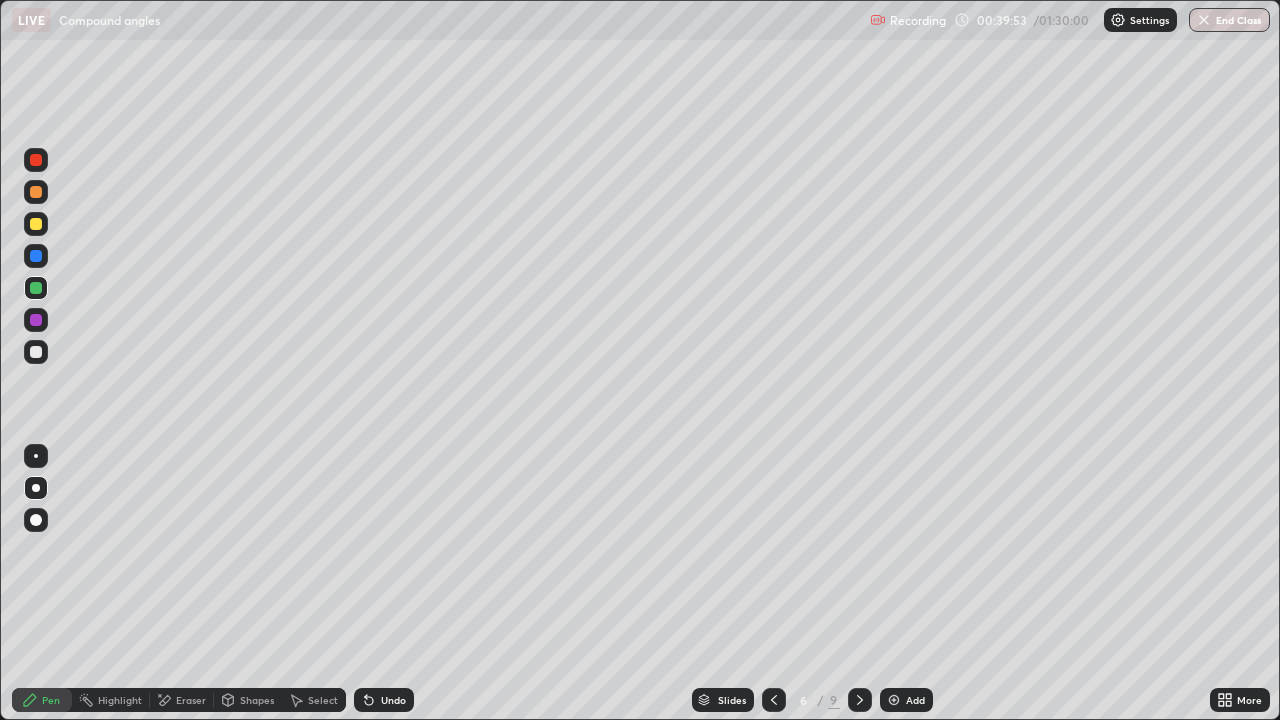 click 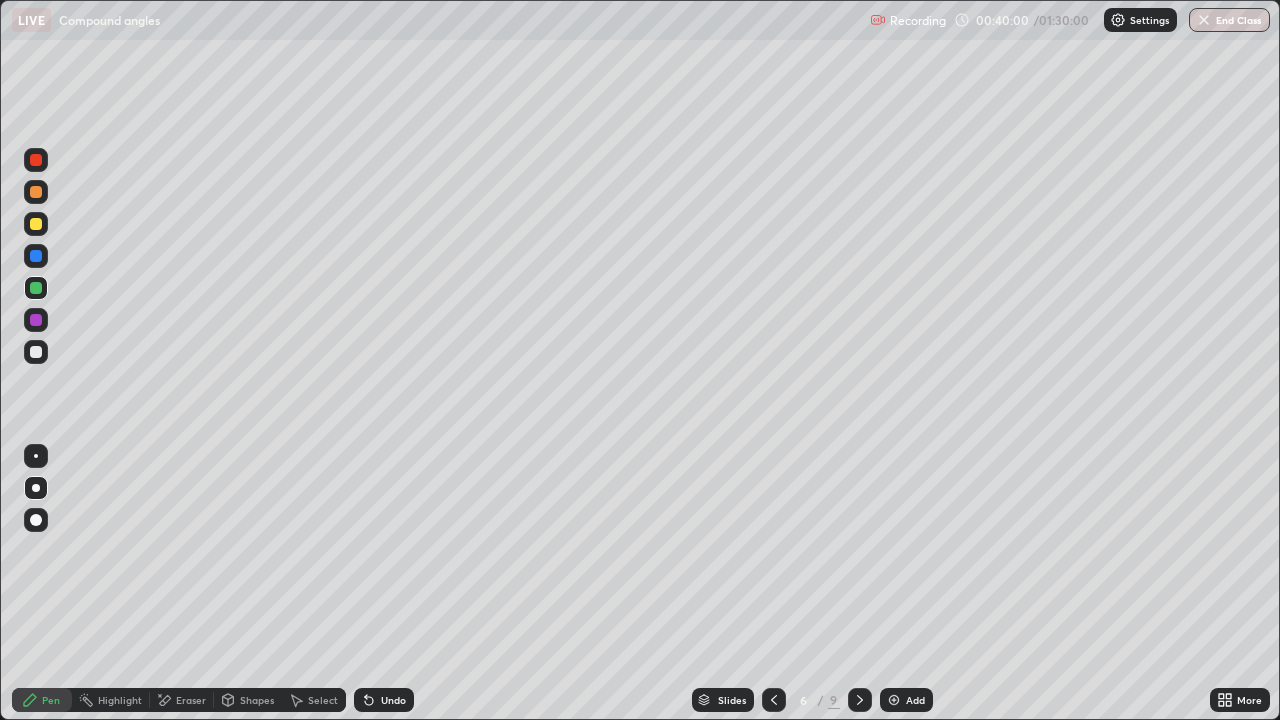 click 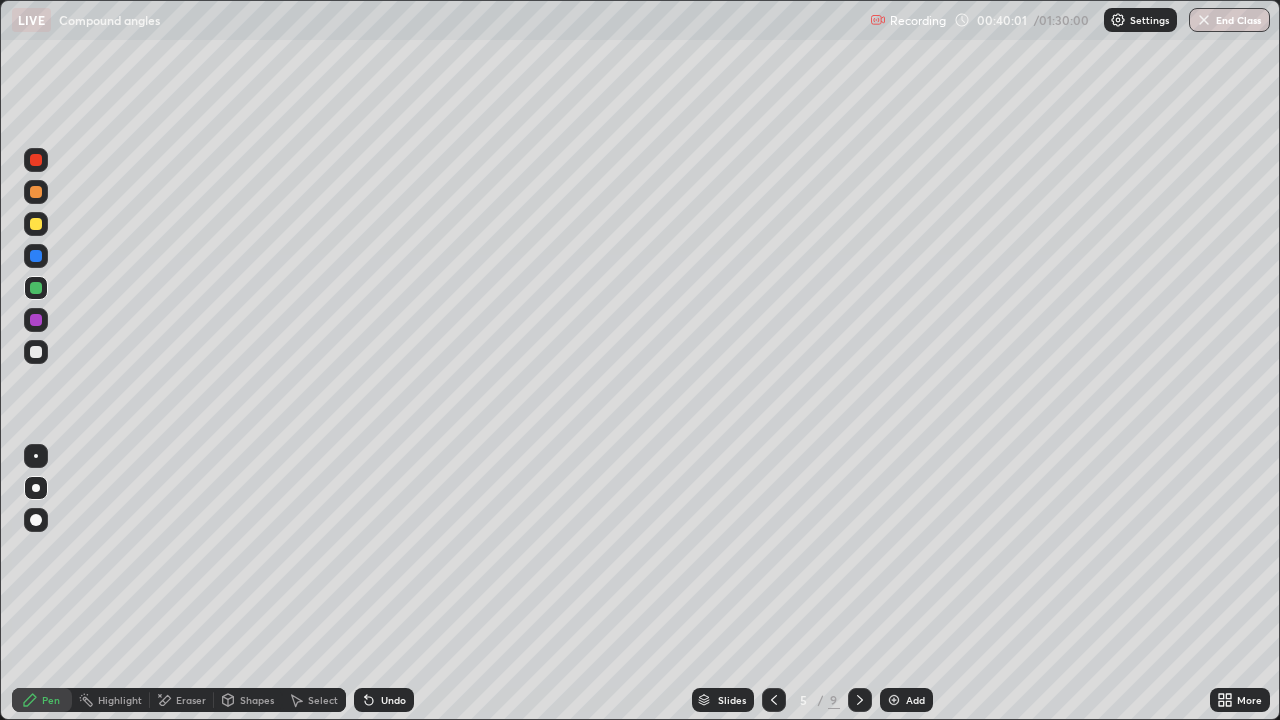 click 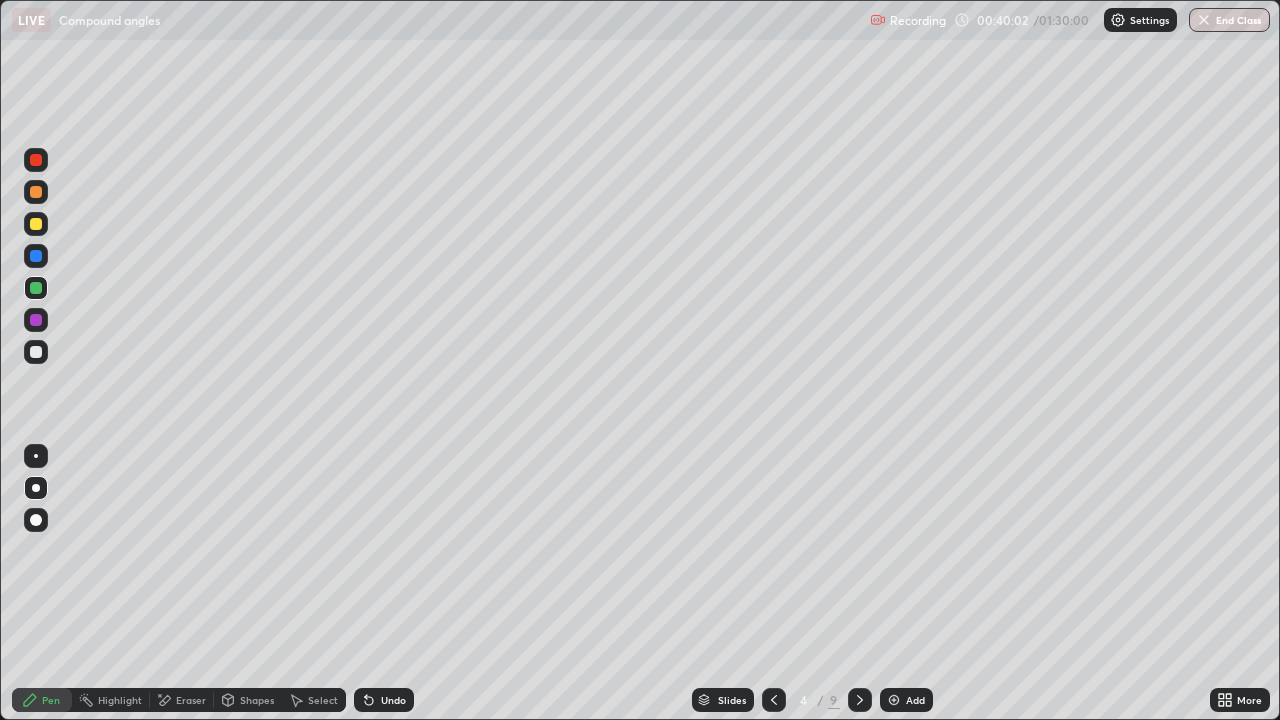 click 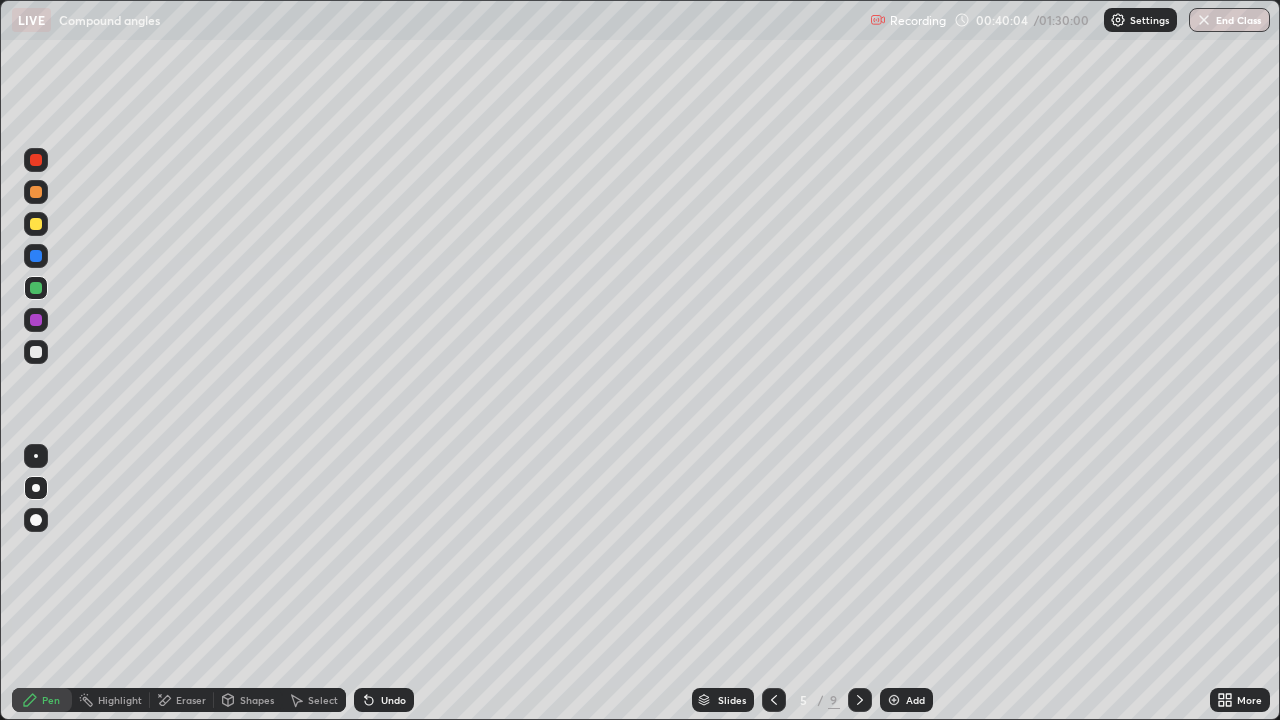 click 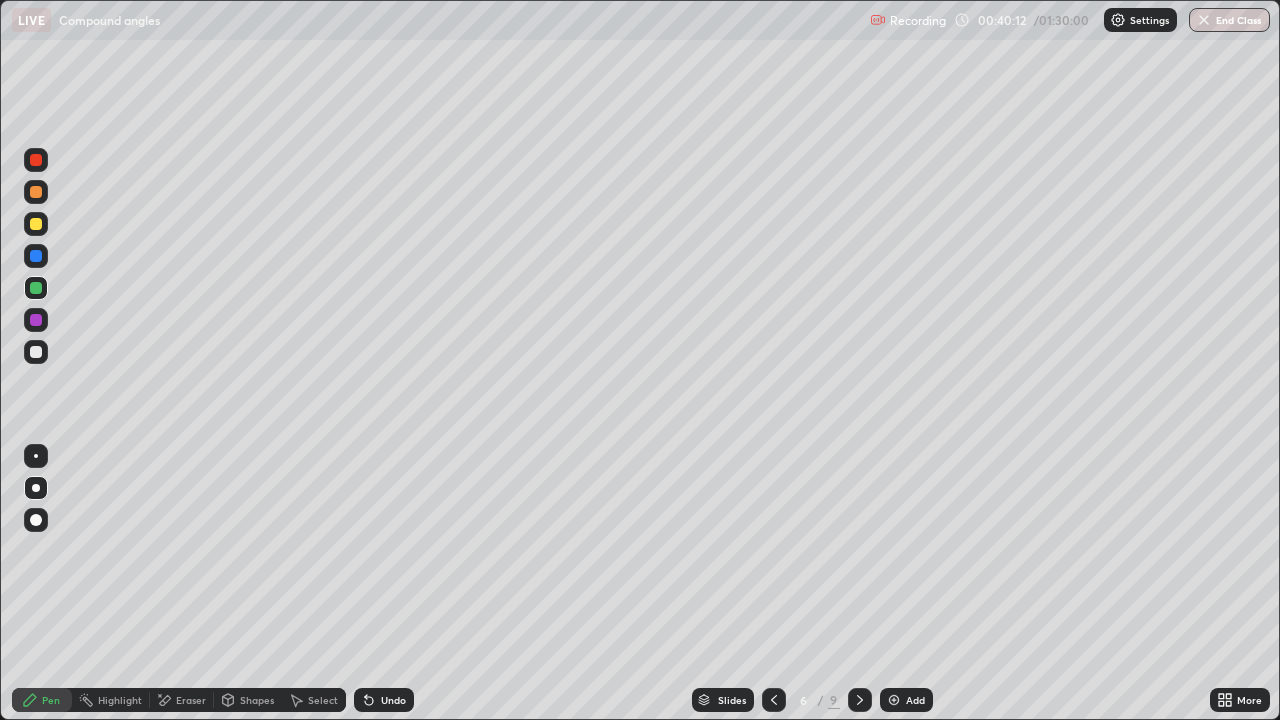 click 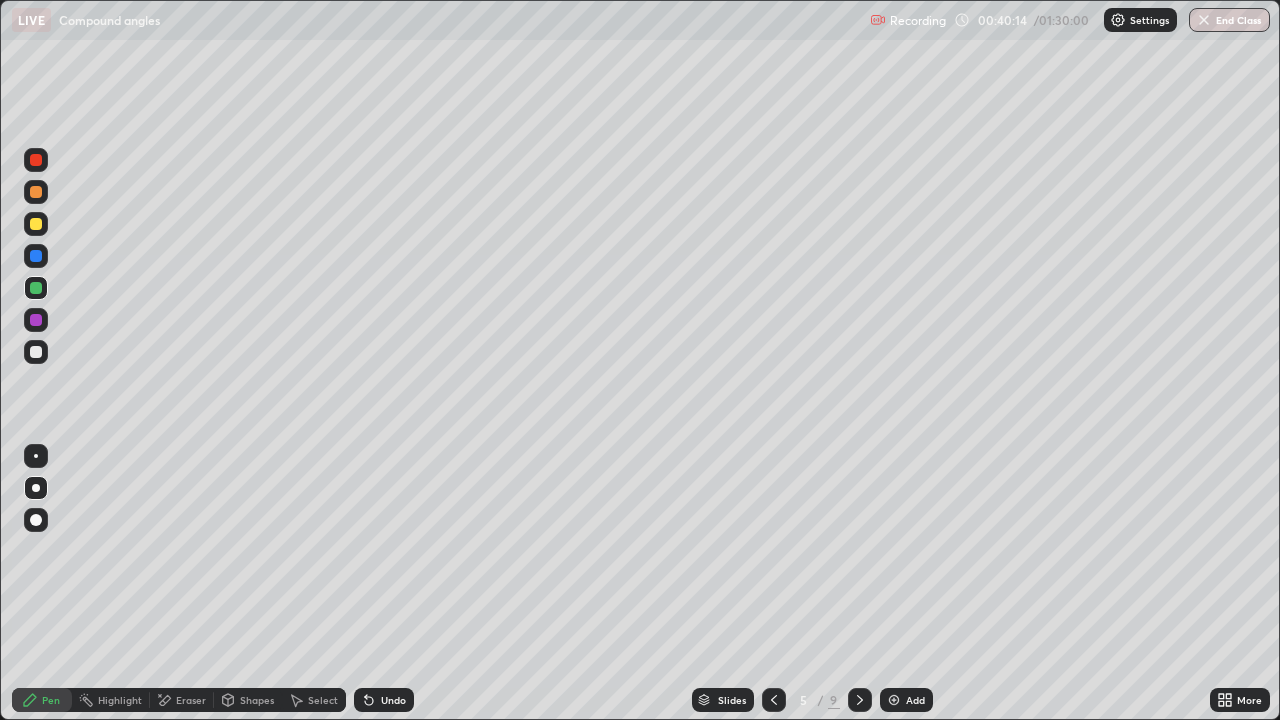 click 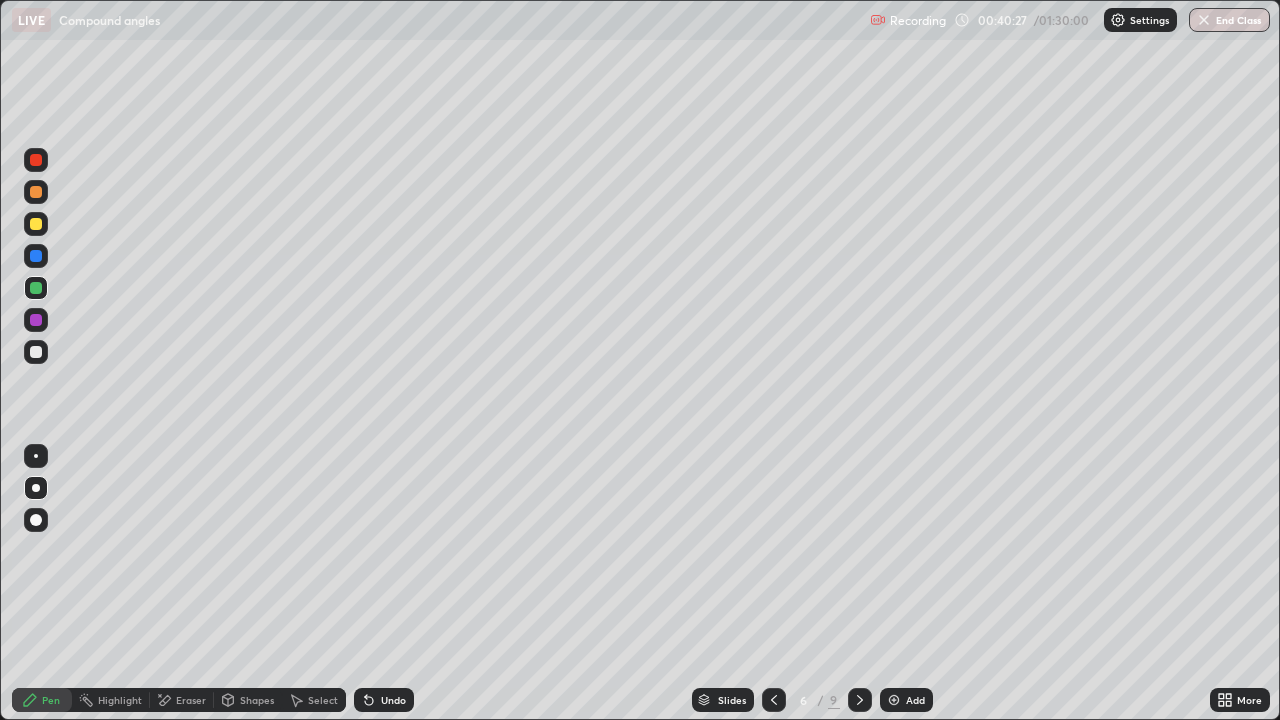click 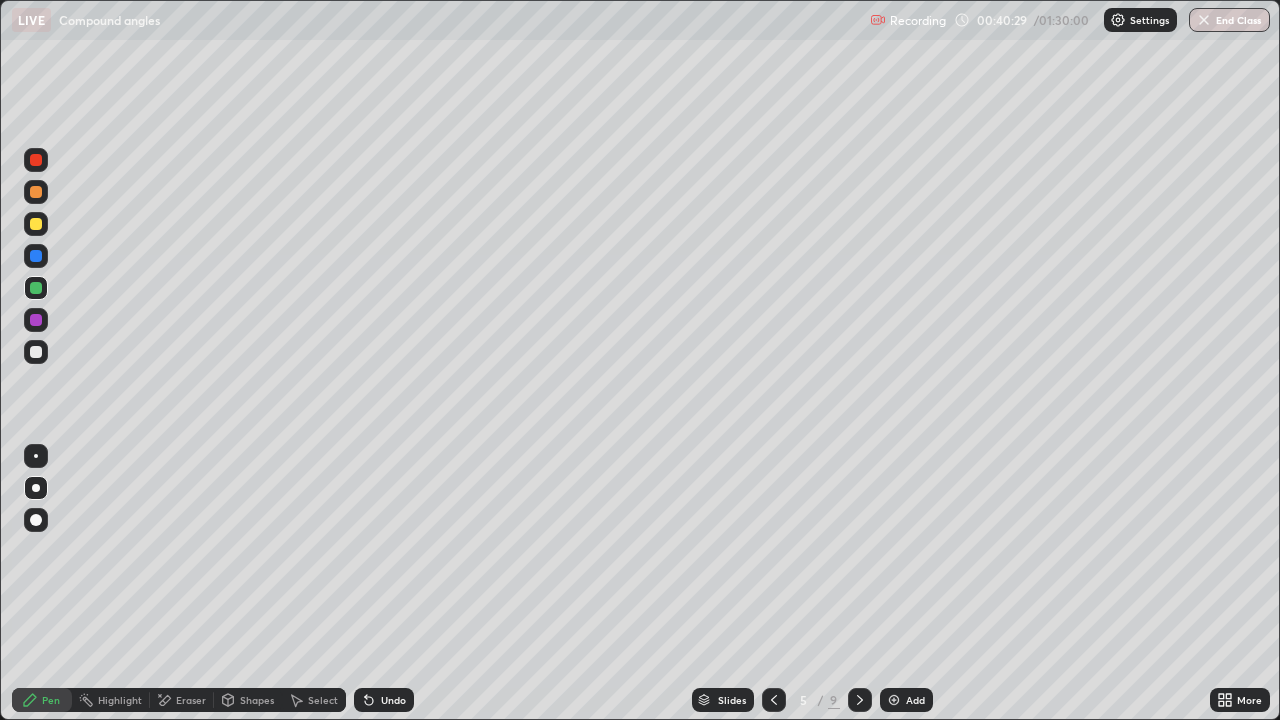 click 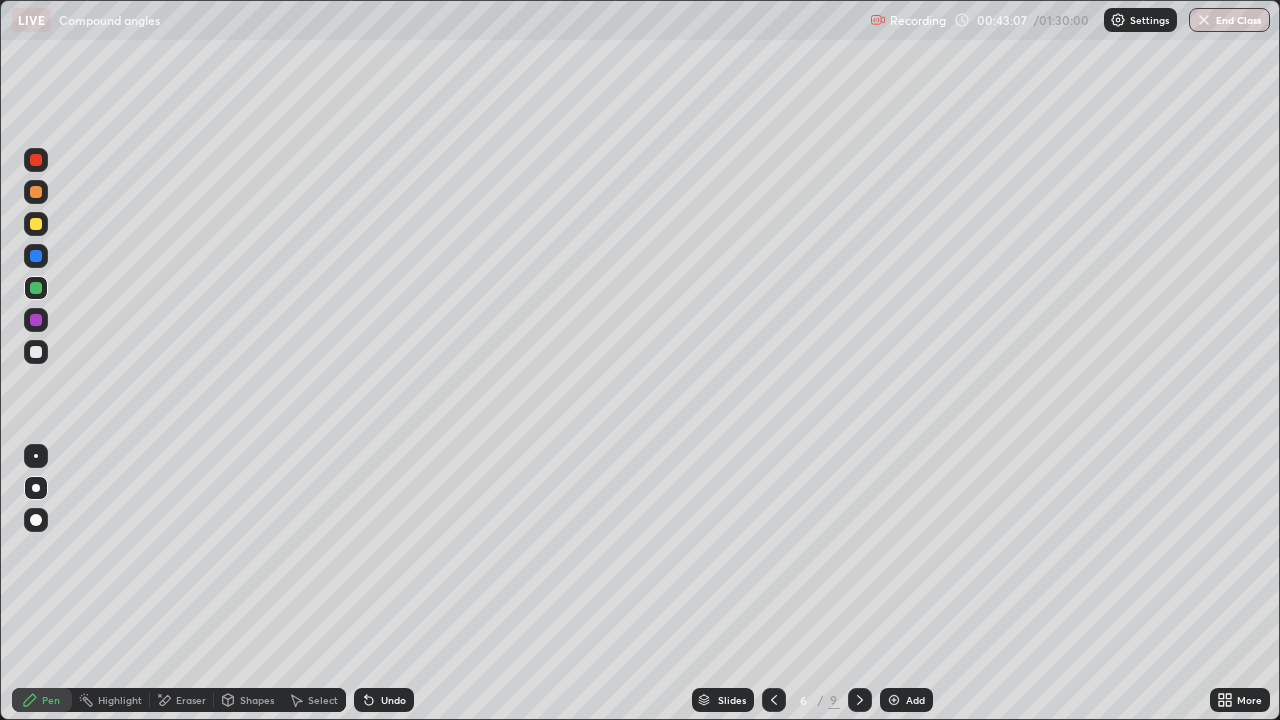 click 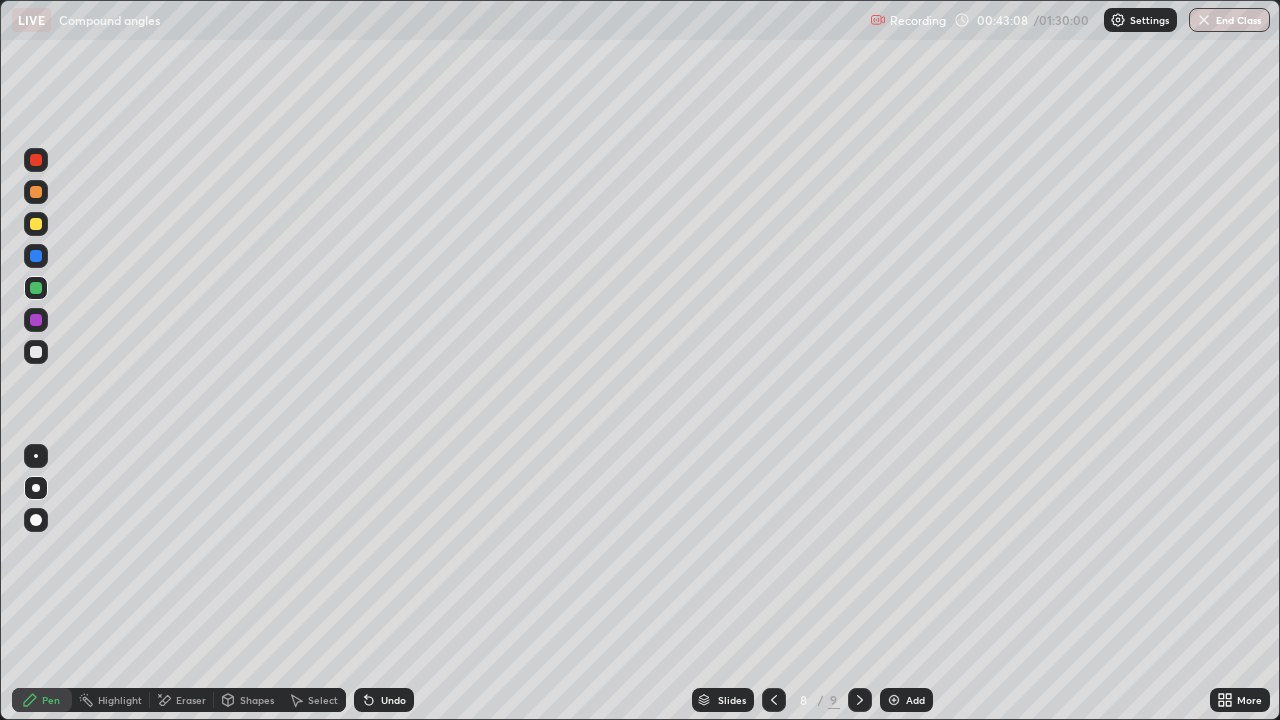 click 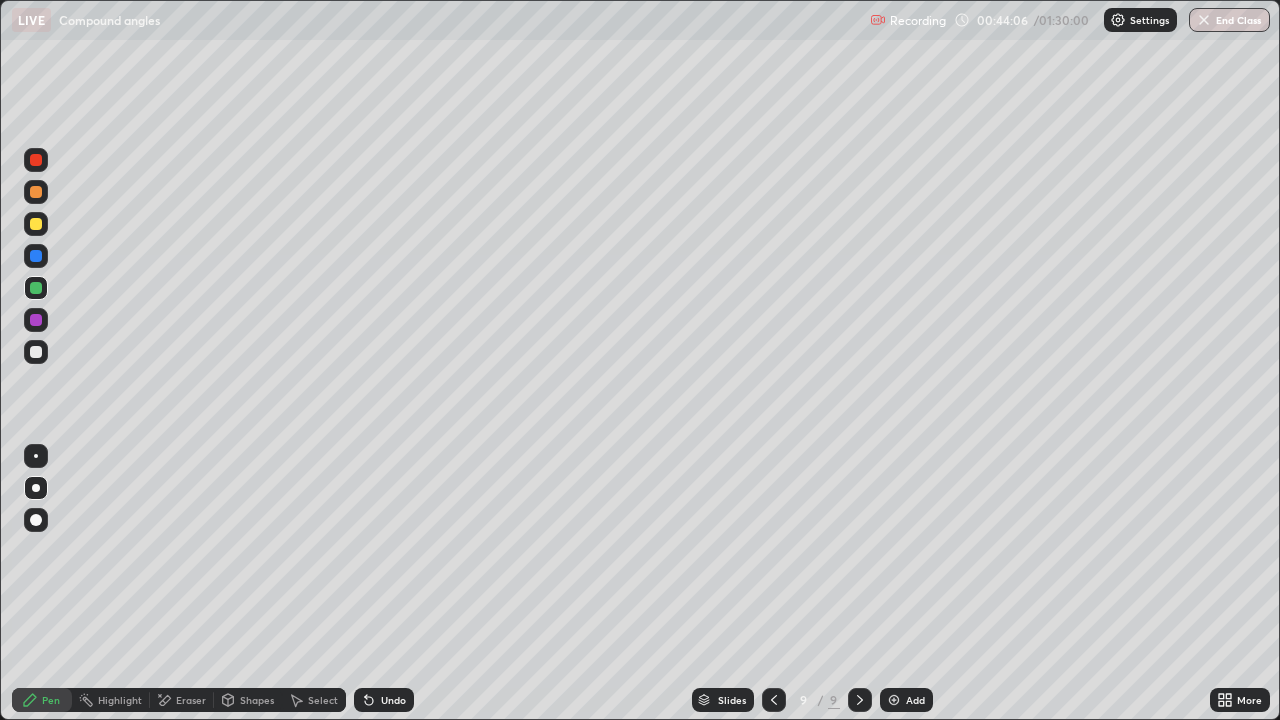 click at bounding box center [36, 224] 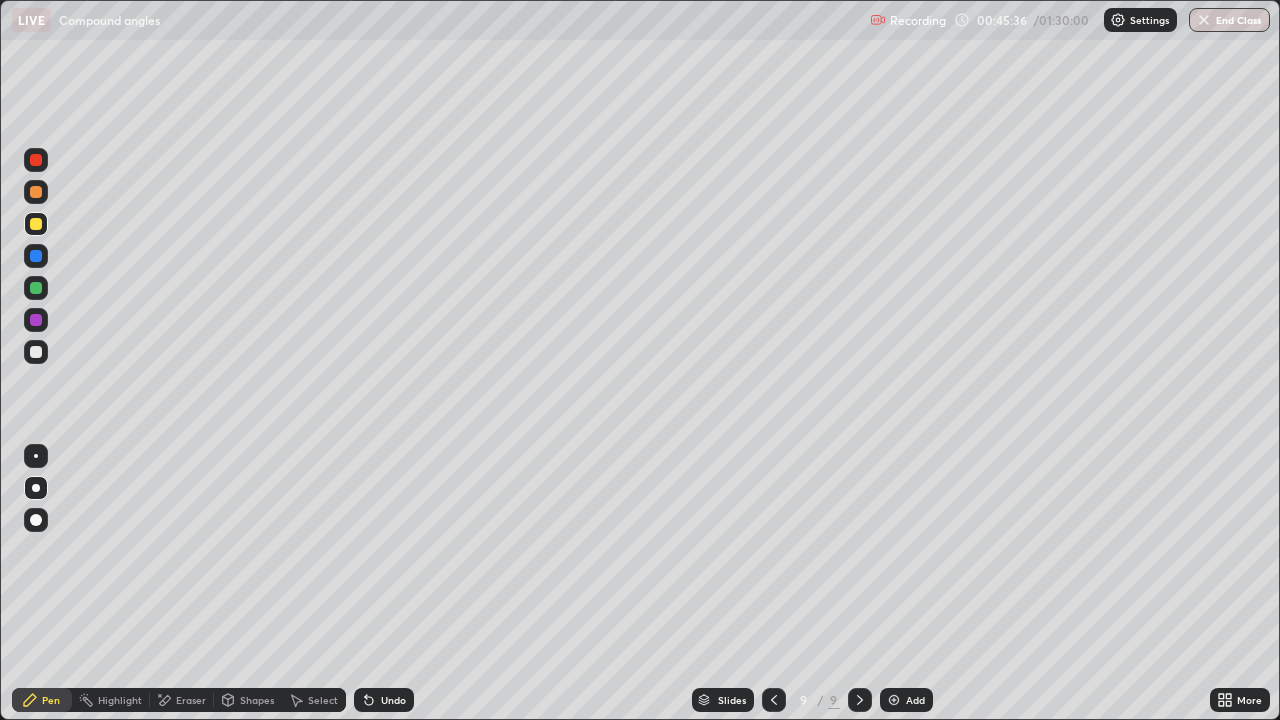 click at bounding box center (36, 352) 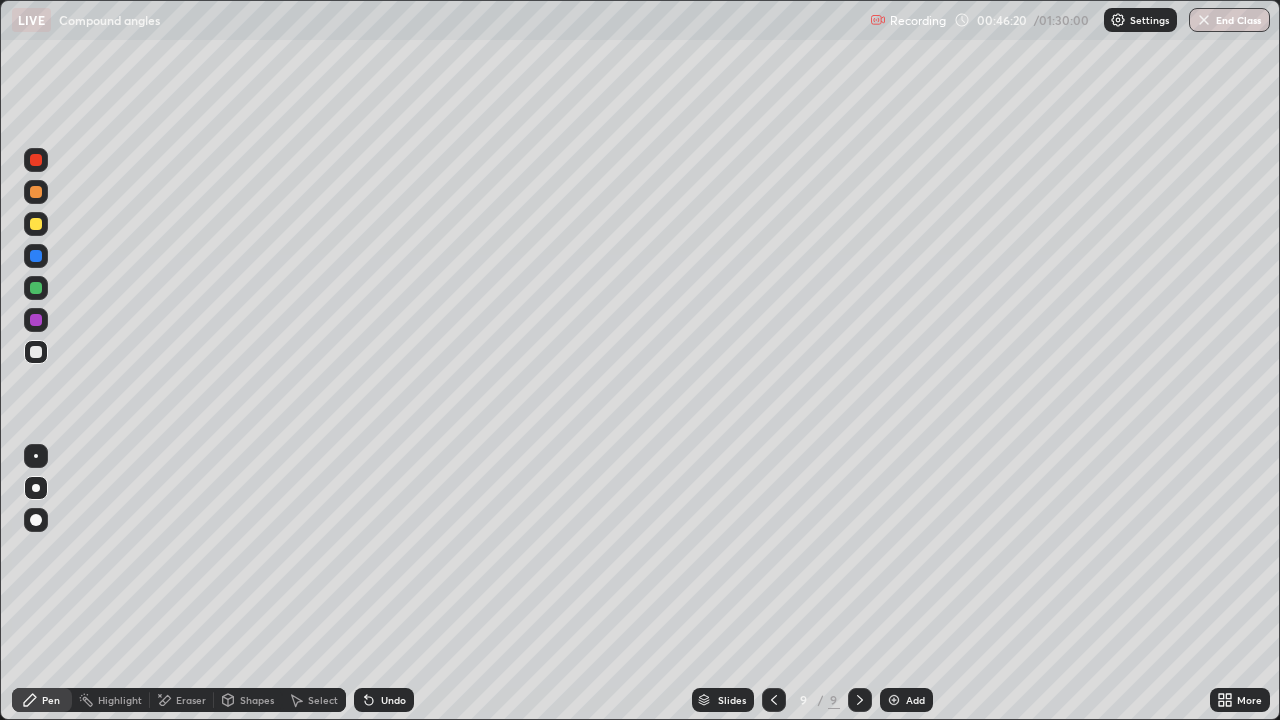 click on "Eraser" at bounding box center (191, 700) 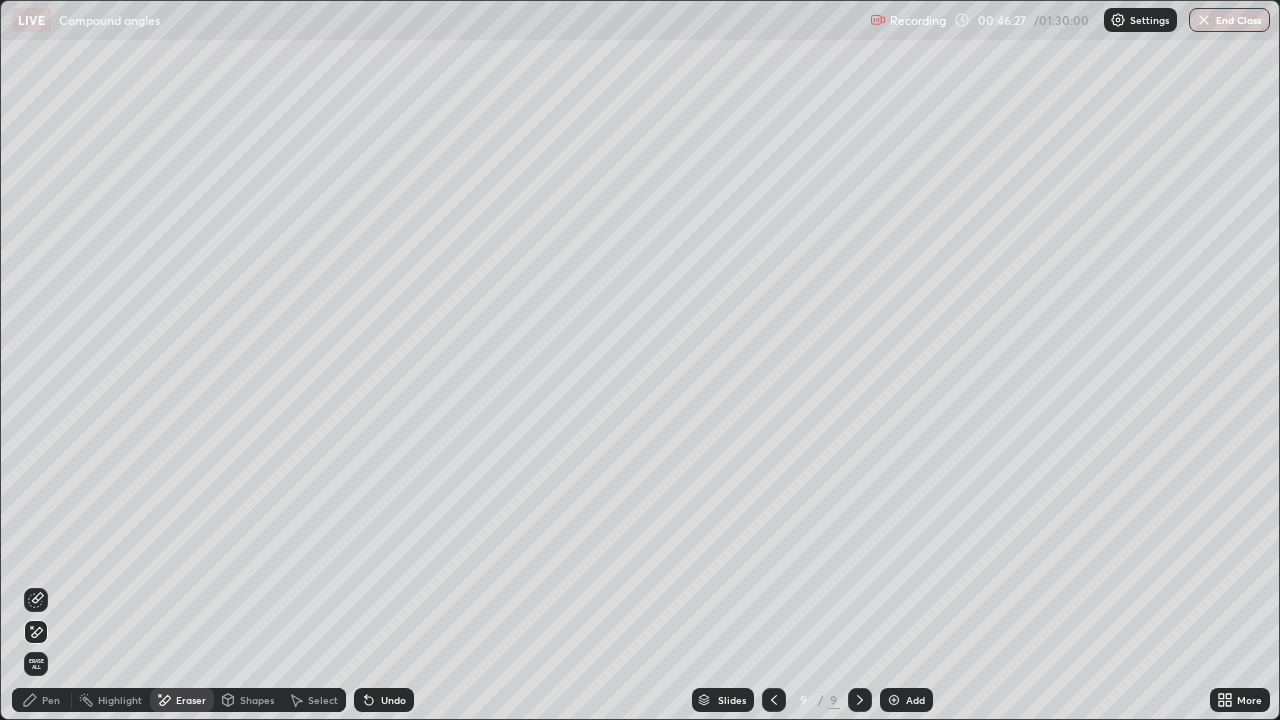 click on "Pen" at bounding box center (51, 700) 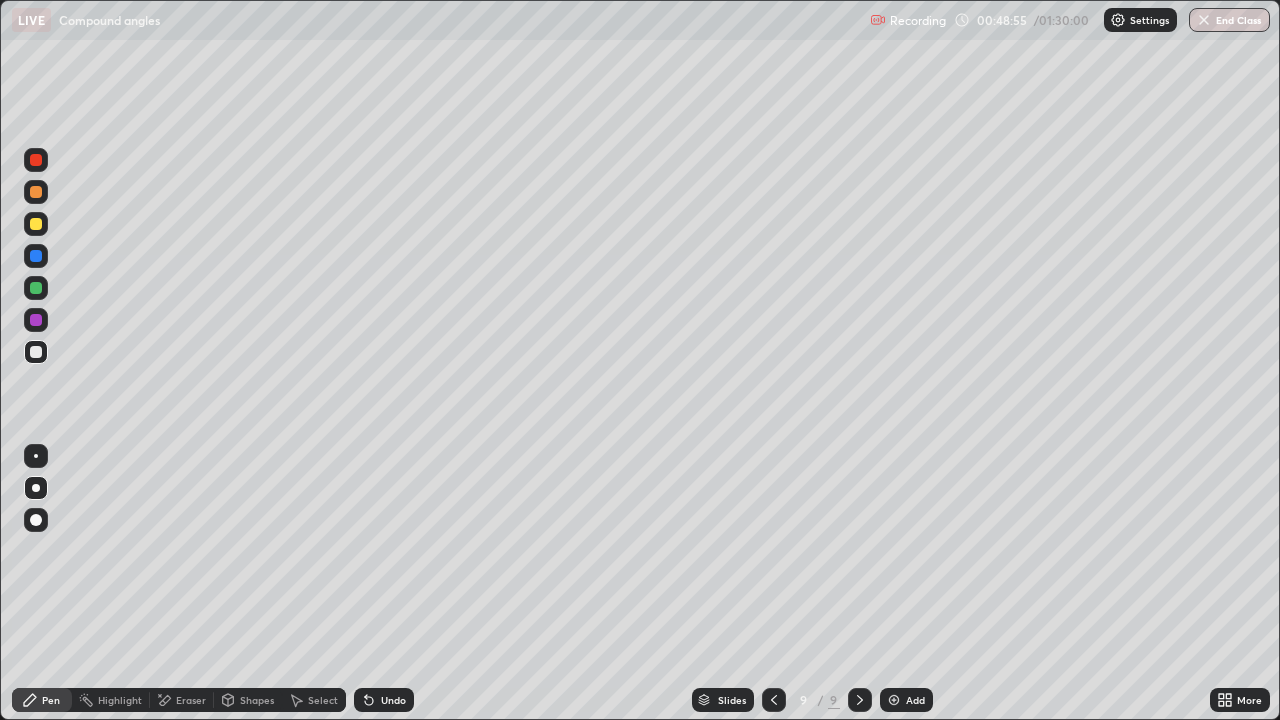 click on "Add" at bounding box center (906, 700) 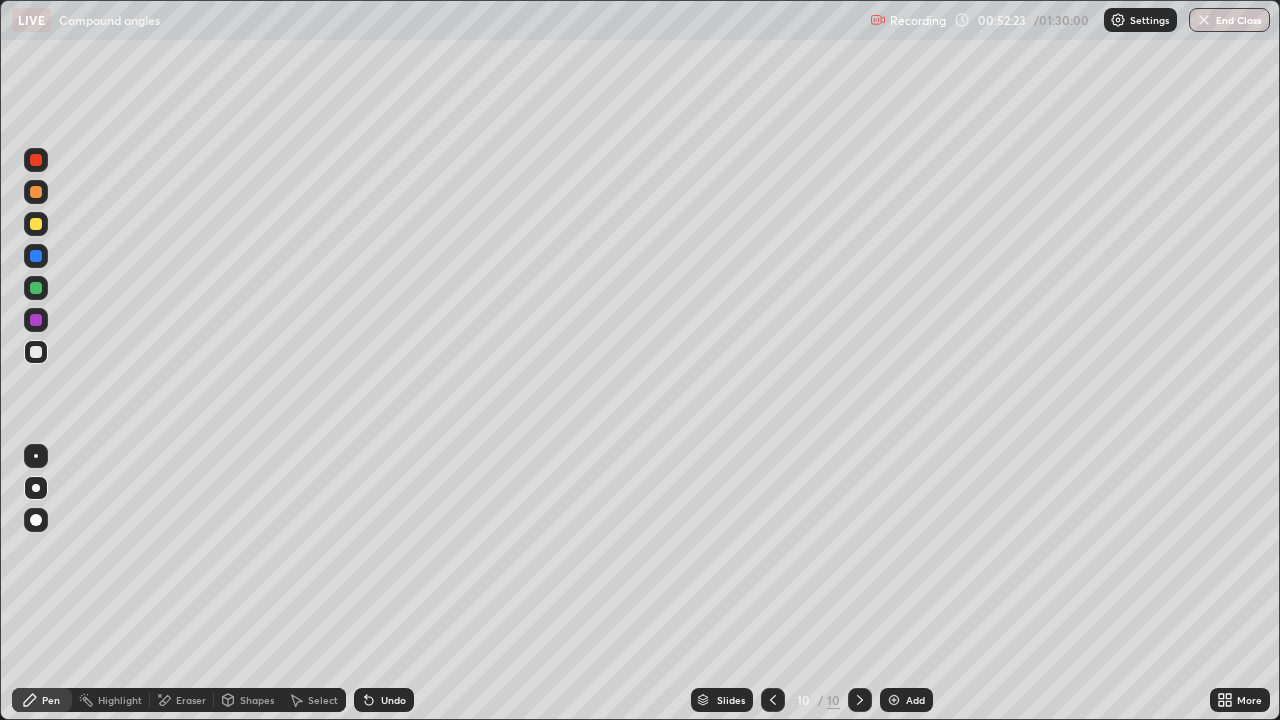 click at bounding box center [36, 224] 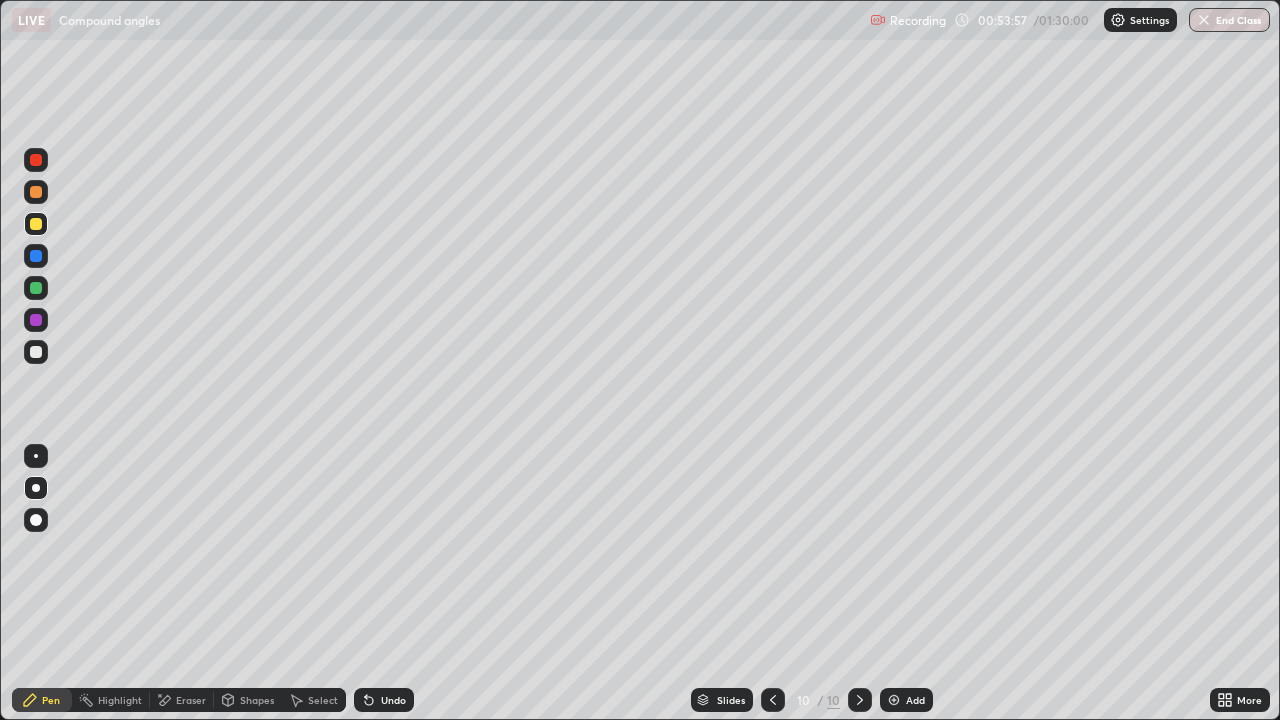 click on "Undo" at bounding box center (393, 700) 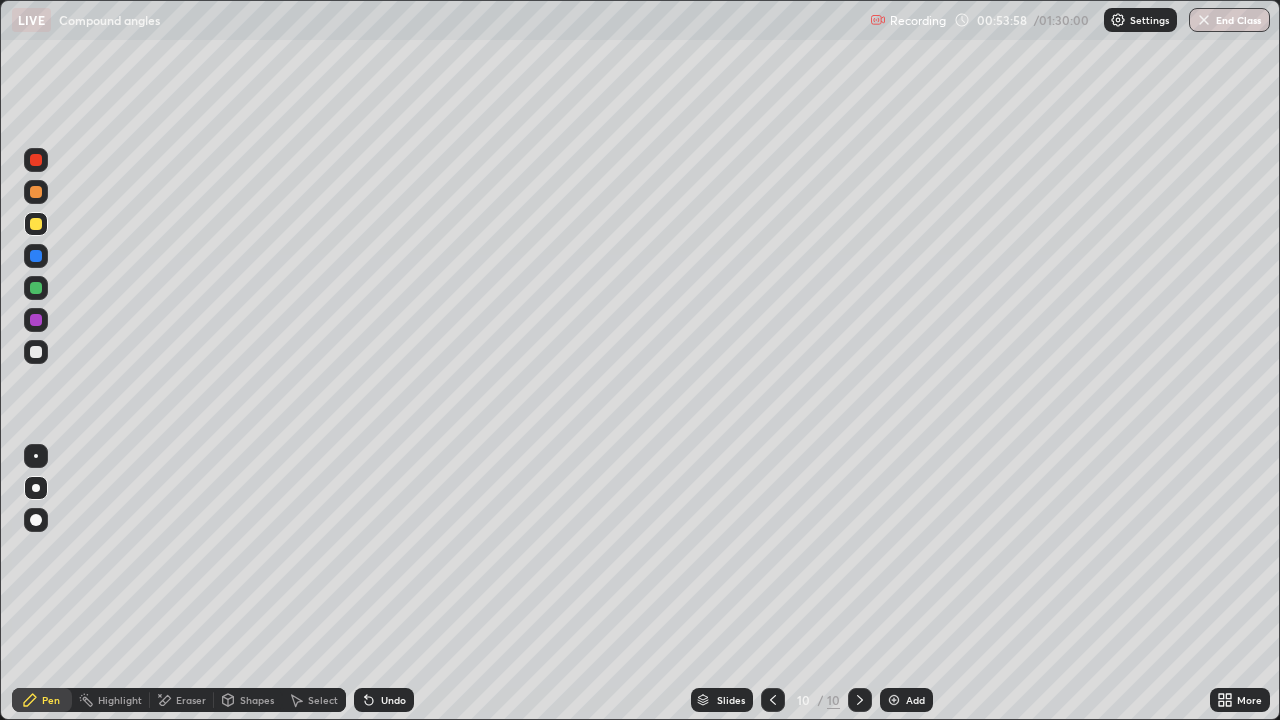 click on "Undo" at bounding box center [393, 700] 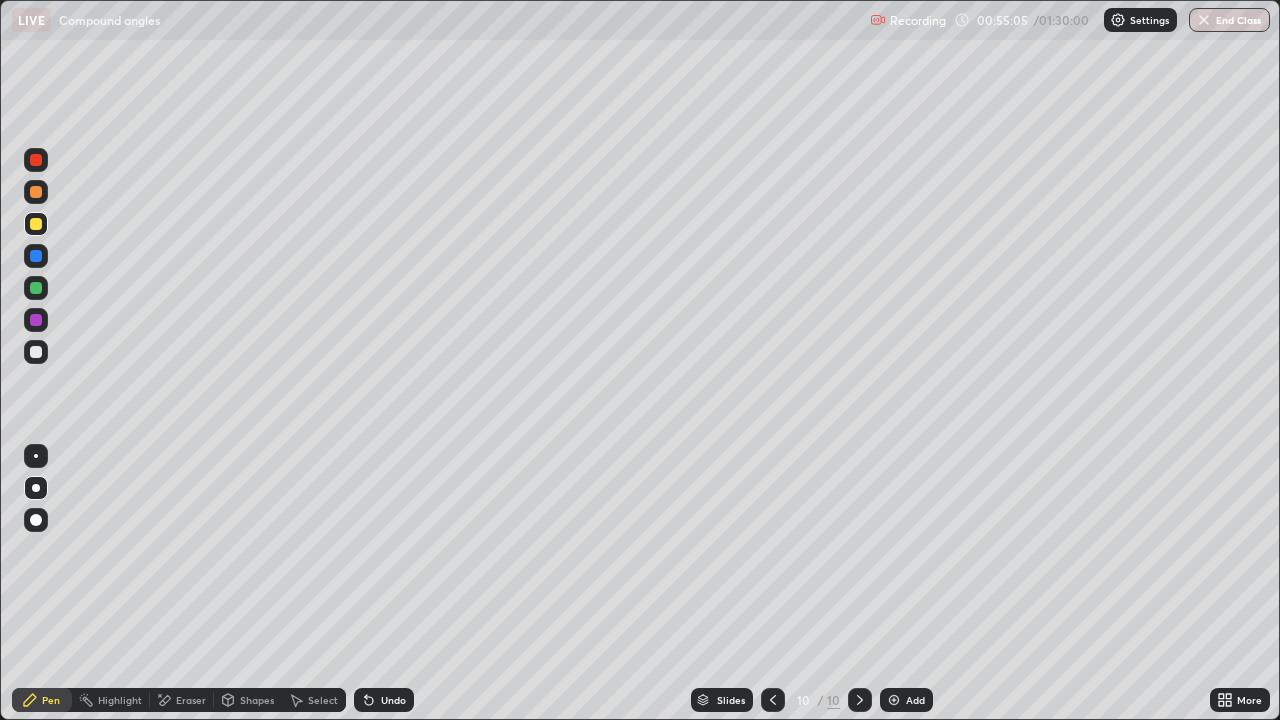 click on "Undo" at bounding box center [393, 700] 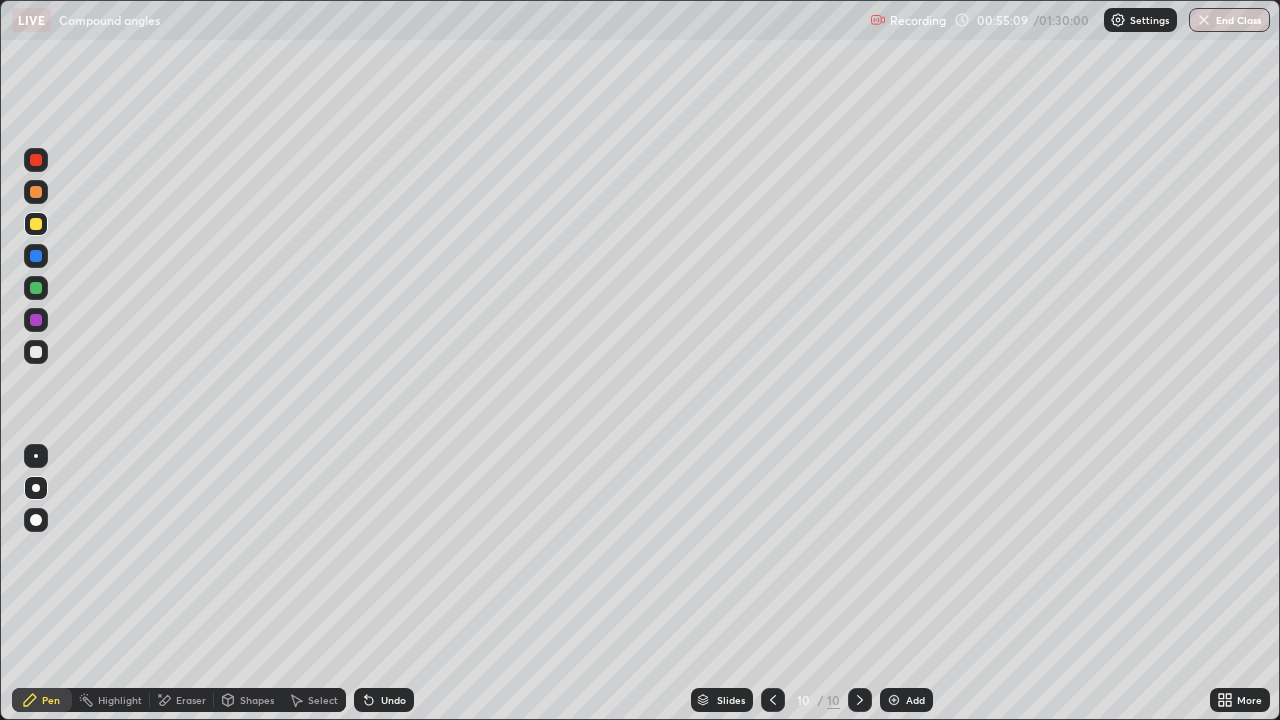 click on "Undo" at bounding box center (384, 700) 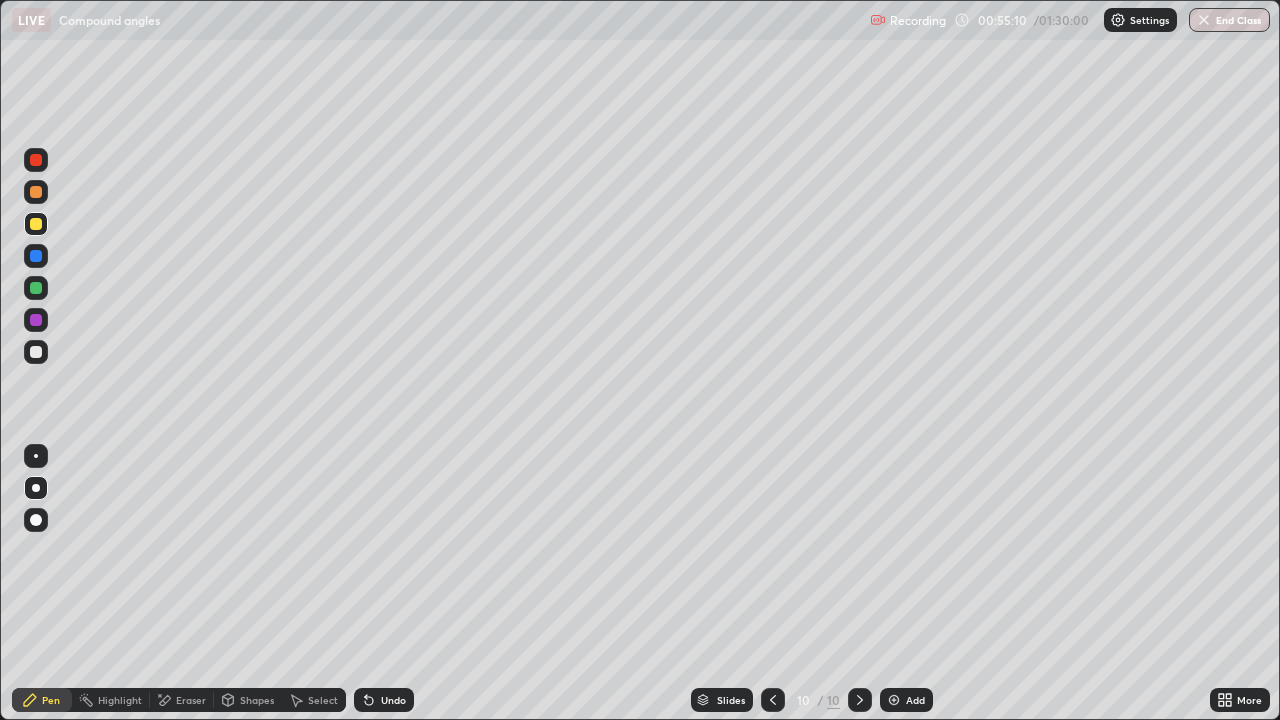 click on "Undo" at bounding box center (384, 700) 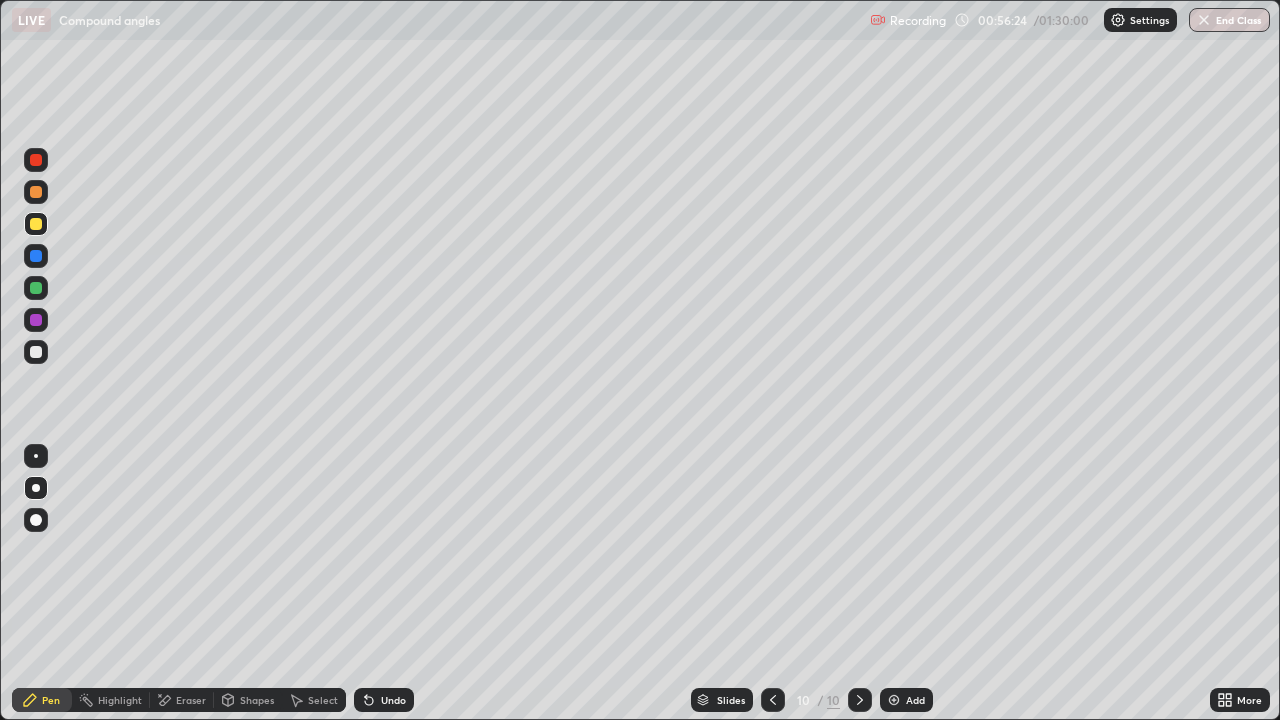 click at bounding box center [36, 288] 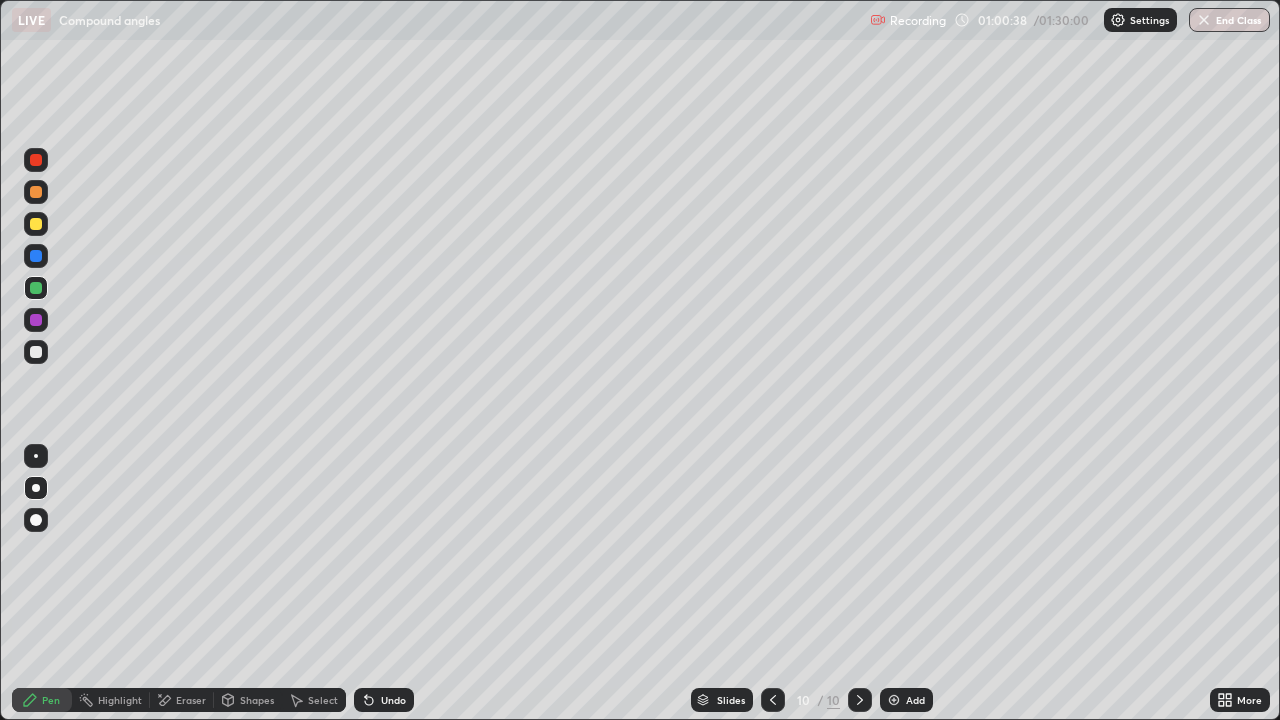click on "Eraser" at bounding box center (182, 700) 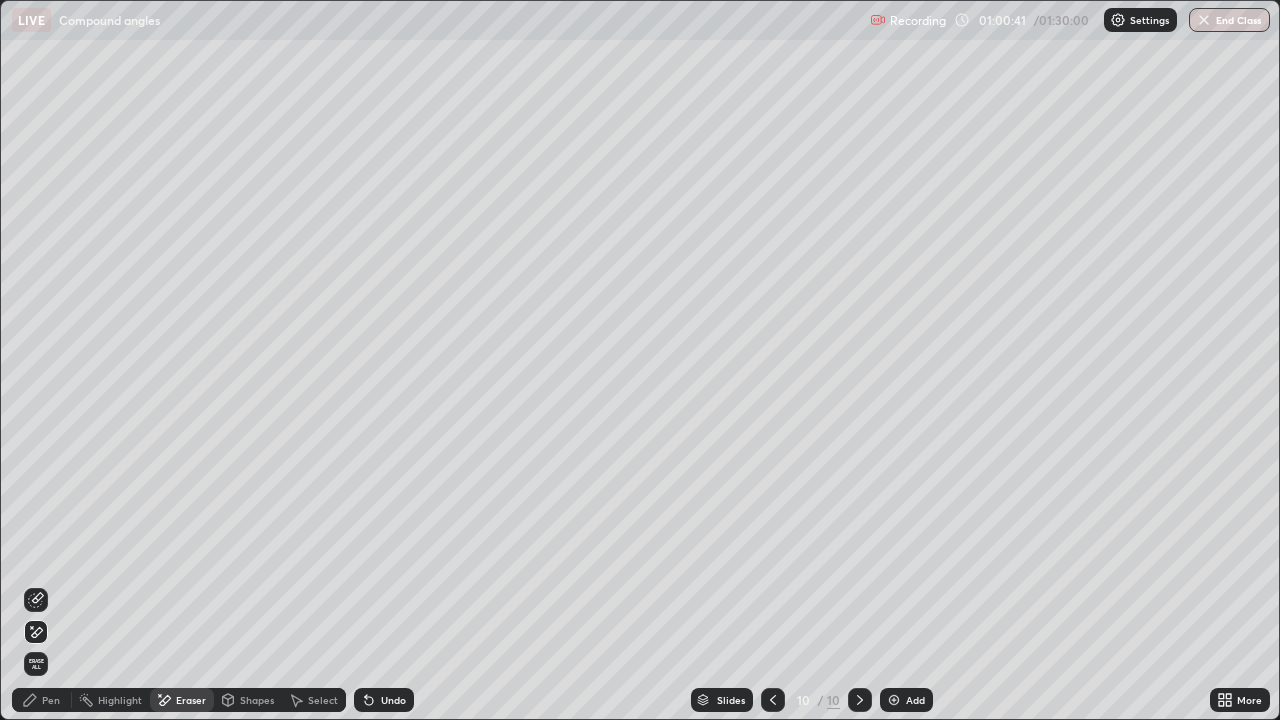 click on "Pen" at bounding box center [51, 700] 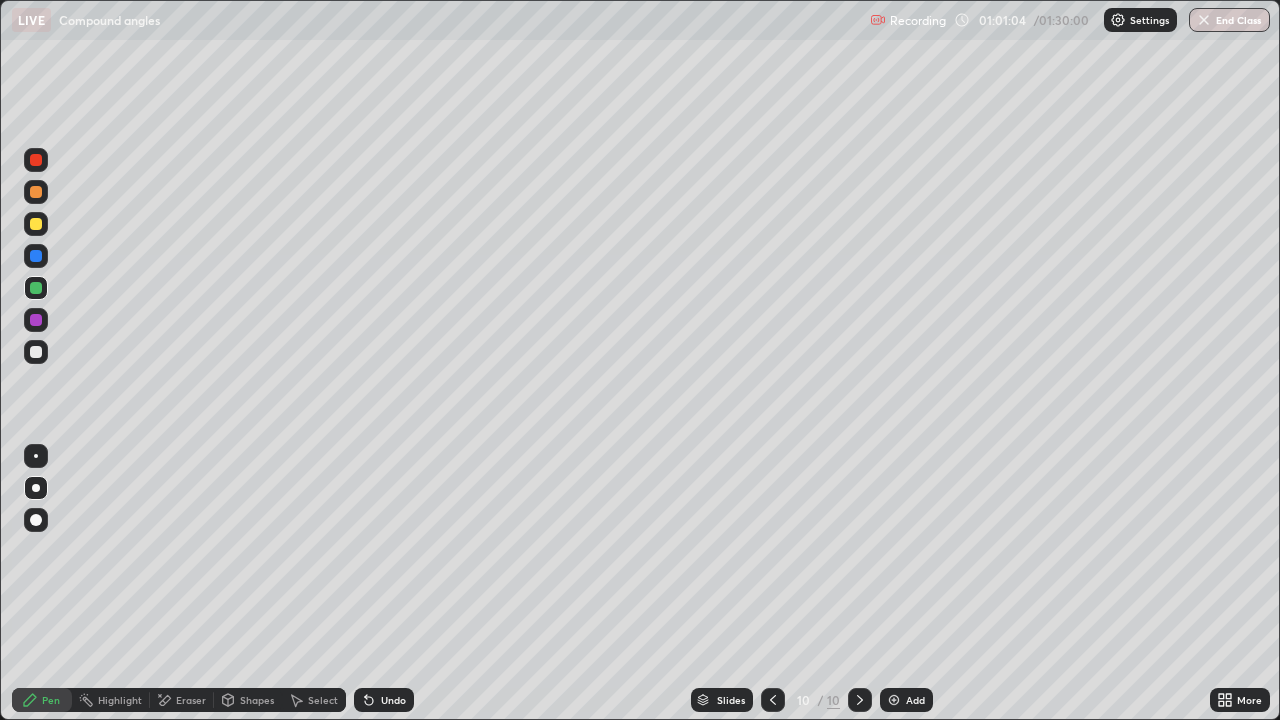 click on "Add" at bounding box center (906, 700) 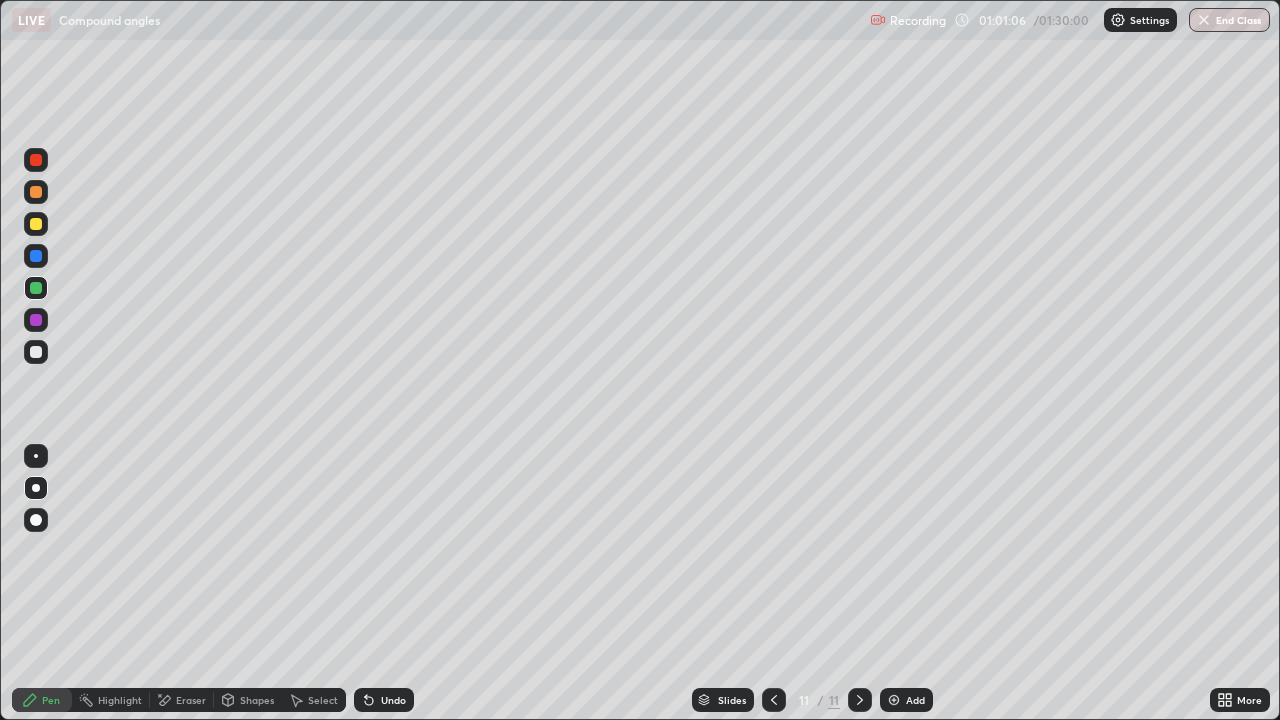 click at bounding box center [36, 224] 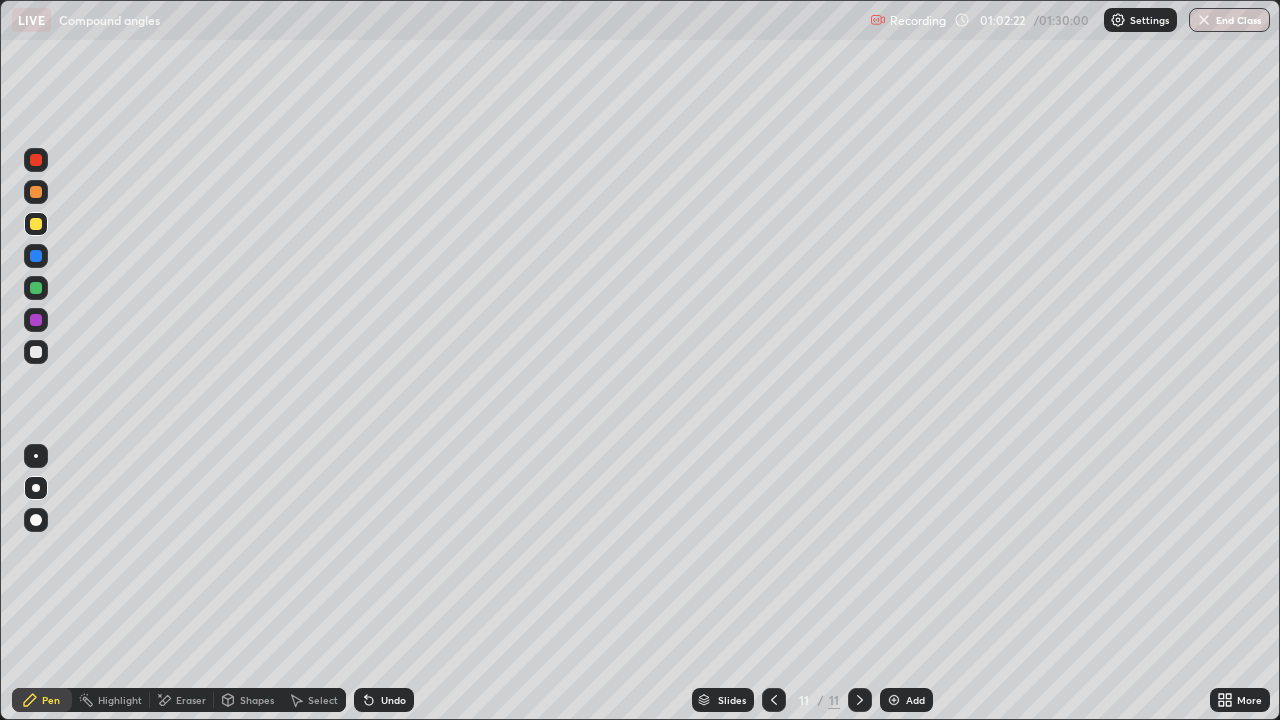 click on "Add" at bounding box center [915, 700] 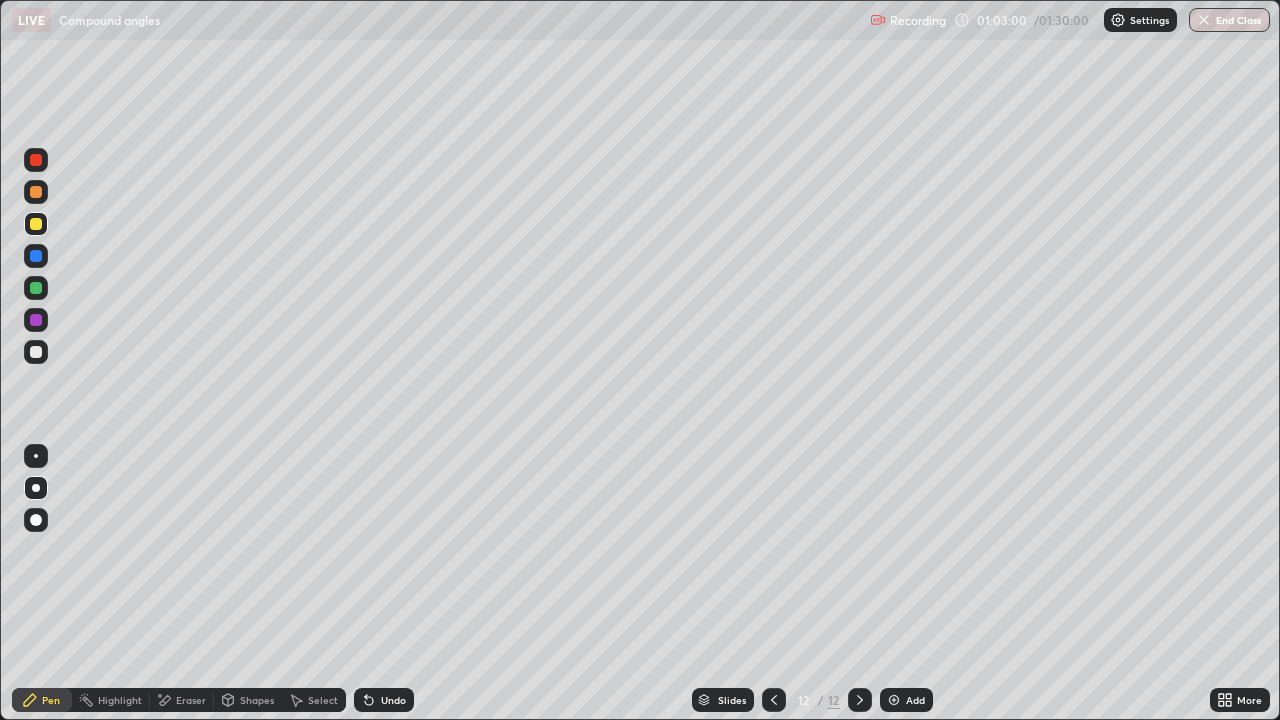 click on "Undo" at bounding box center [384, 700] 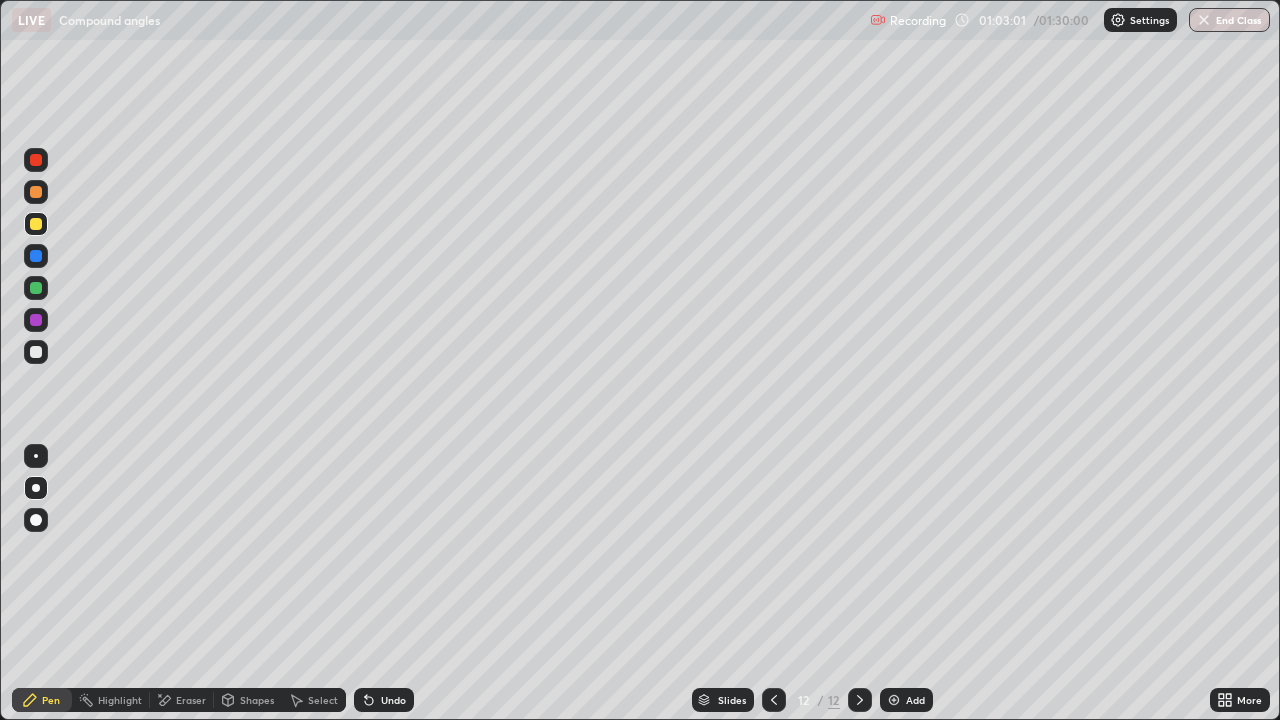 click on "Undo" at bounding box center (393, 700) 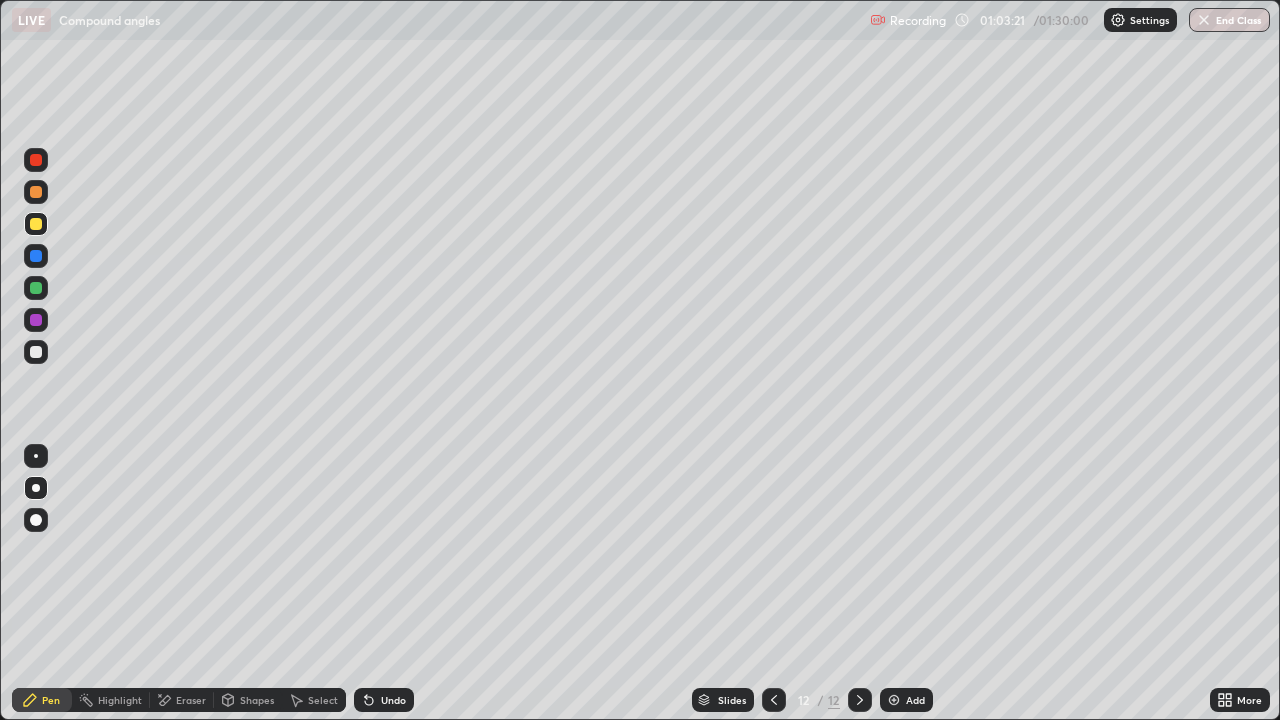 click on "Eraser" at bounding box center (191, 700) 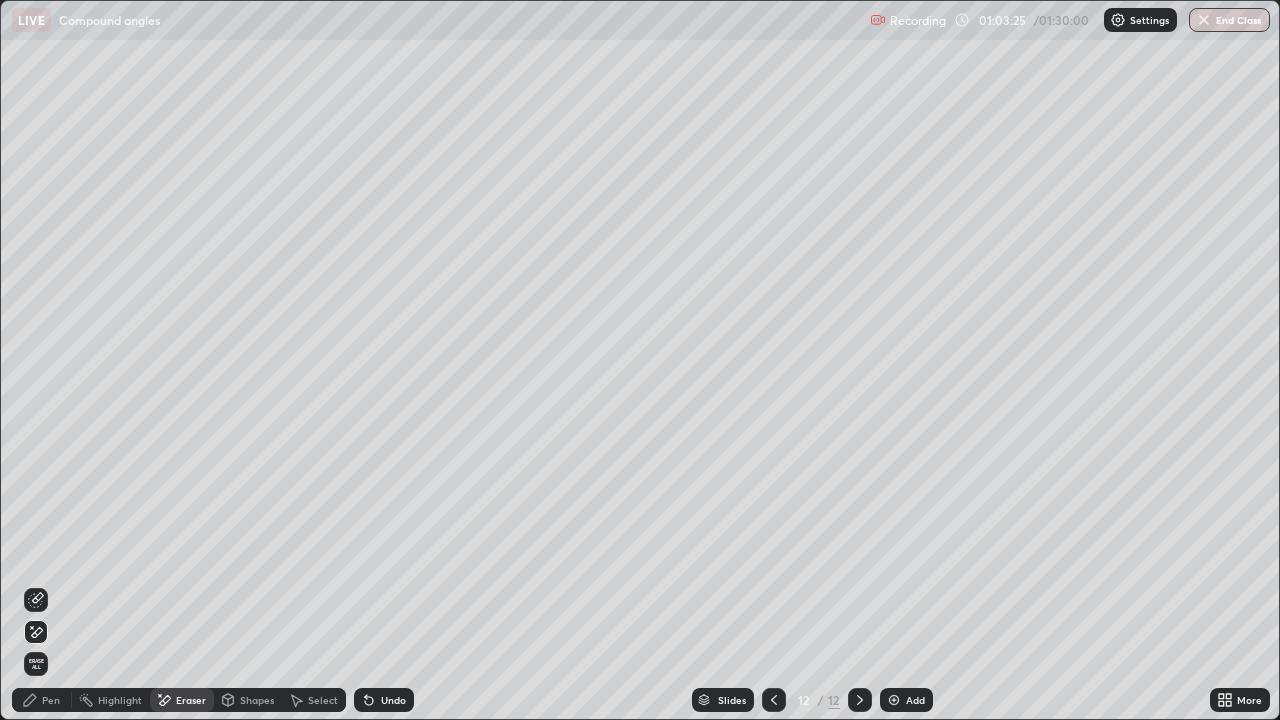 click on "Pen" at bounding box center (51, 700) 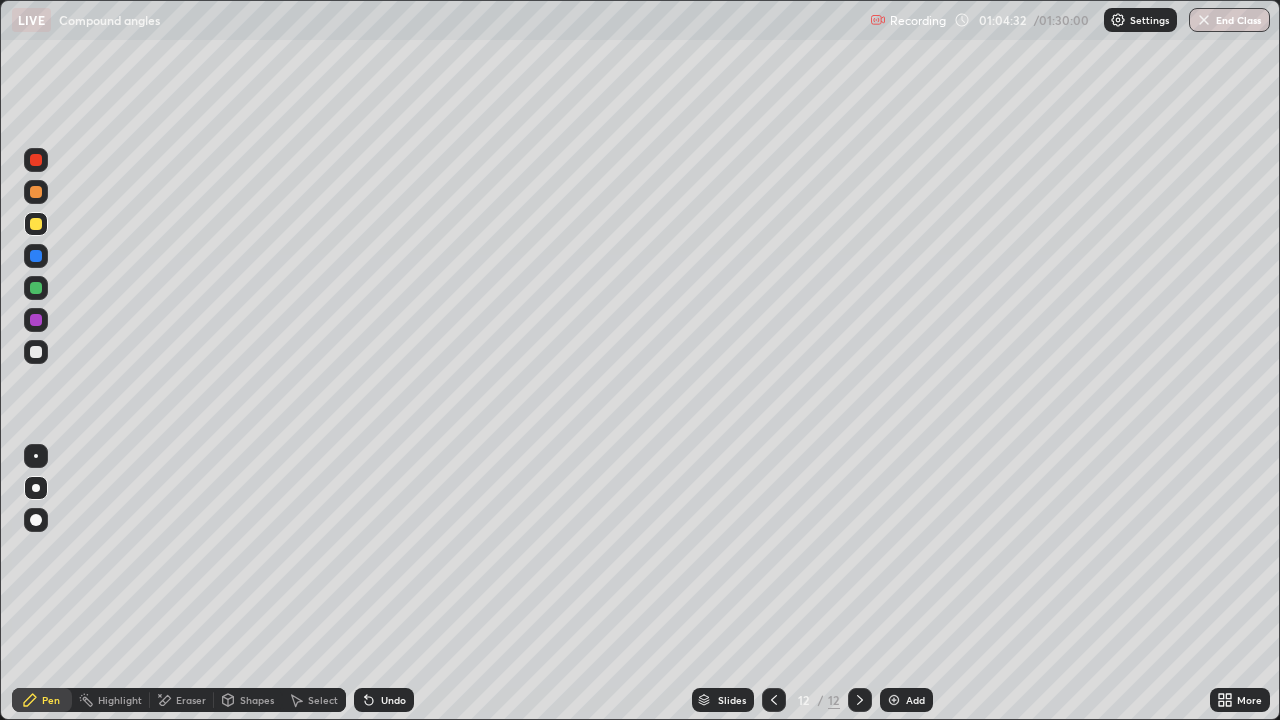 click 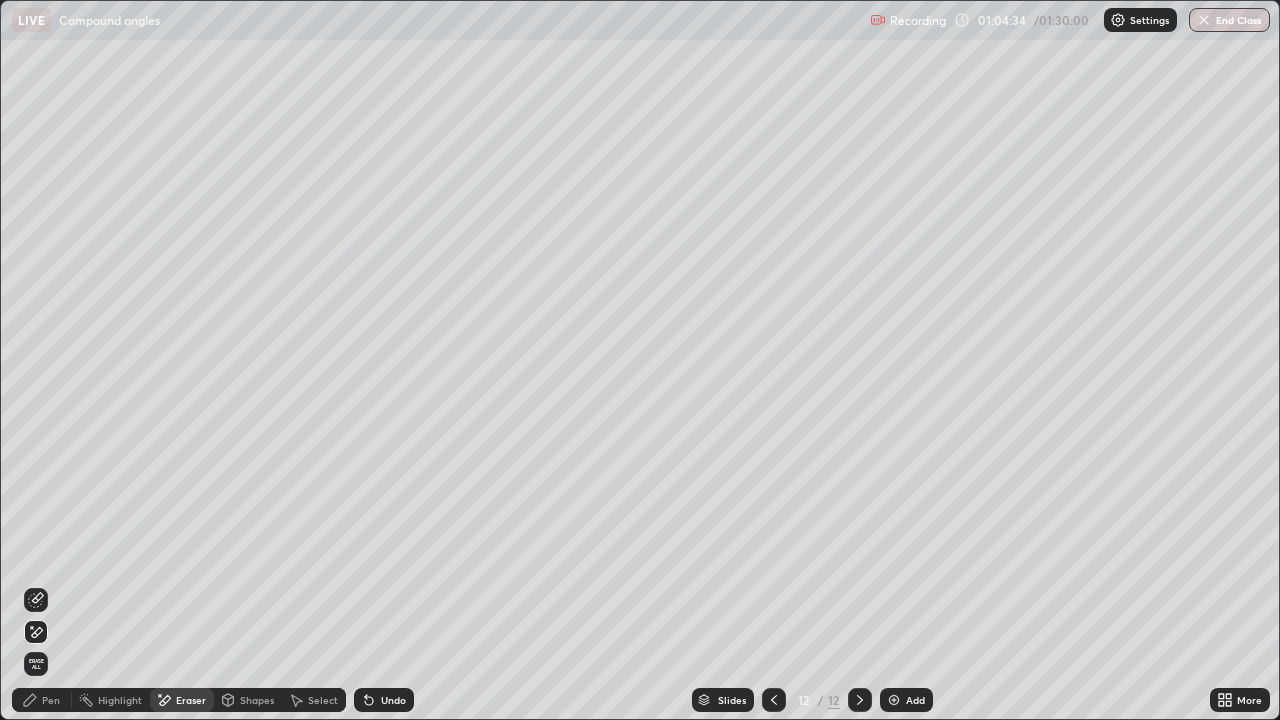 click on "Pen" at bounding box center [51, 700] 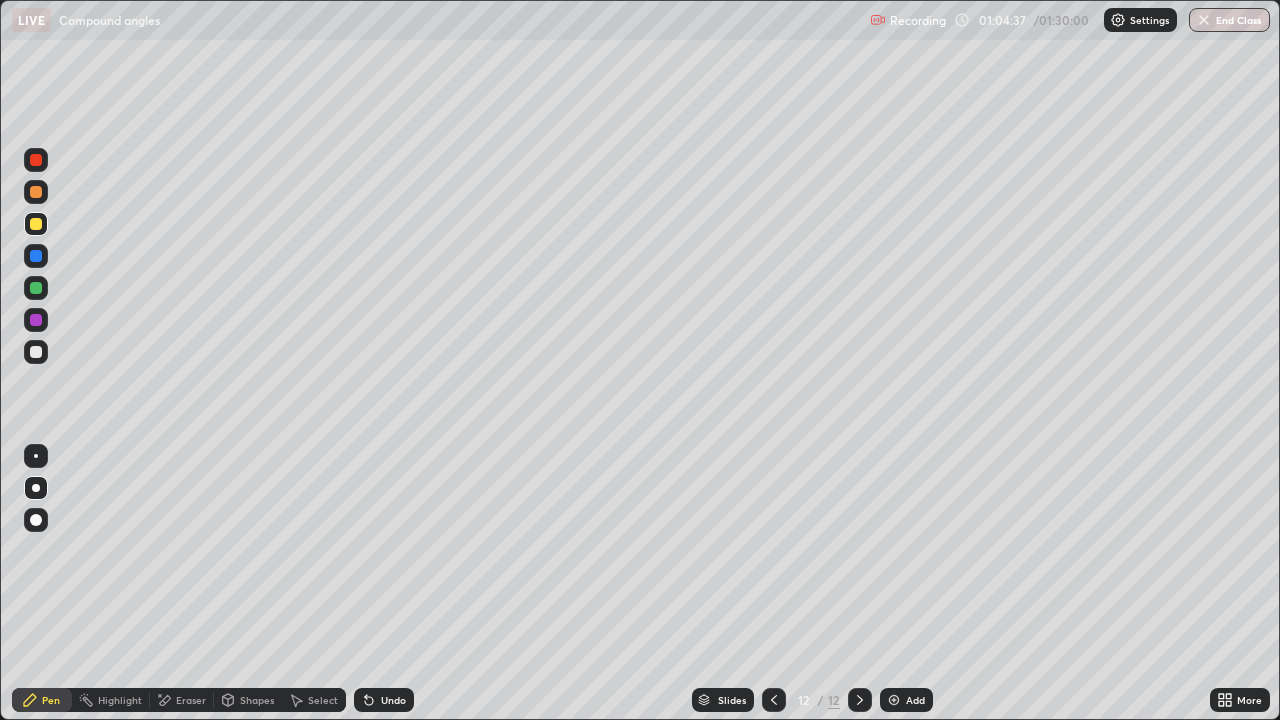 click on "Undo" at bounding box center (384, 700) 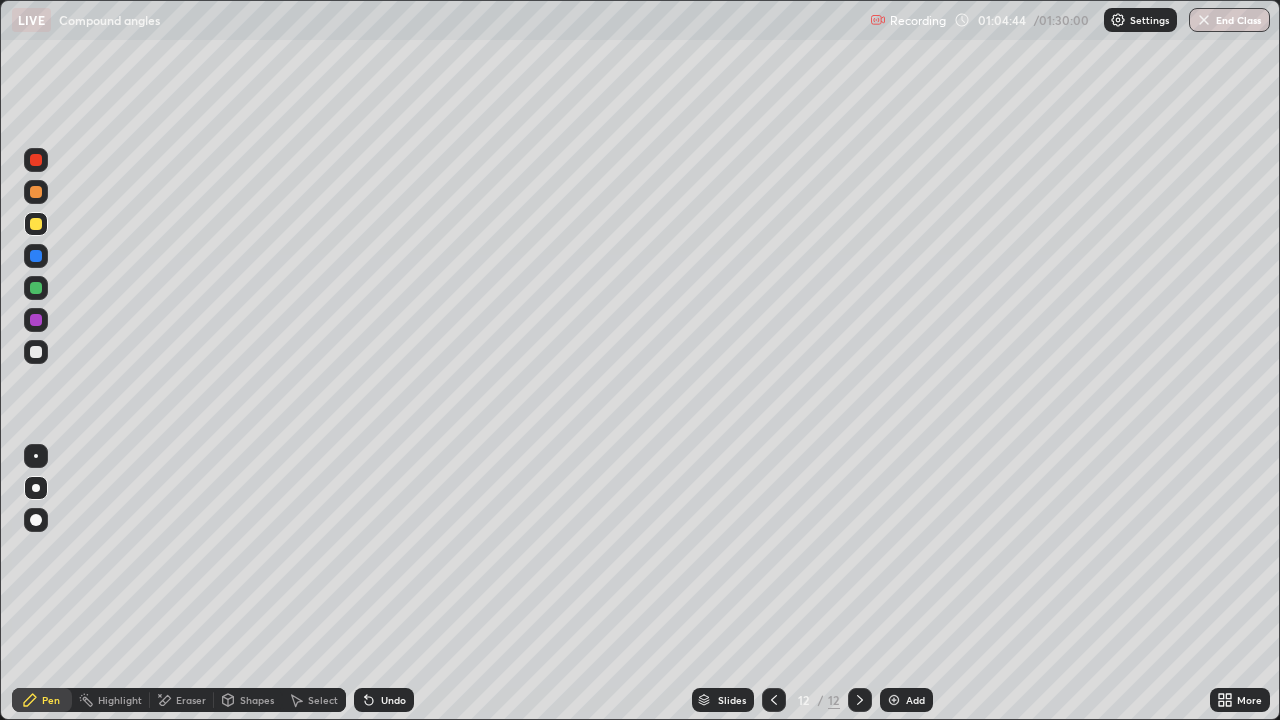 click on "Eraser" at bounding box center [191, 700] 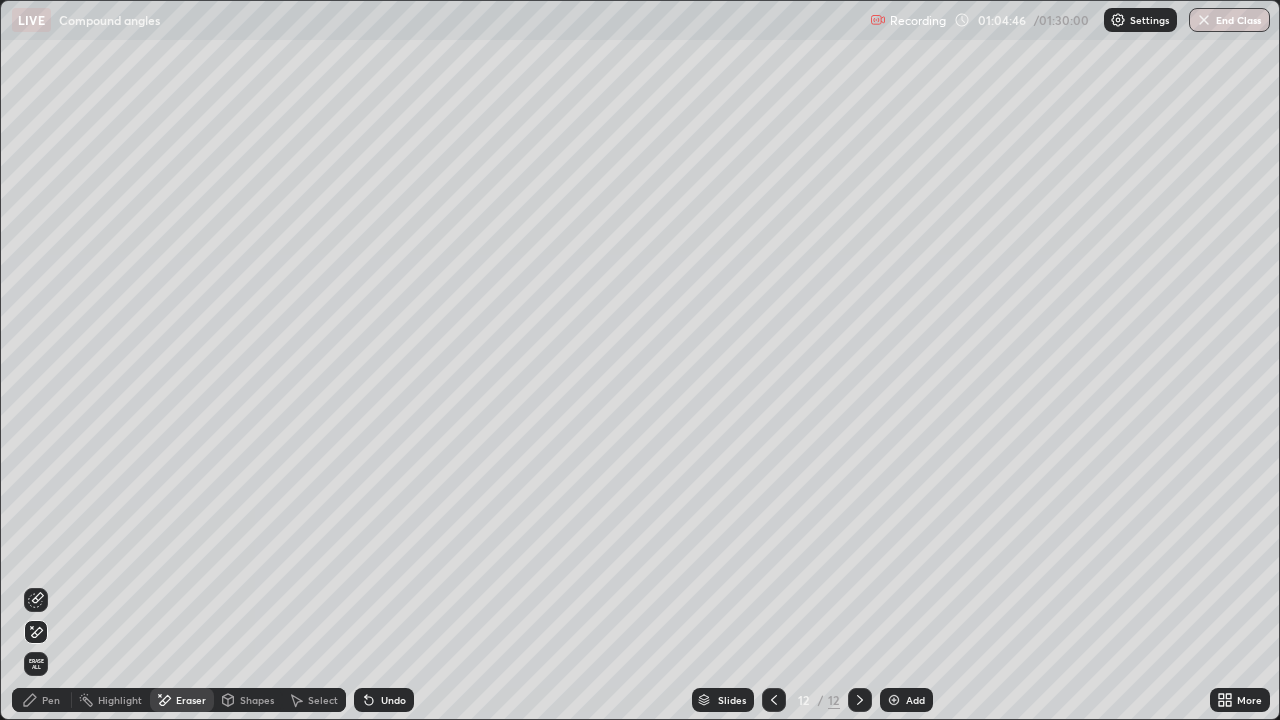 click on "Pen" at bounding box center [51, 700] 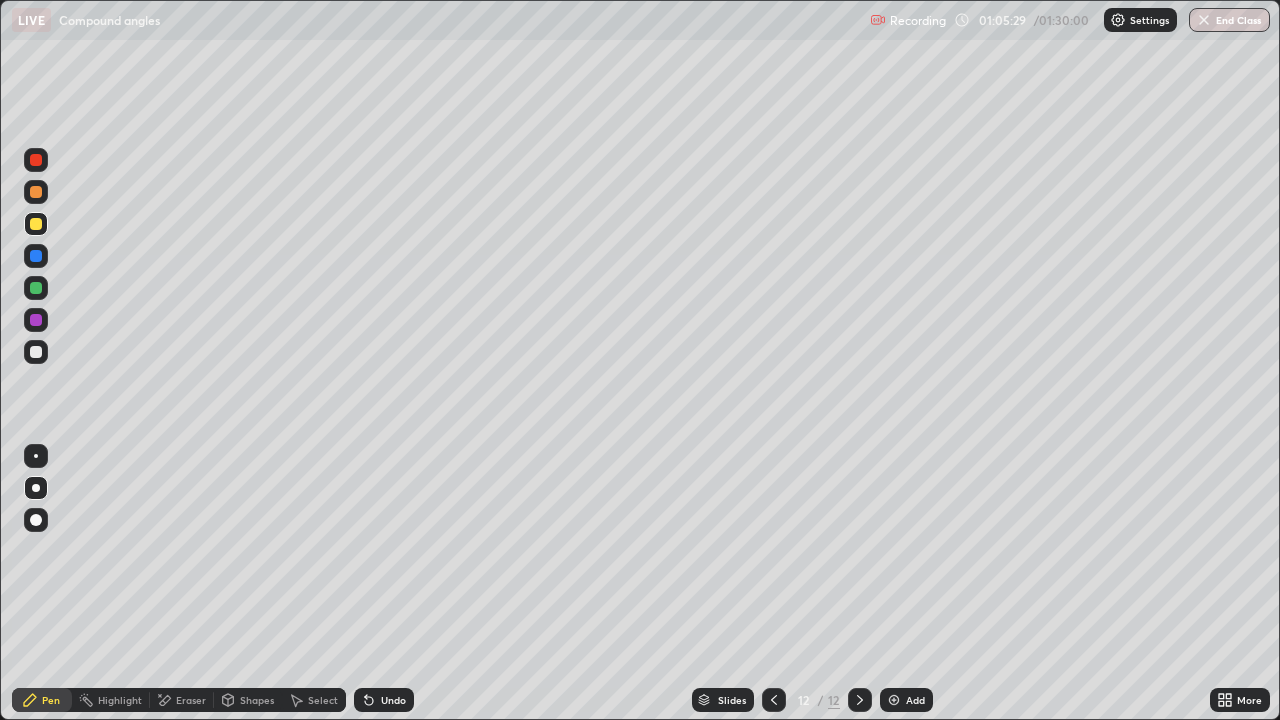 click 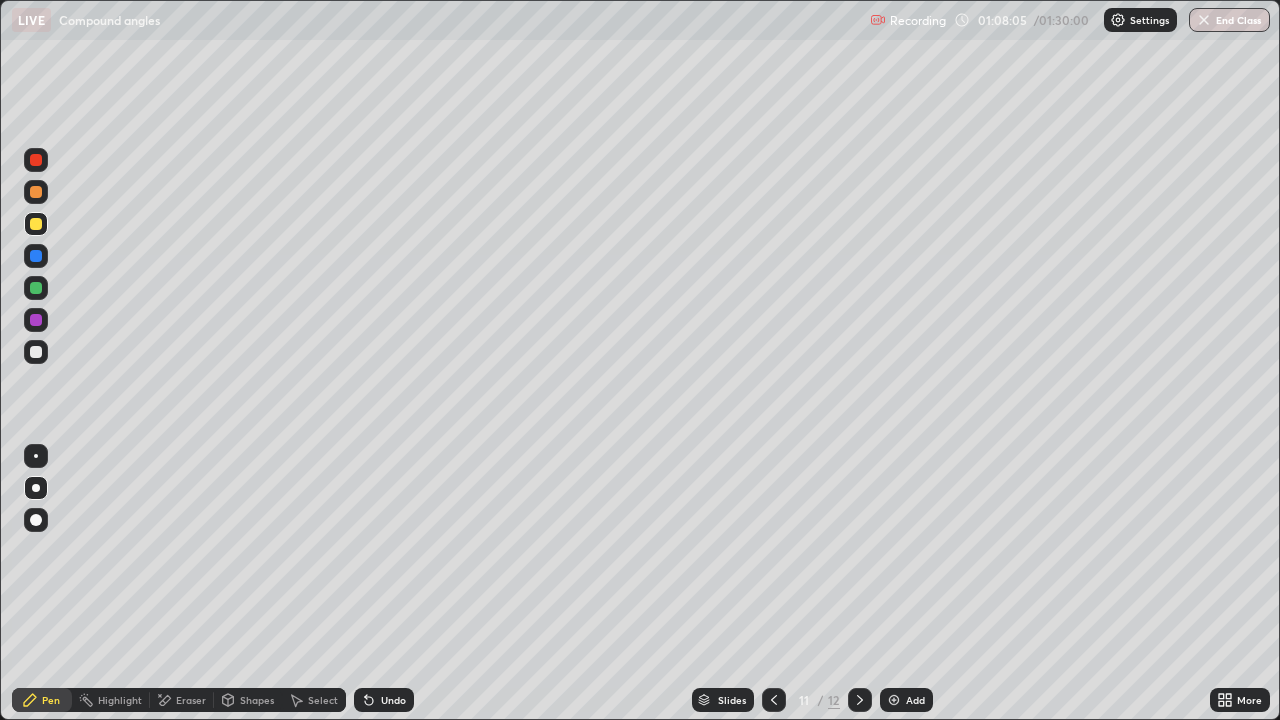 click at bounding box center [36, 288] 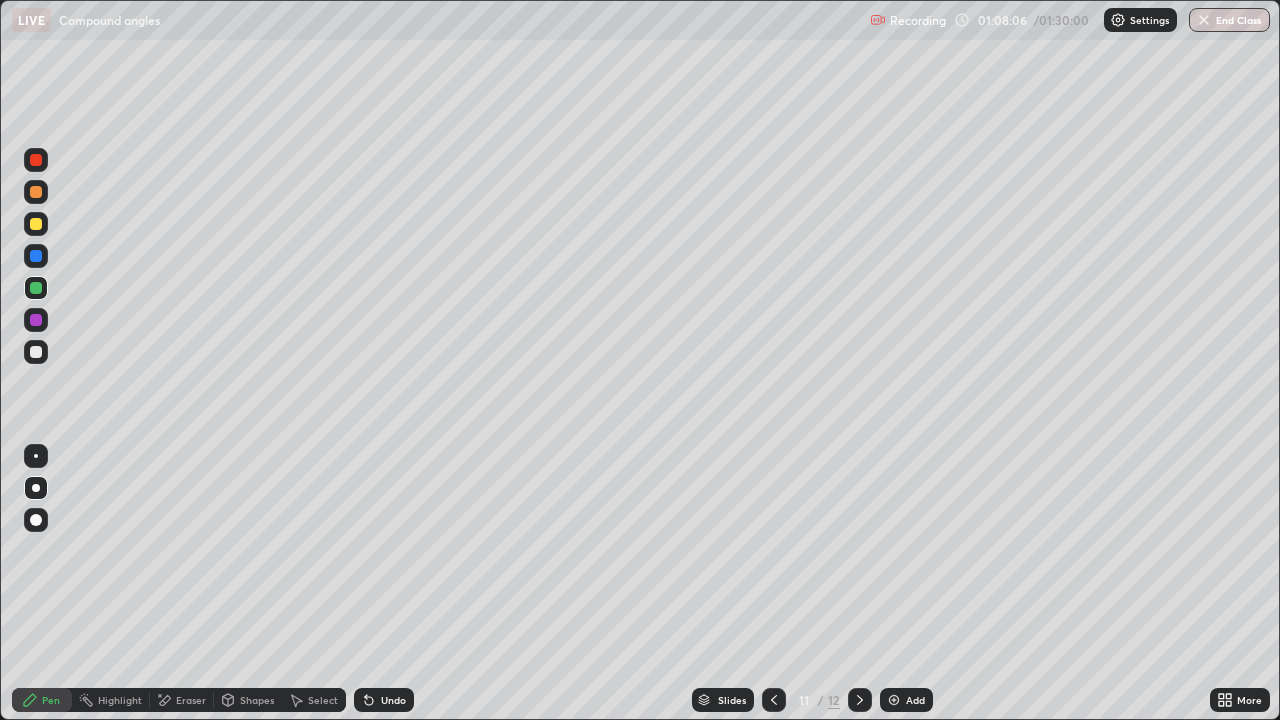 click at bounding box center [36, 352] 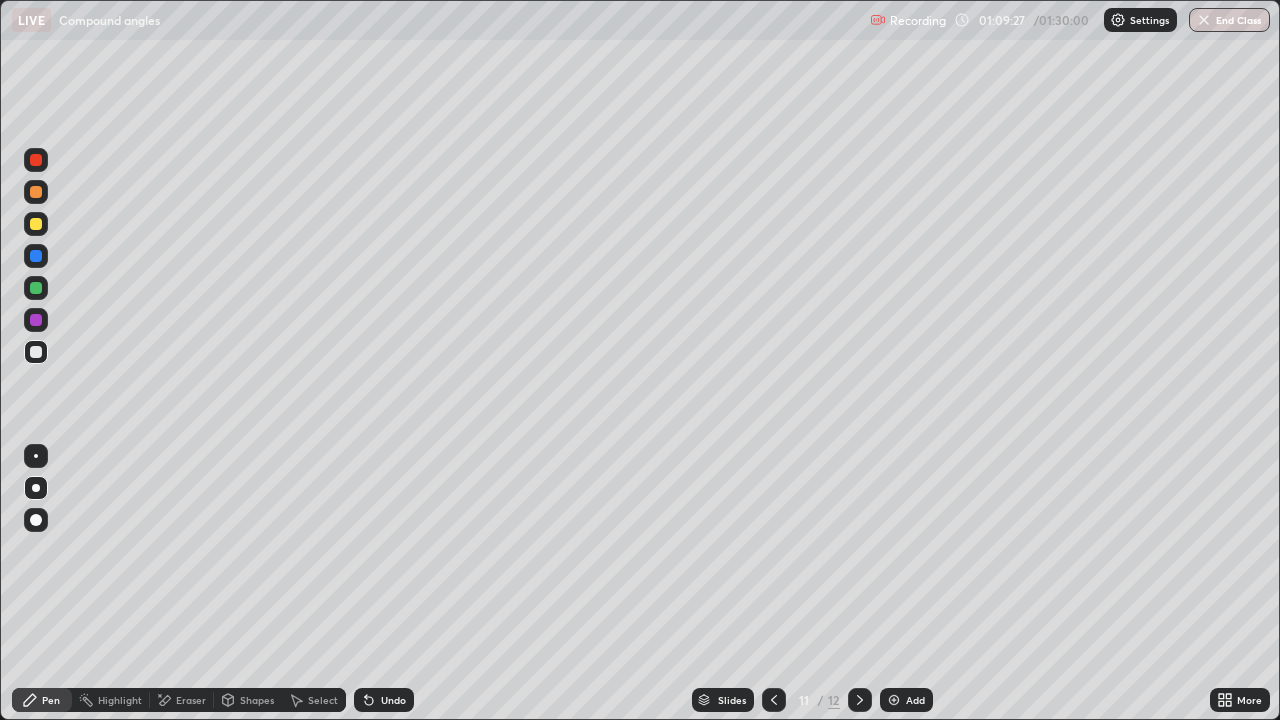 click on "Undo" at bounding box center (393, 700) 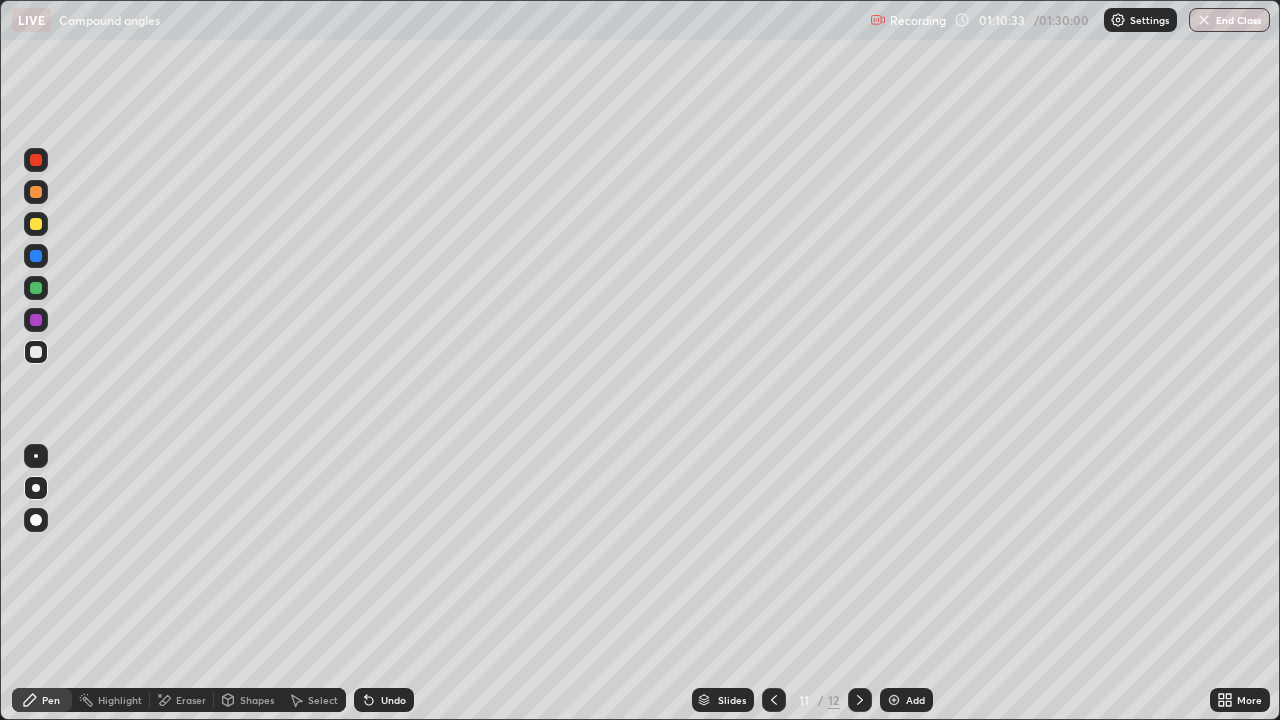 click on "Add" at bounding box center (915, 700) 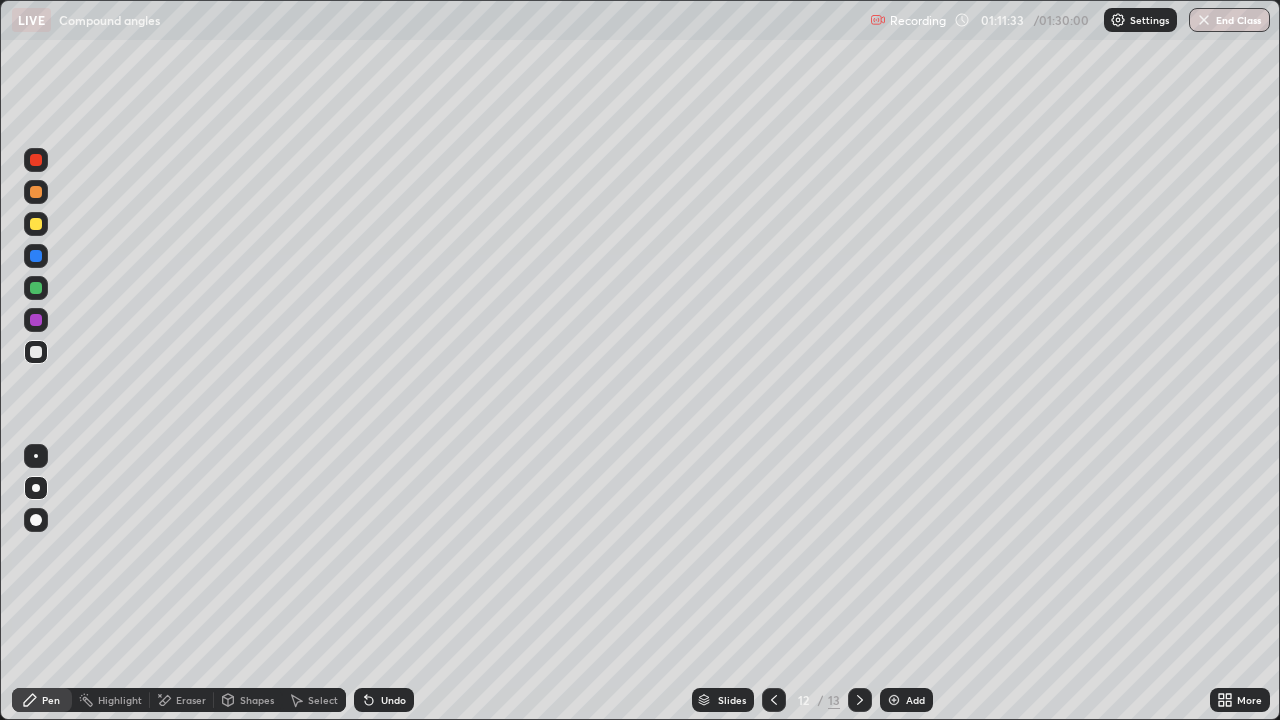click 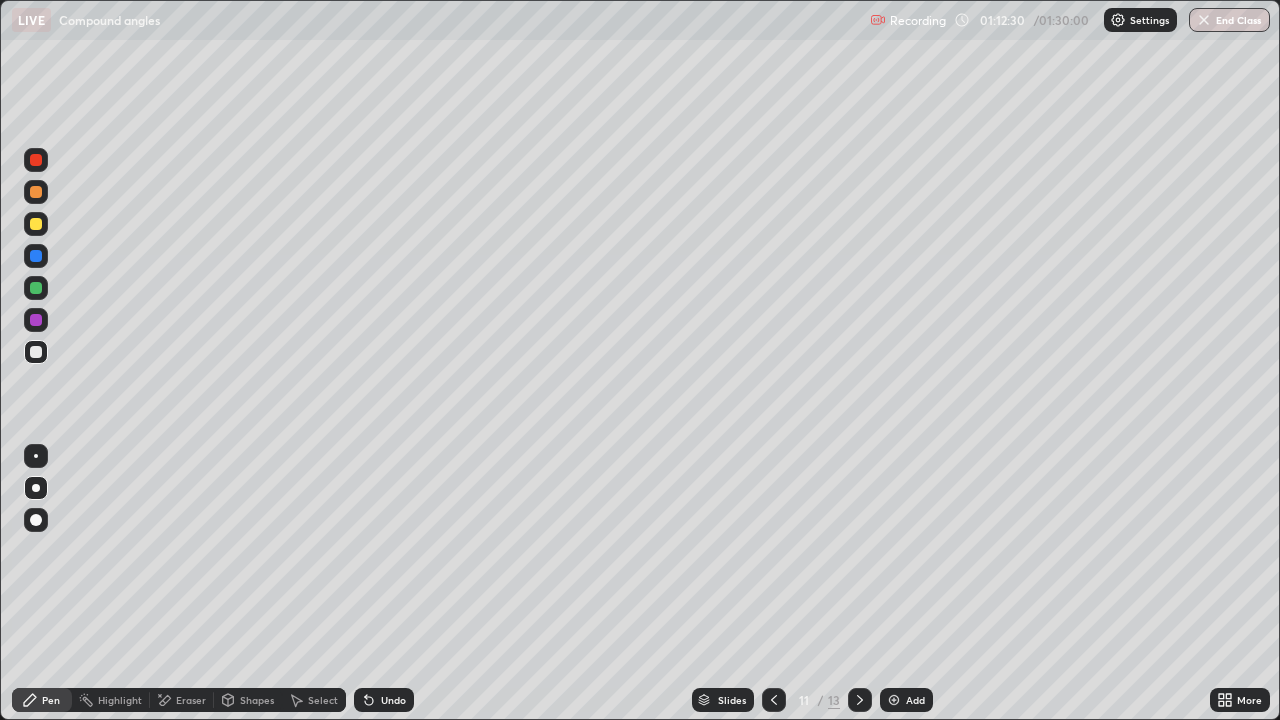 click 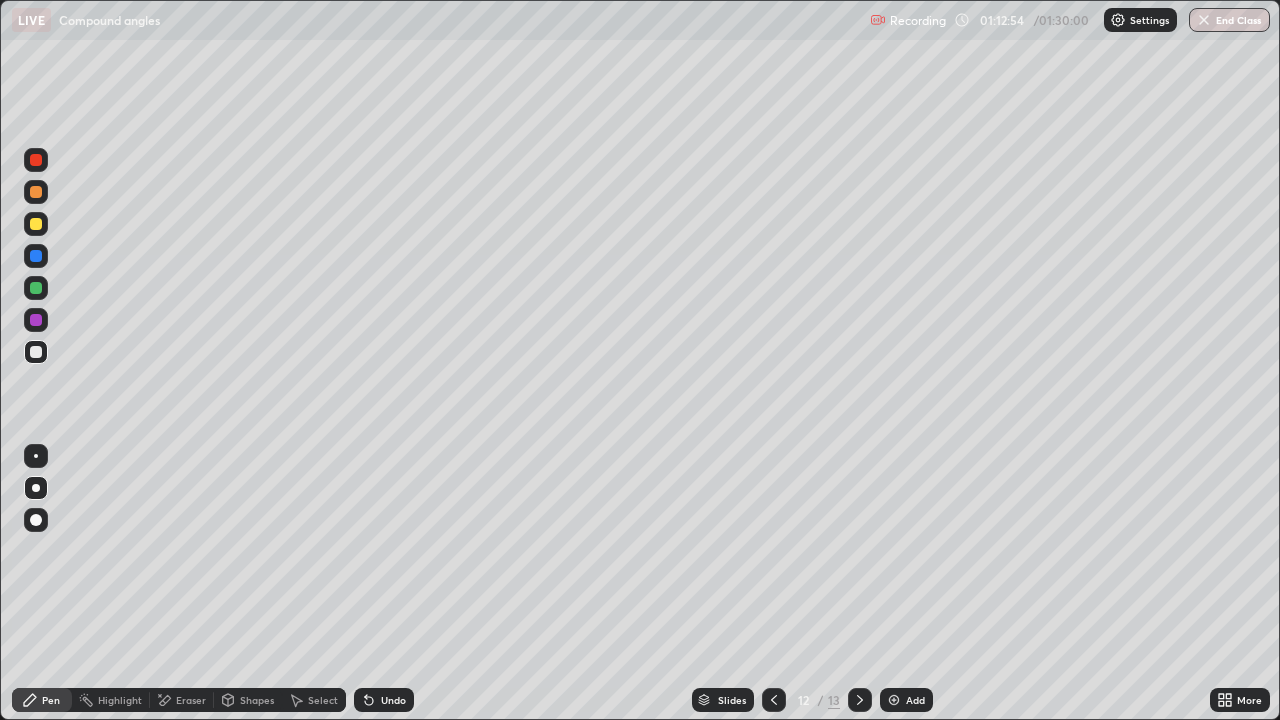 click 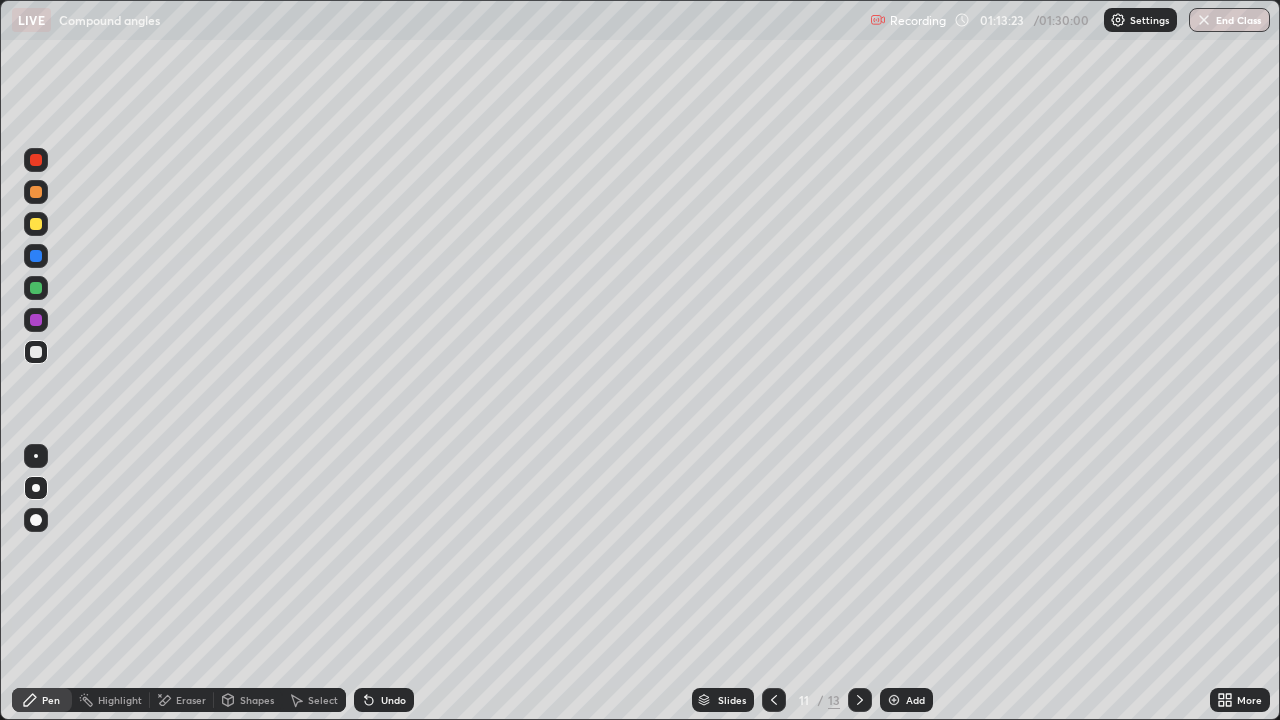 click 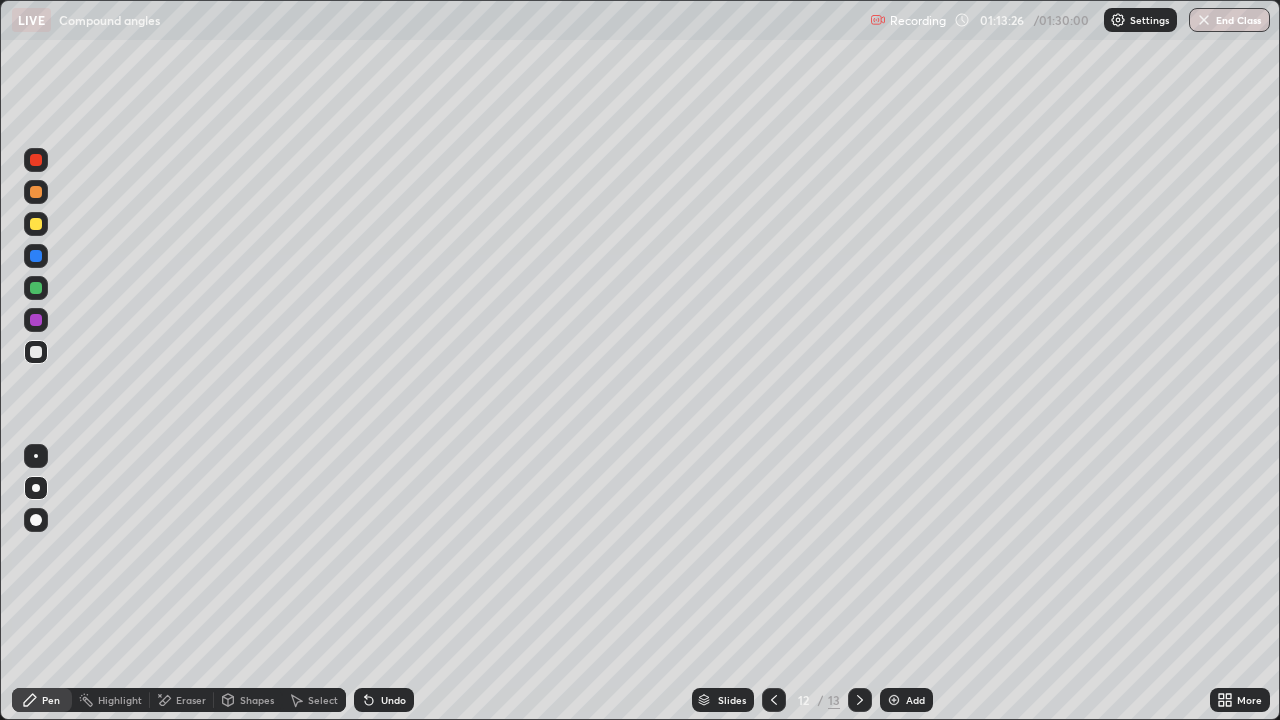 click 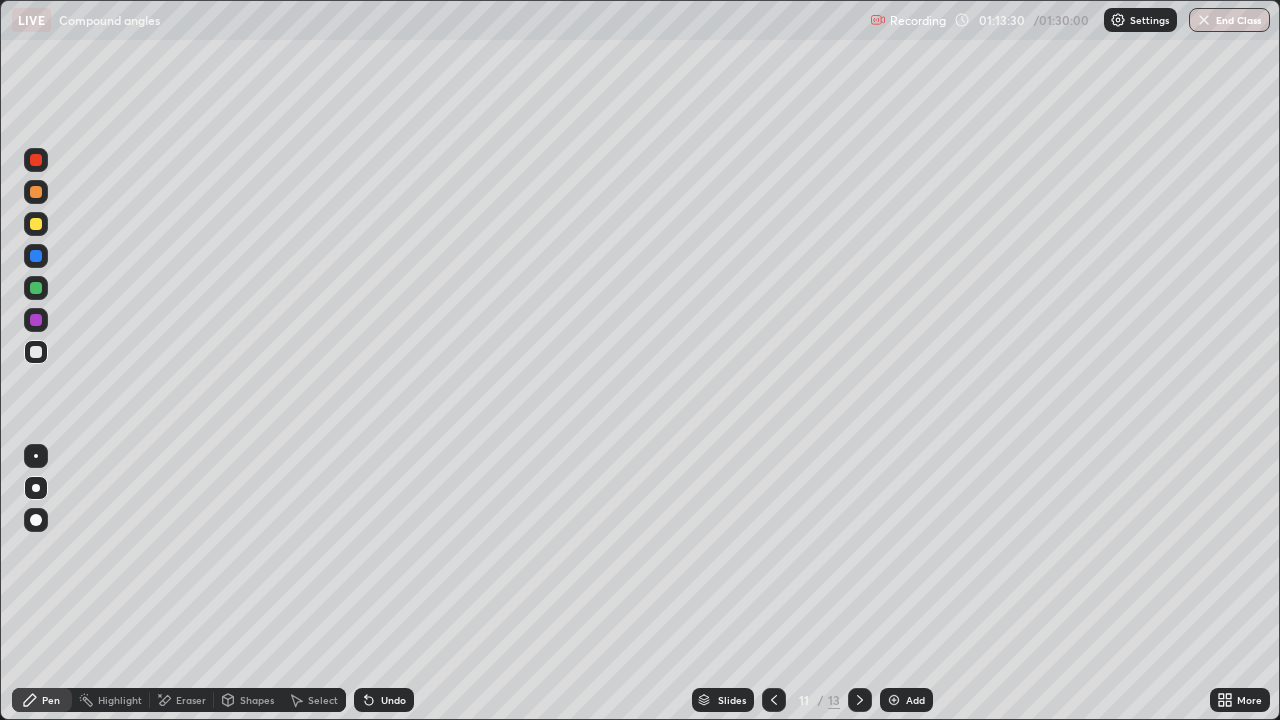 click on "Eraser" at bounding box center (182, 700) 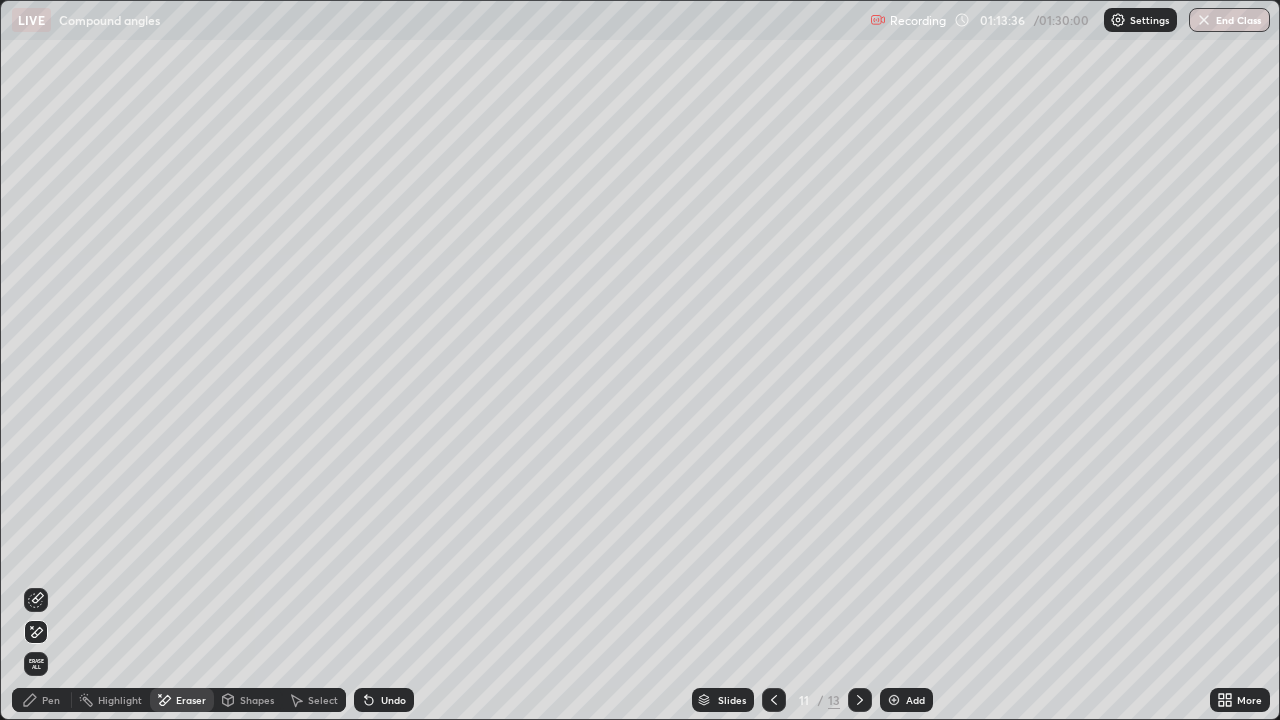 click on "Pen" at bounding box center [51, 700] 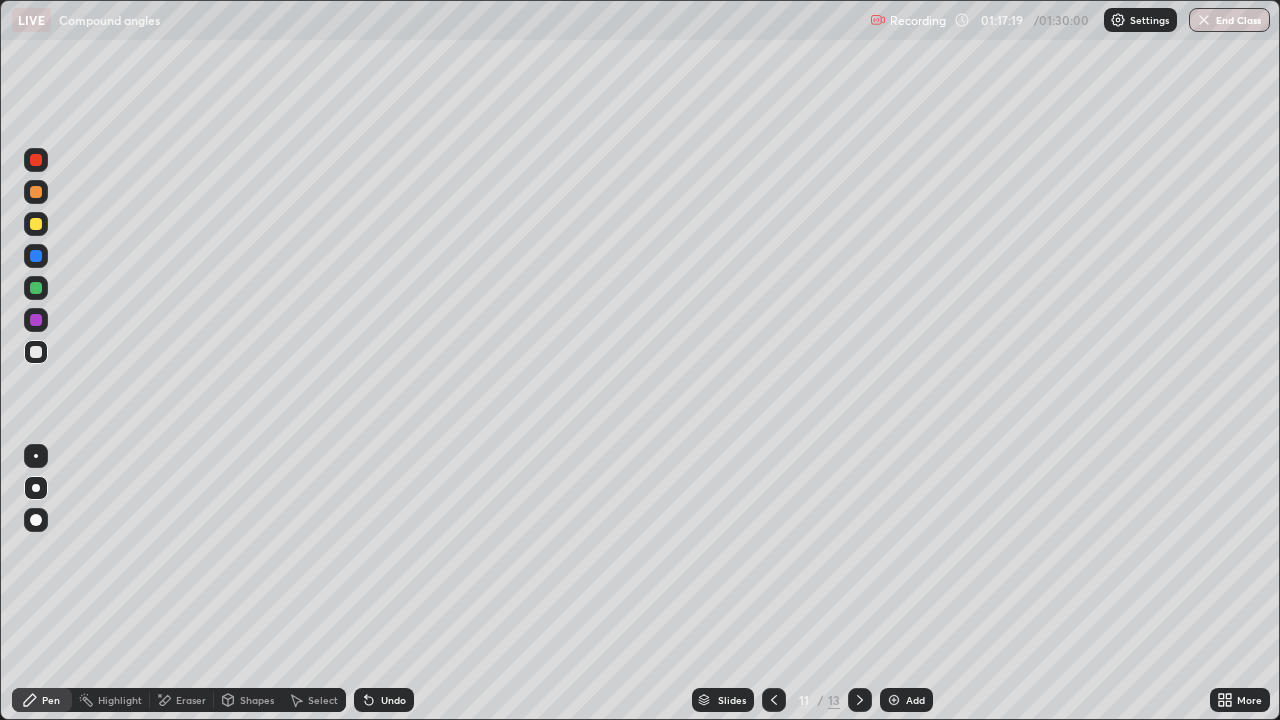 click on "Eraser" at bounding box center (191, 700) 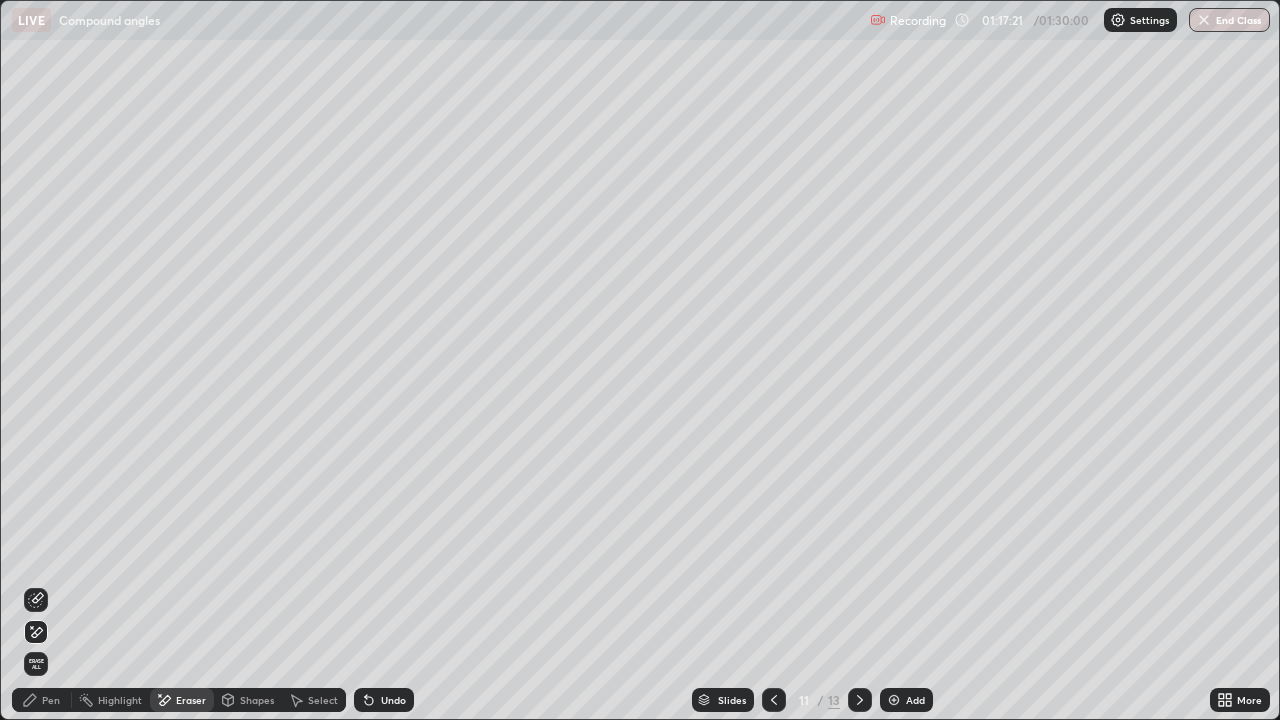 click on "Pen" at bounding box center (51, 700) 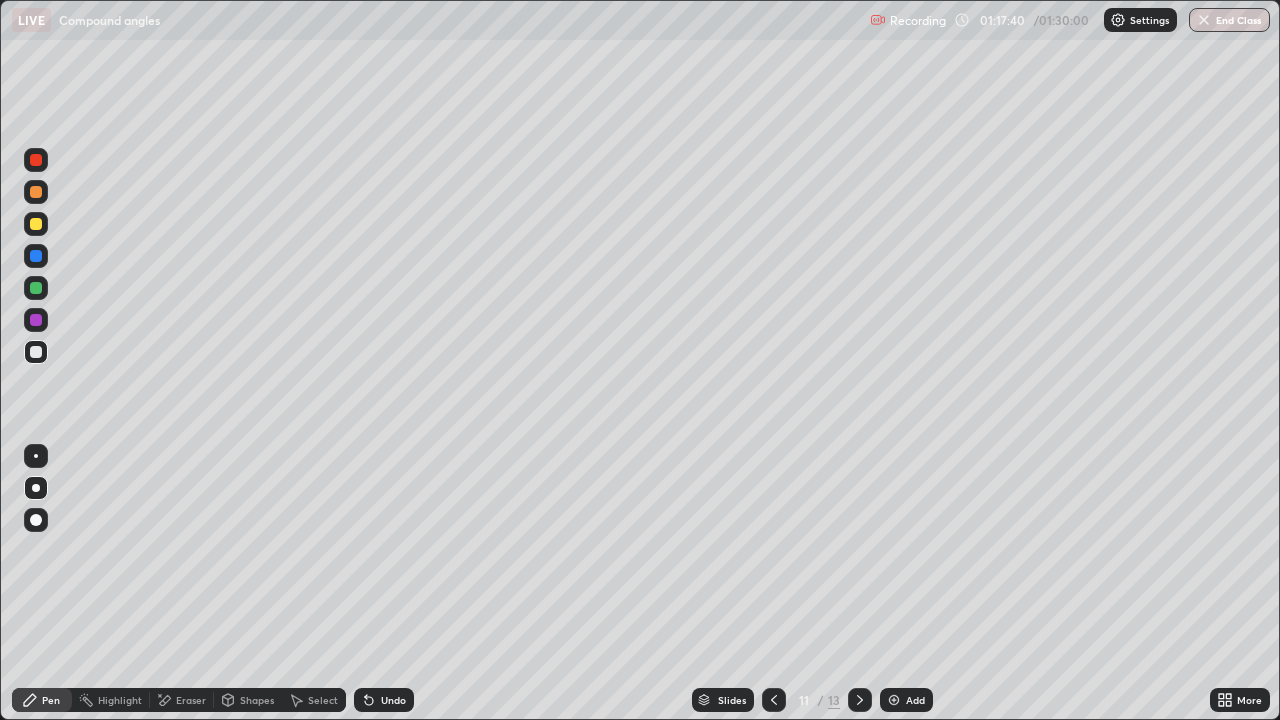 click on "Eraser" at bounding box center (191, 700) 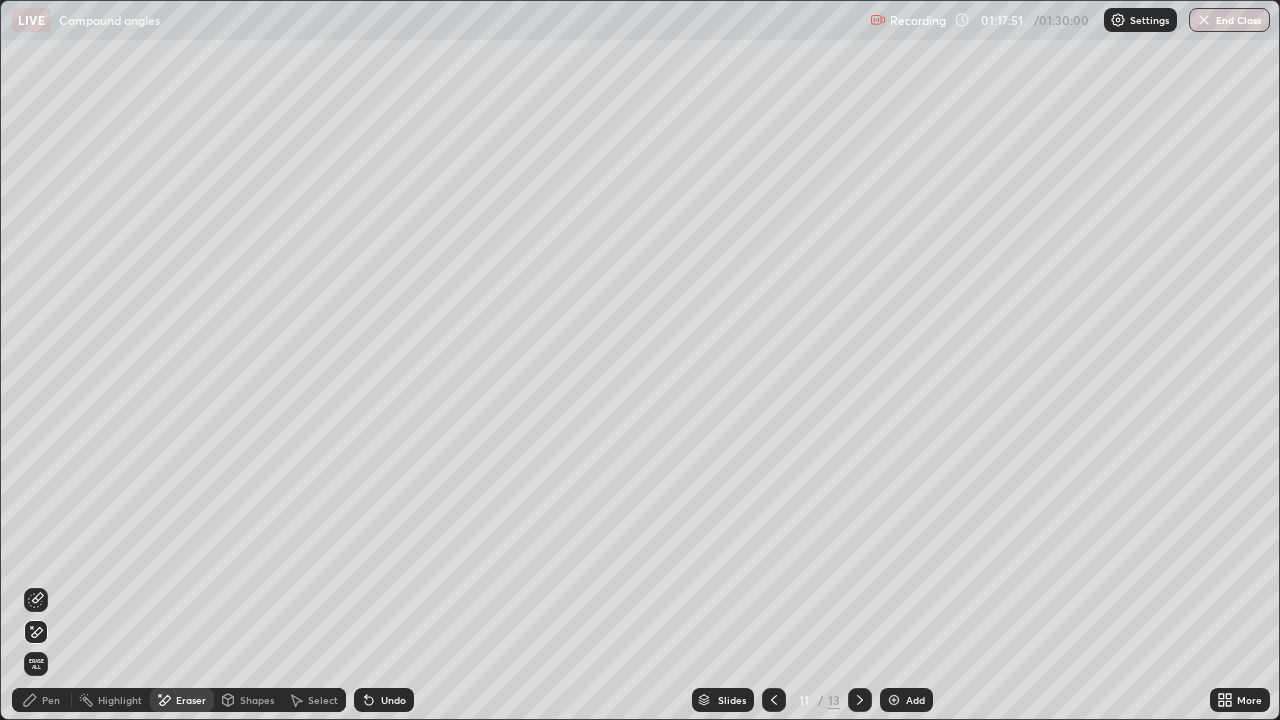click on "Pen" at bounding box center (42, 700) 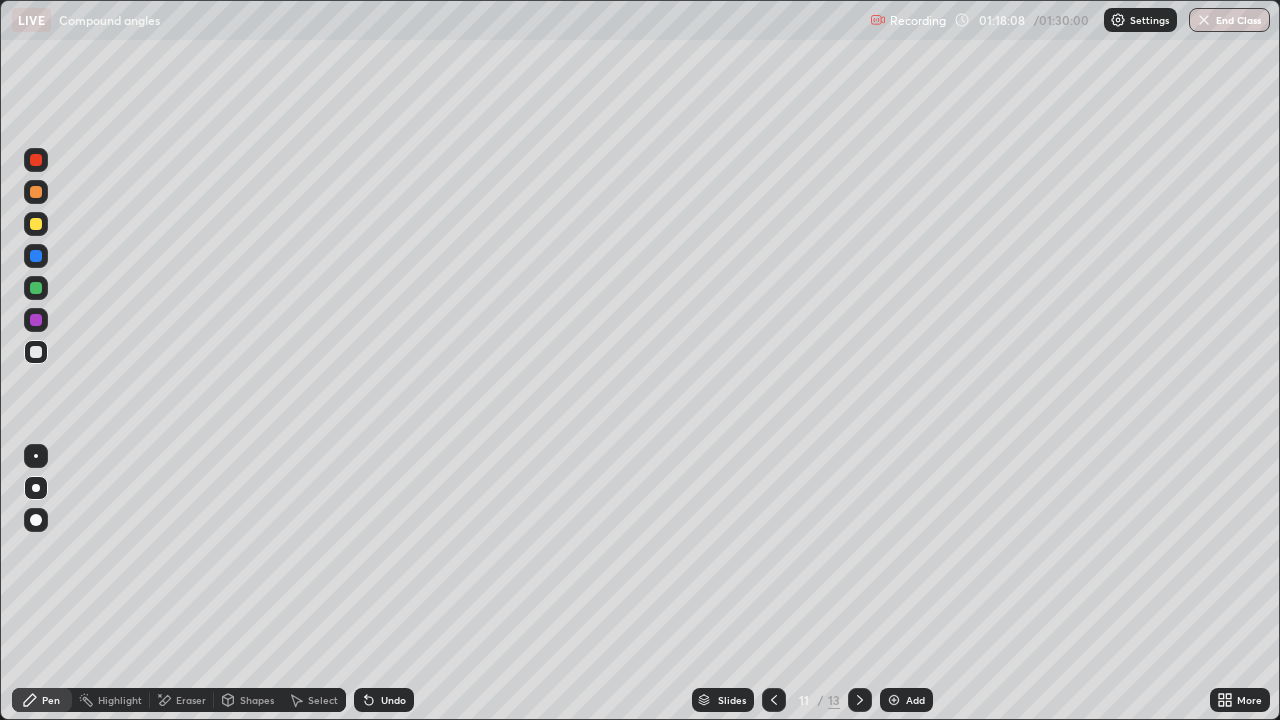 click 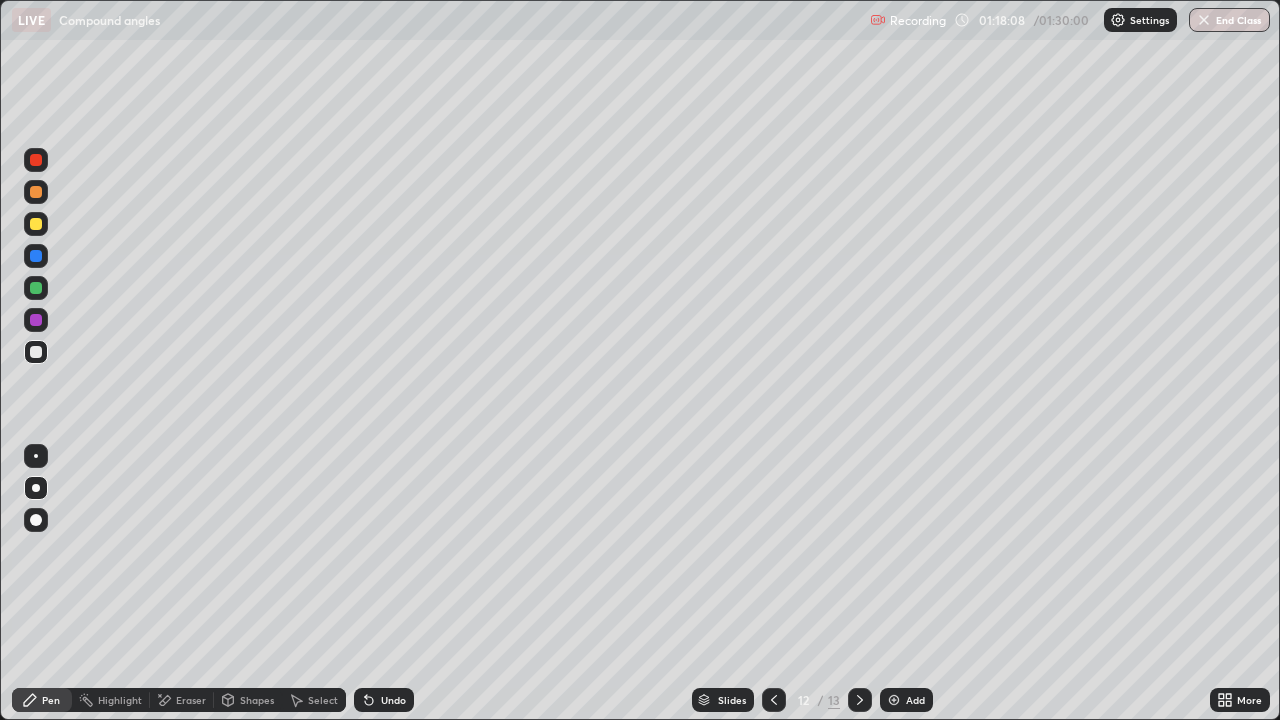 click 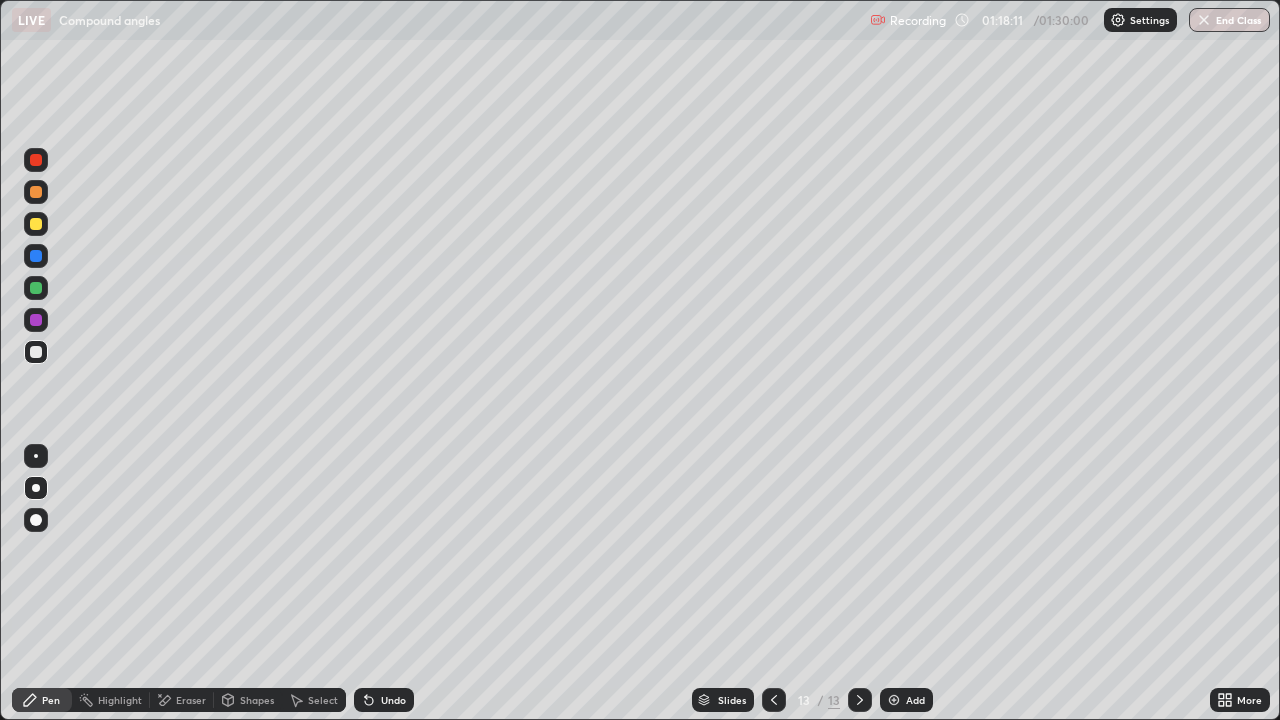 click on "Add" at bounding box center [915, 700] 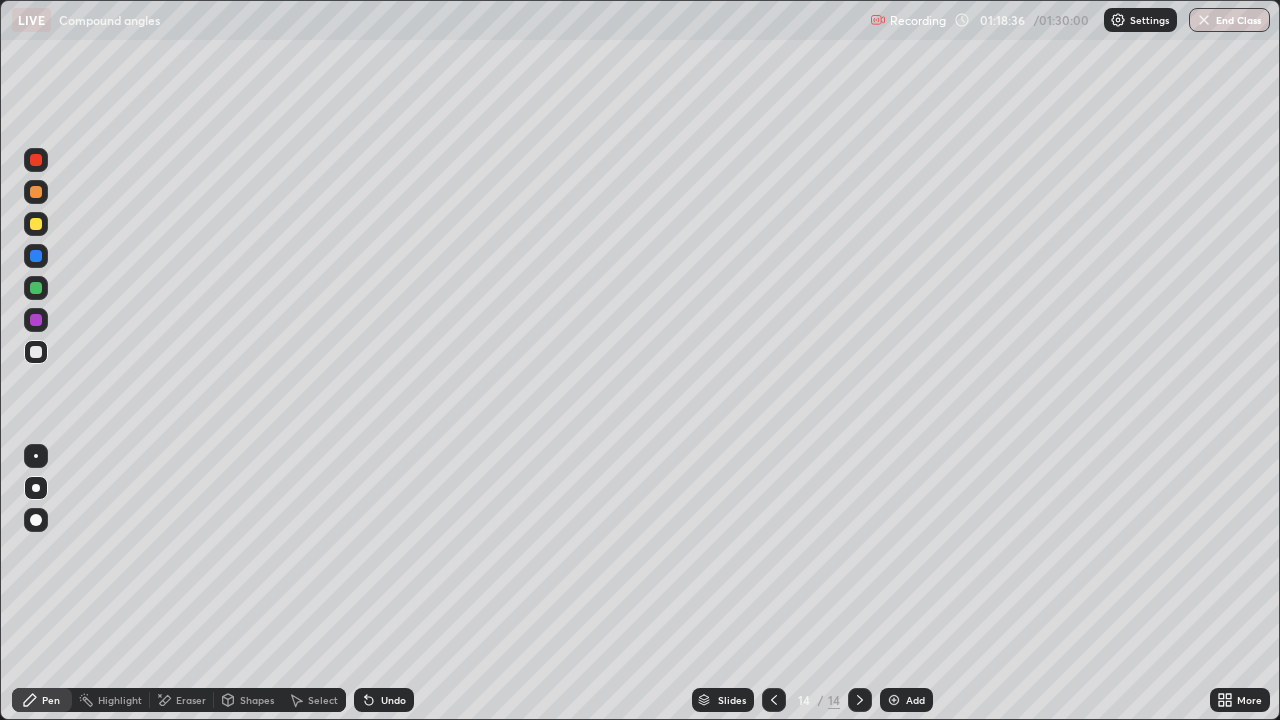 click 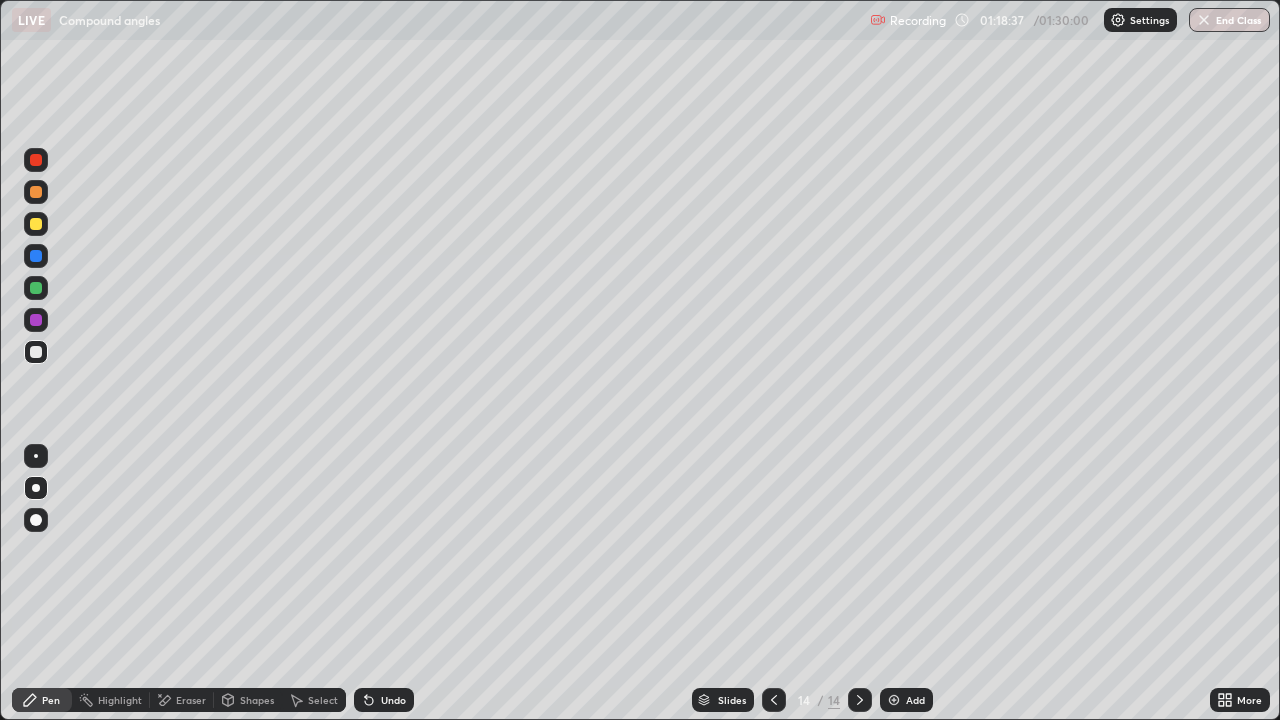 click on "Undo" at bounding box center (384, 700) 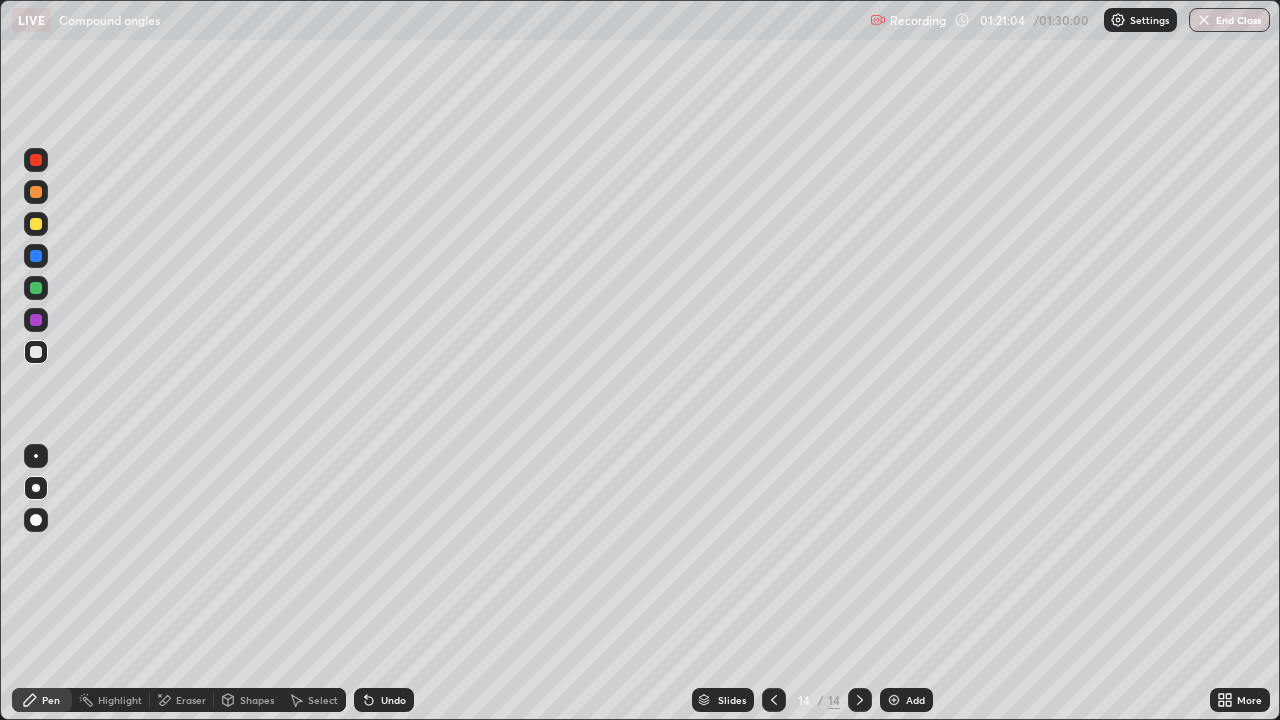 click on "Undo" at bounding box center [384, 700] 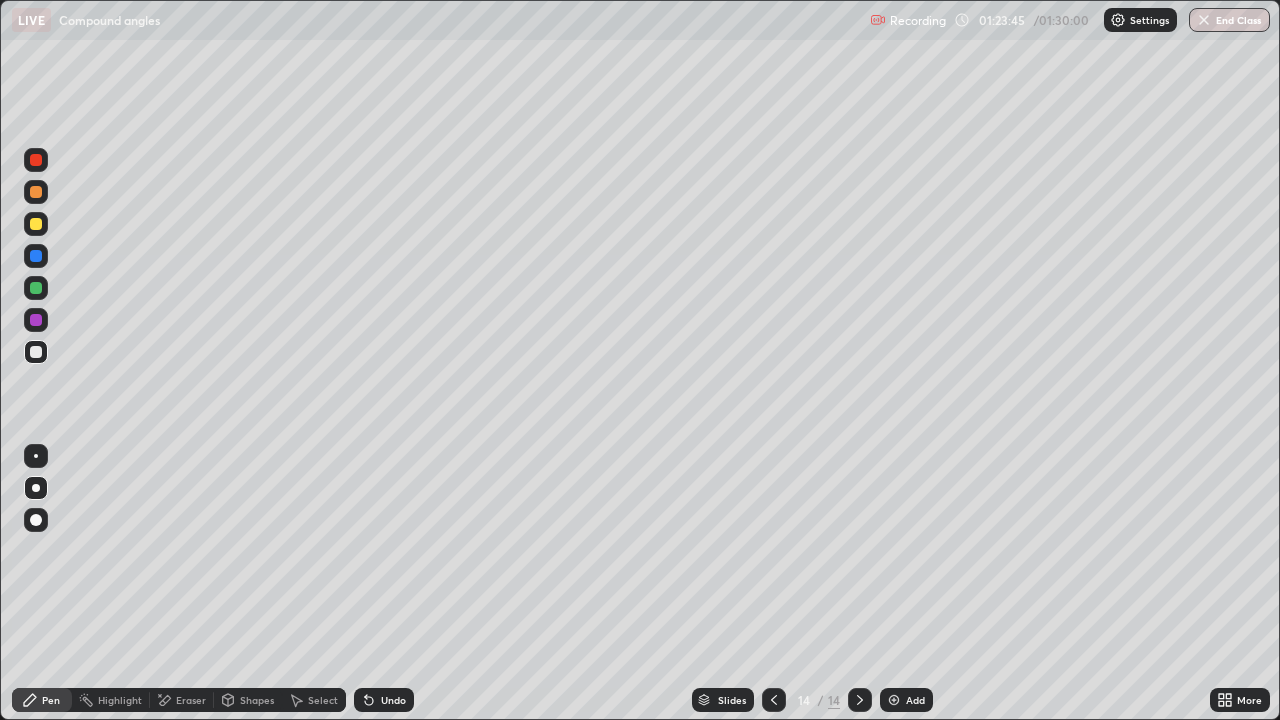 click on "Add" at bounding box center [915, 700] 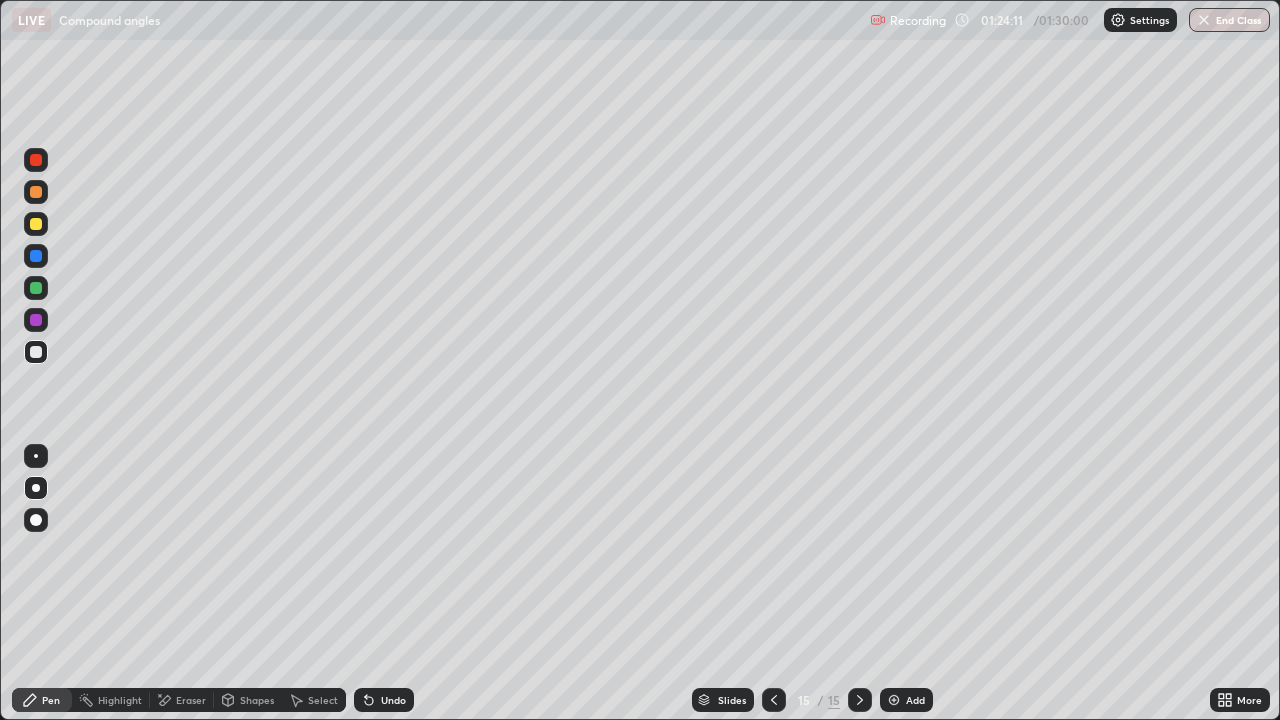 click on "Undo" at bounding box center (393, 700) 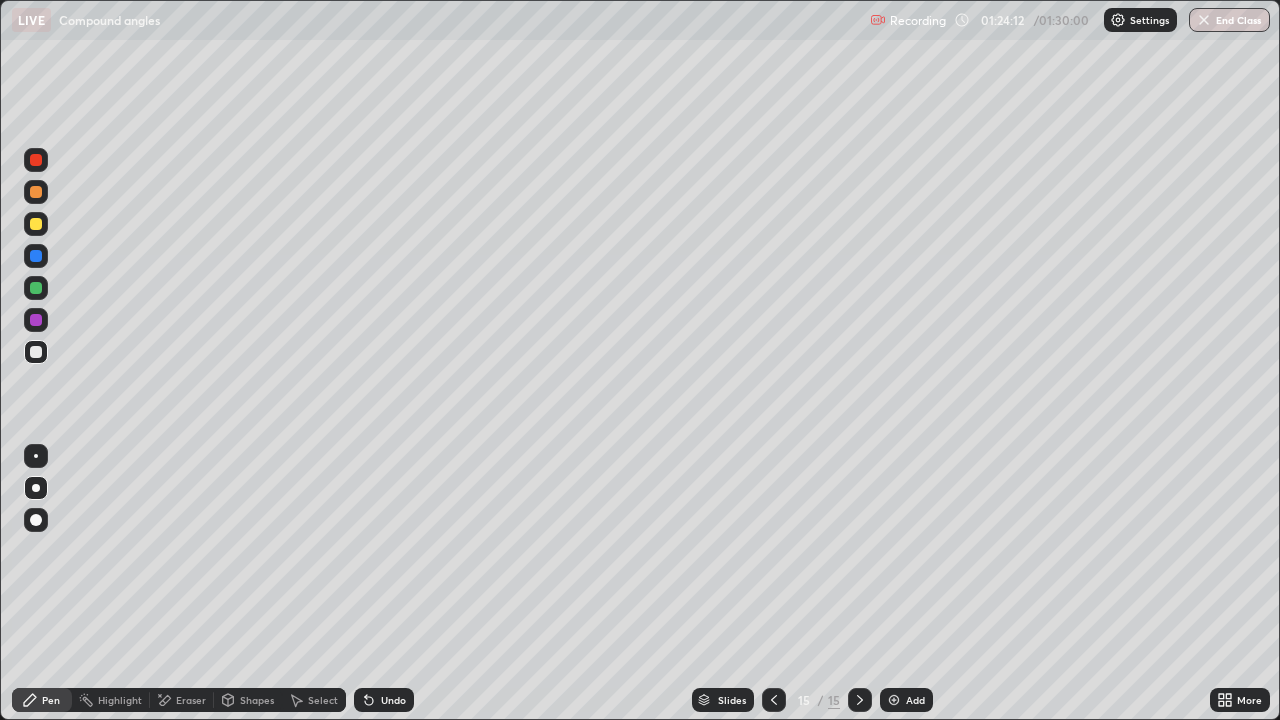 click on "Undo" at bounding box center [393, 700] 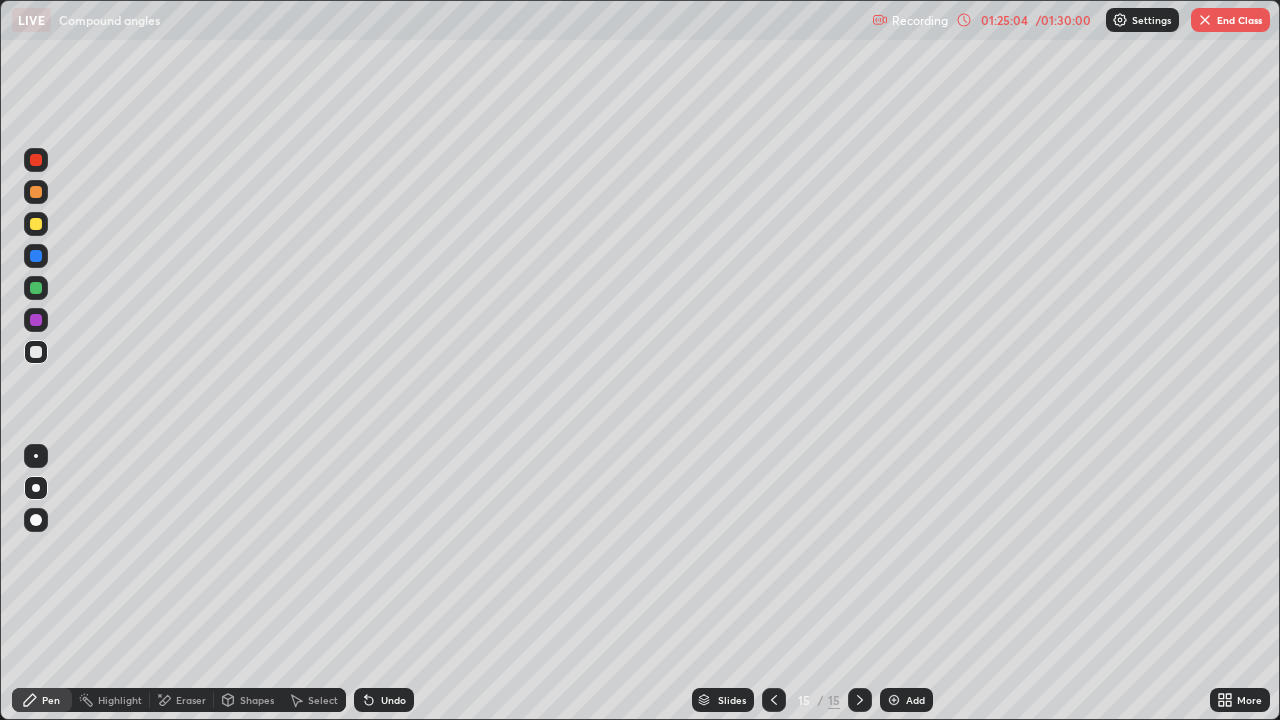click 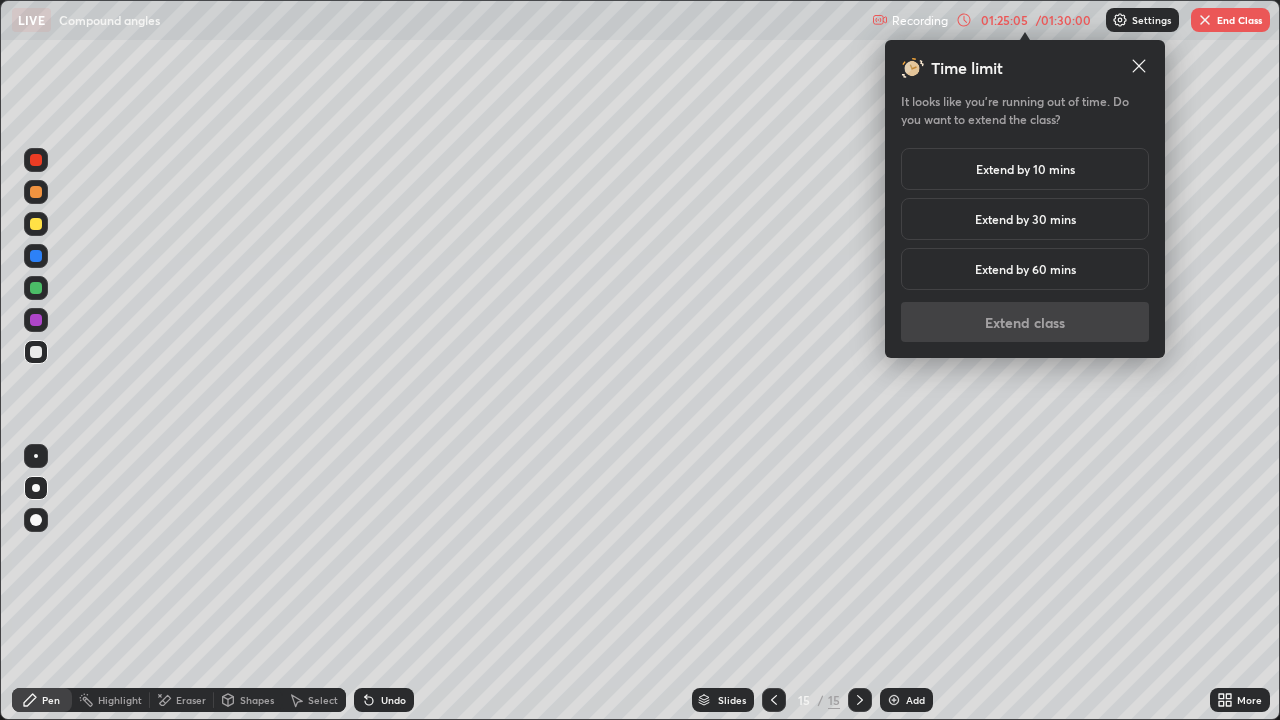 click on "Extend by 10 mins" at bounding box center (1025, 169) 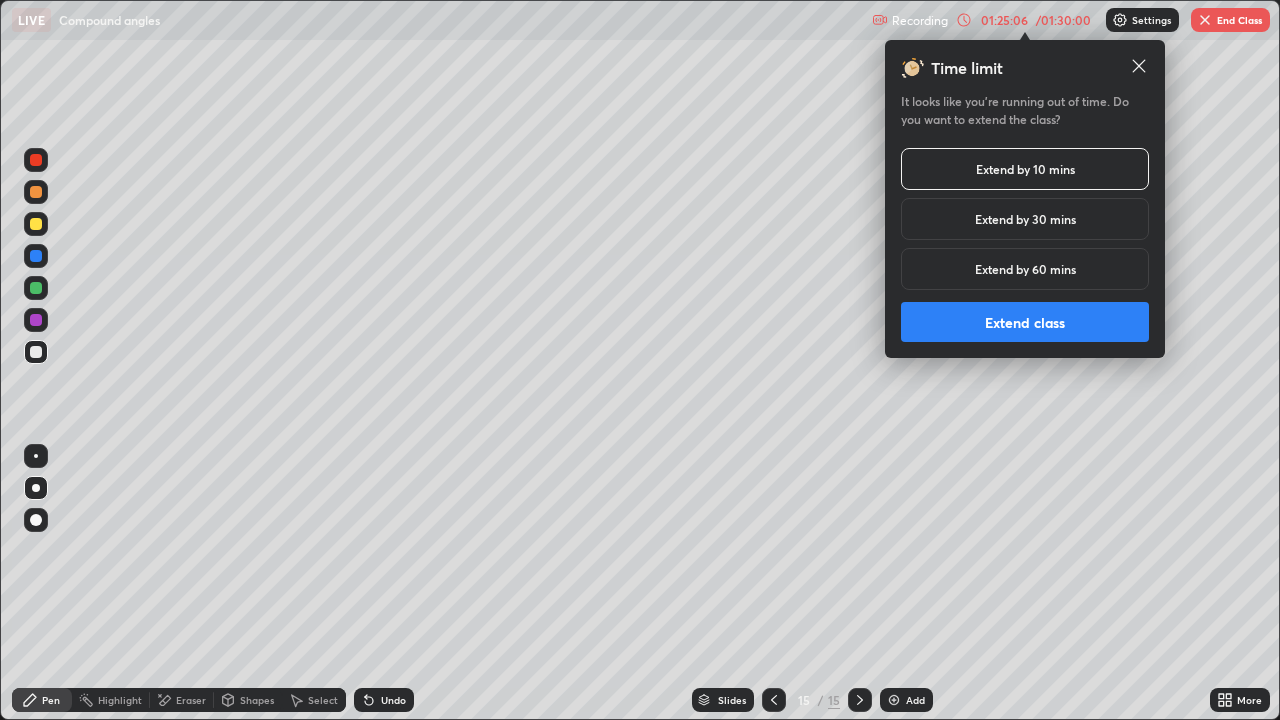 click on "Extend class" at bounding box center [1025, 322] 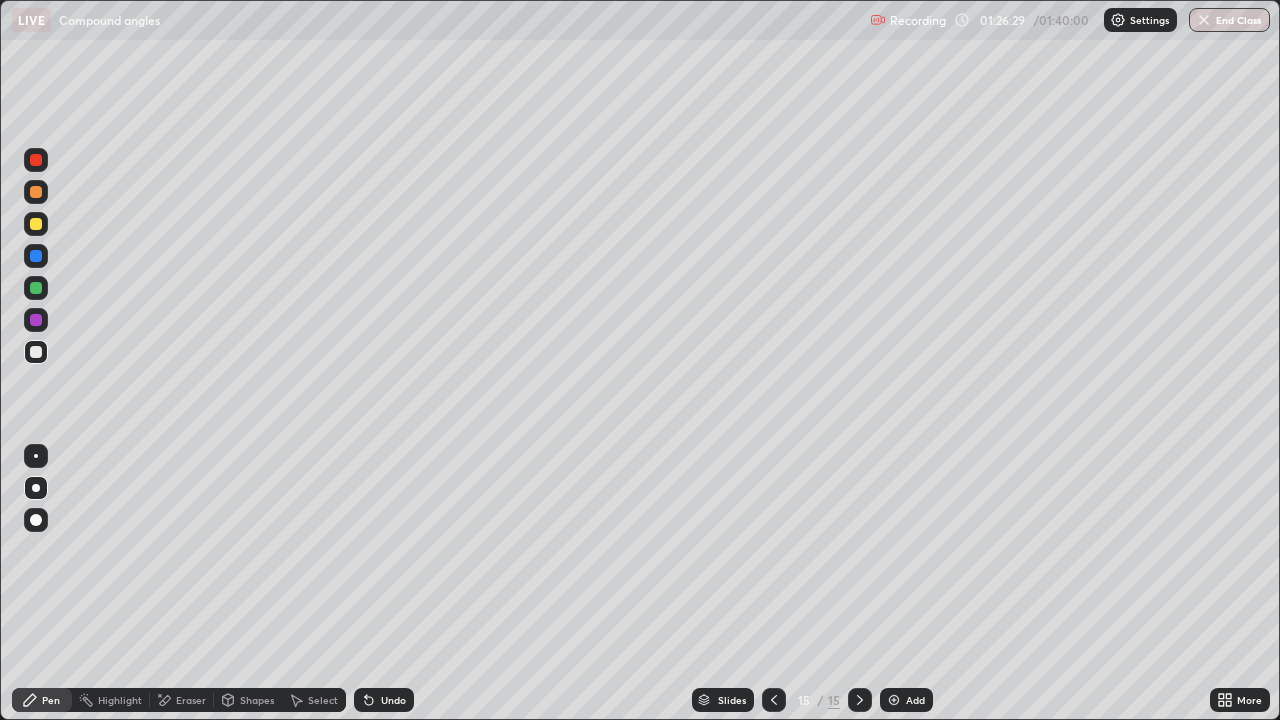 click on "Undo" at bounding box center (393, 700) 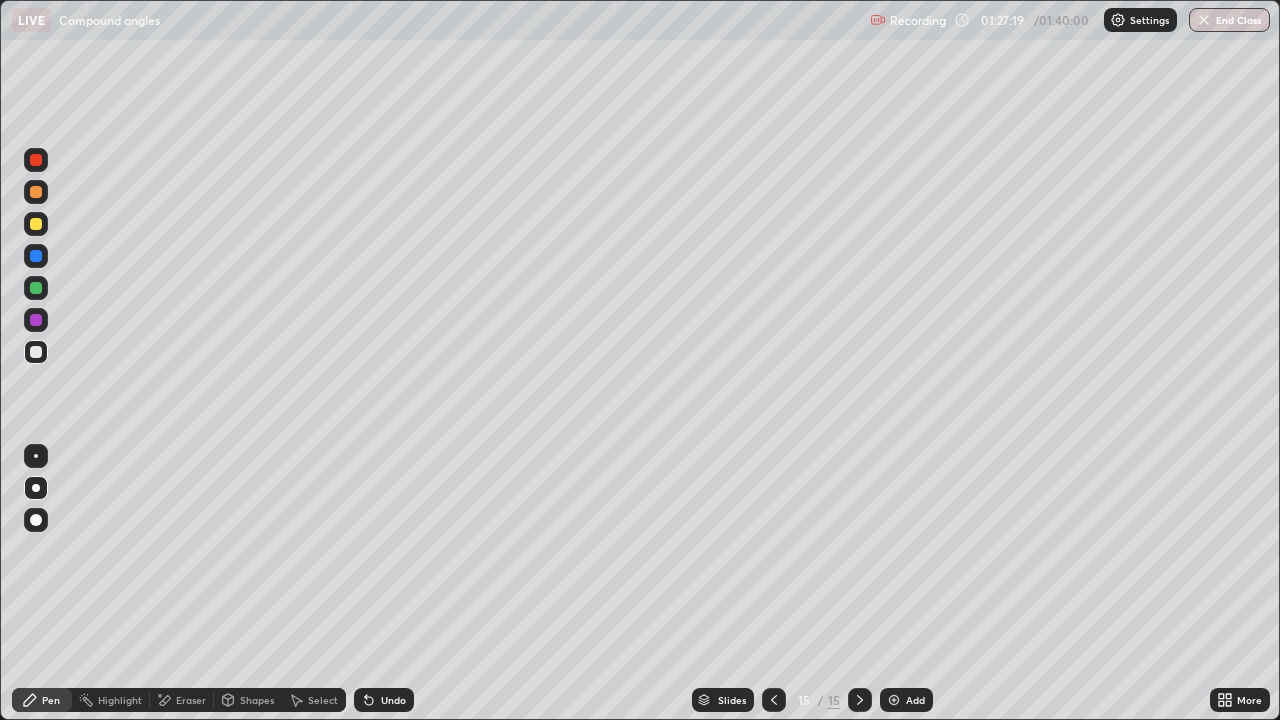 click on "Undo" at bounding box center (393, 700) 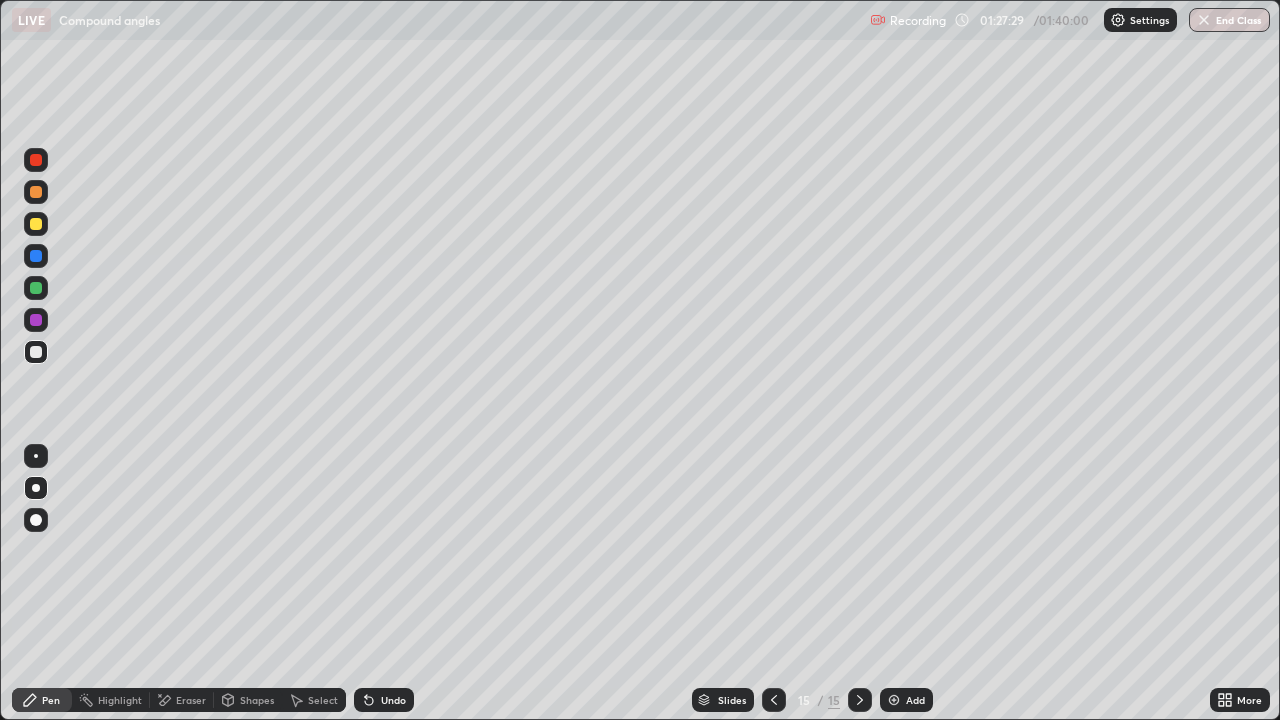 click at bounding box center [36, 224] 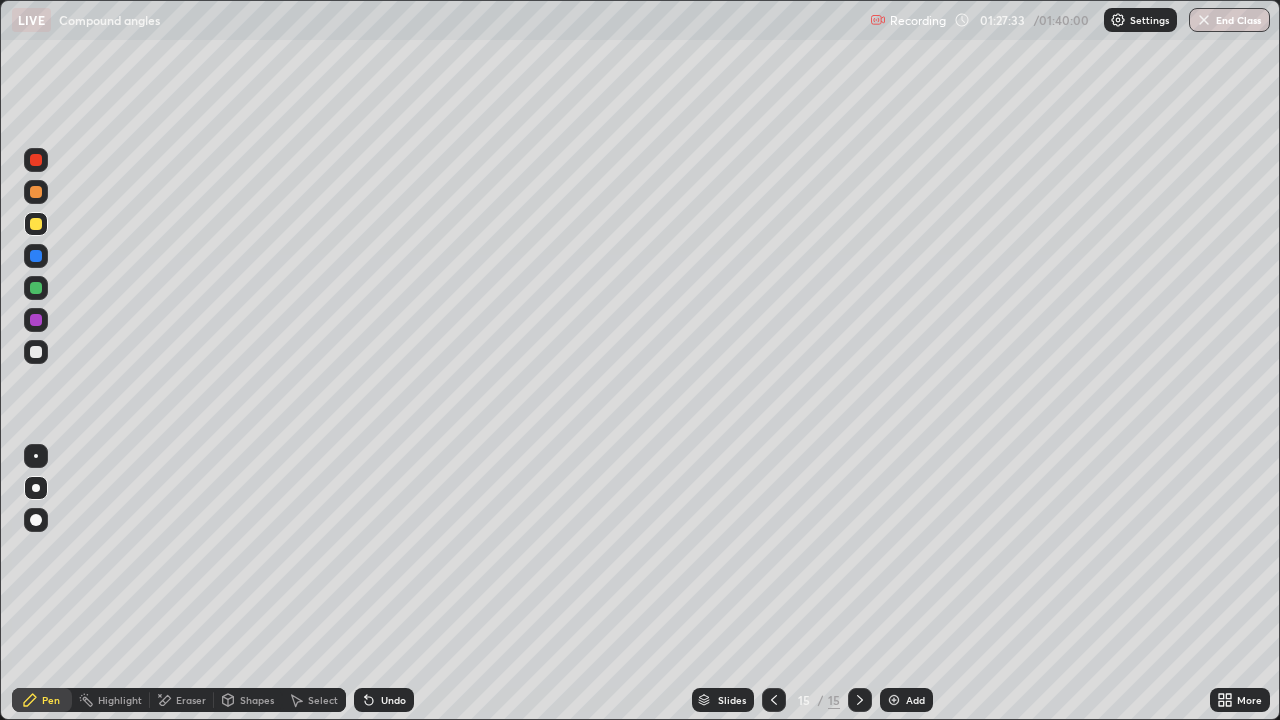 click on "Select" at bounding box center [323, 700] 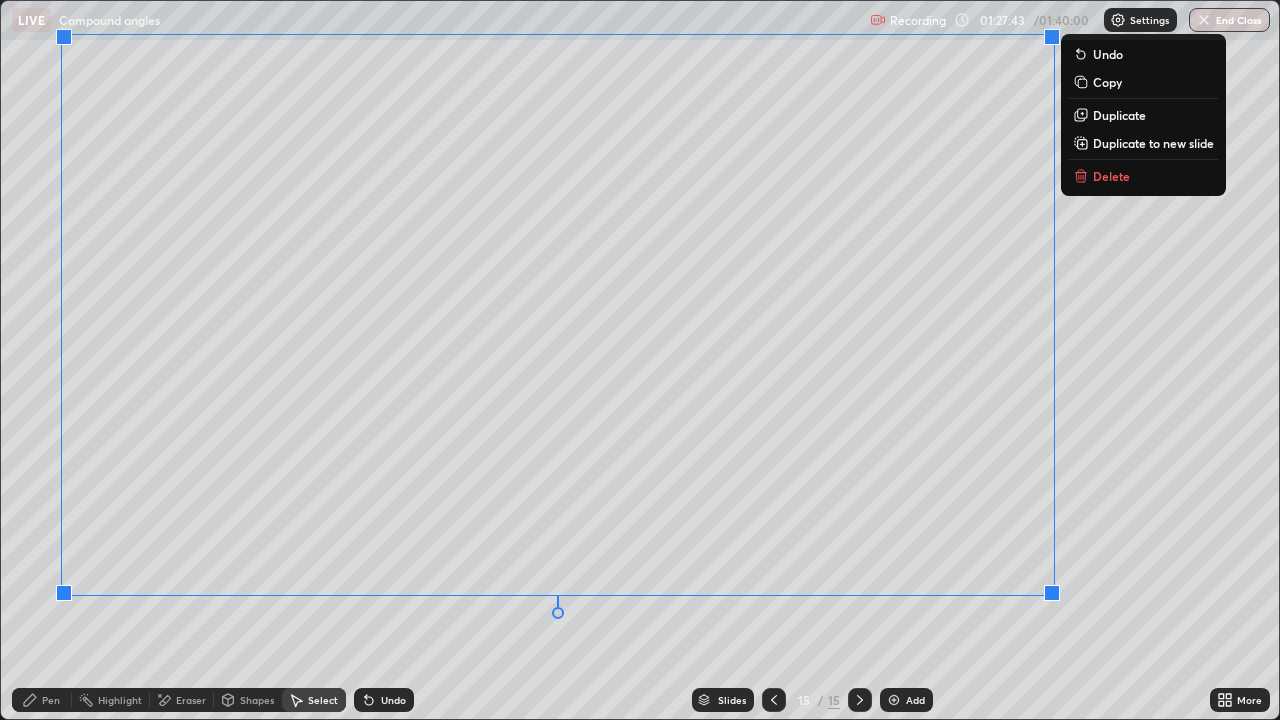 click on "Pen" at bounding box center (51, 700) 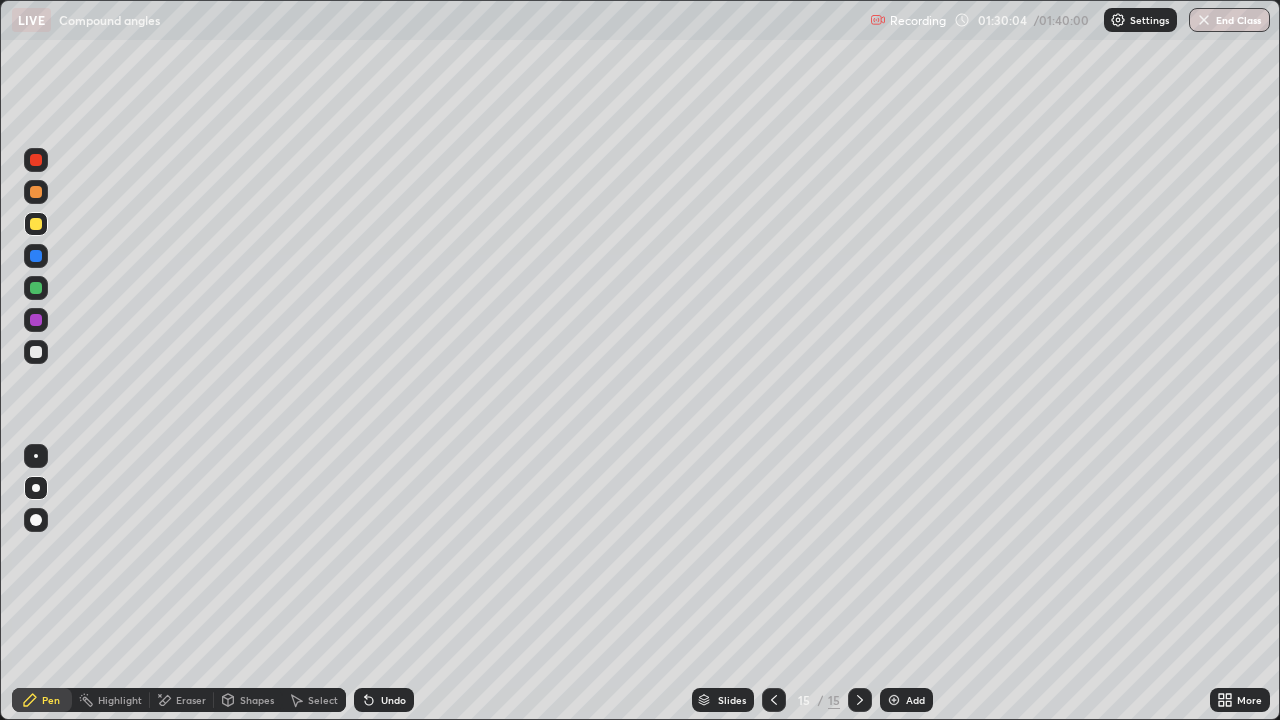 click at bounding box center (36, 288) 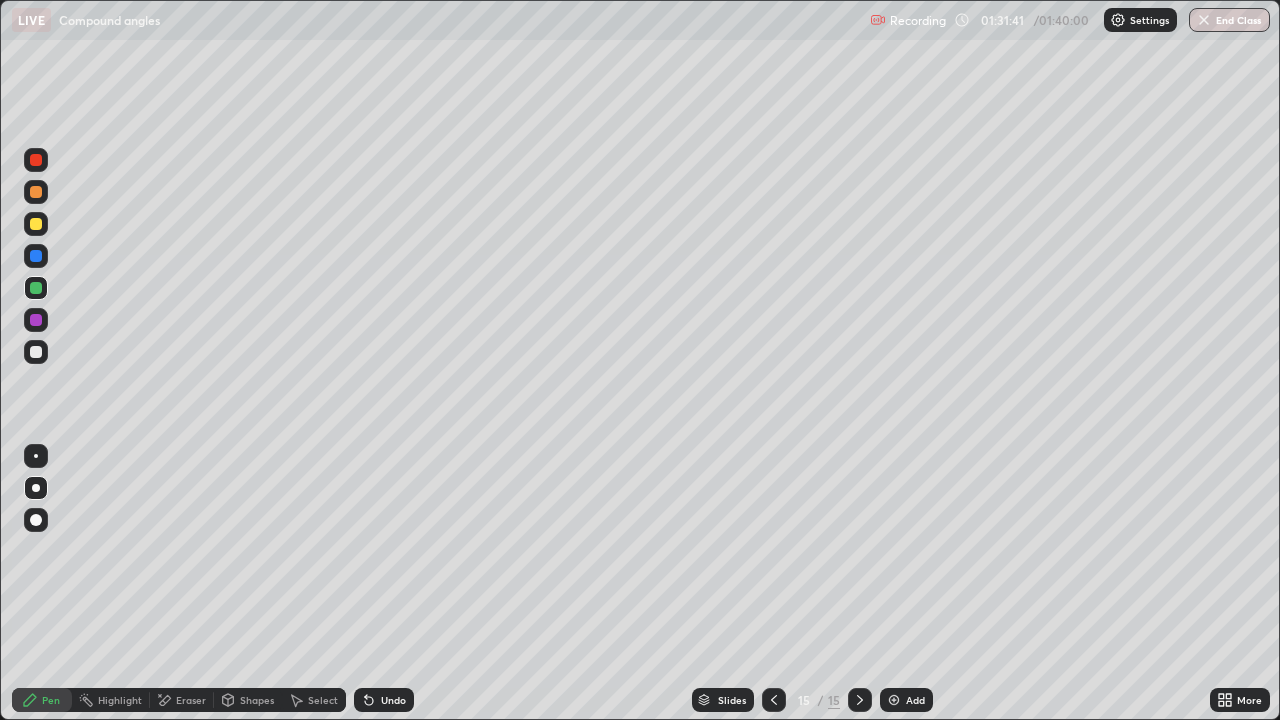 click at bounding box center (1204, 20) 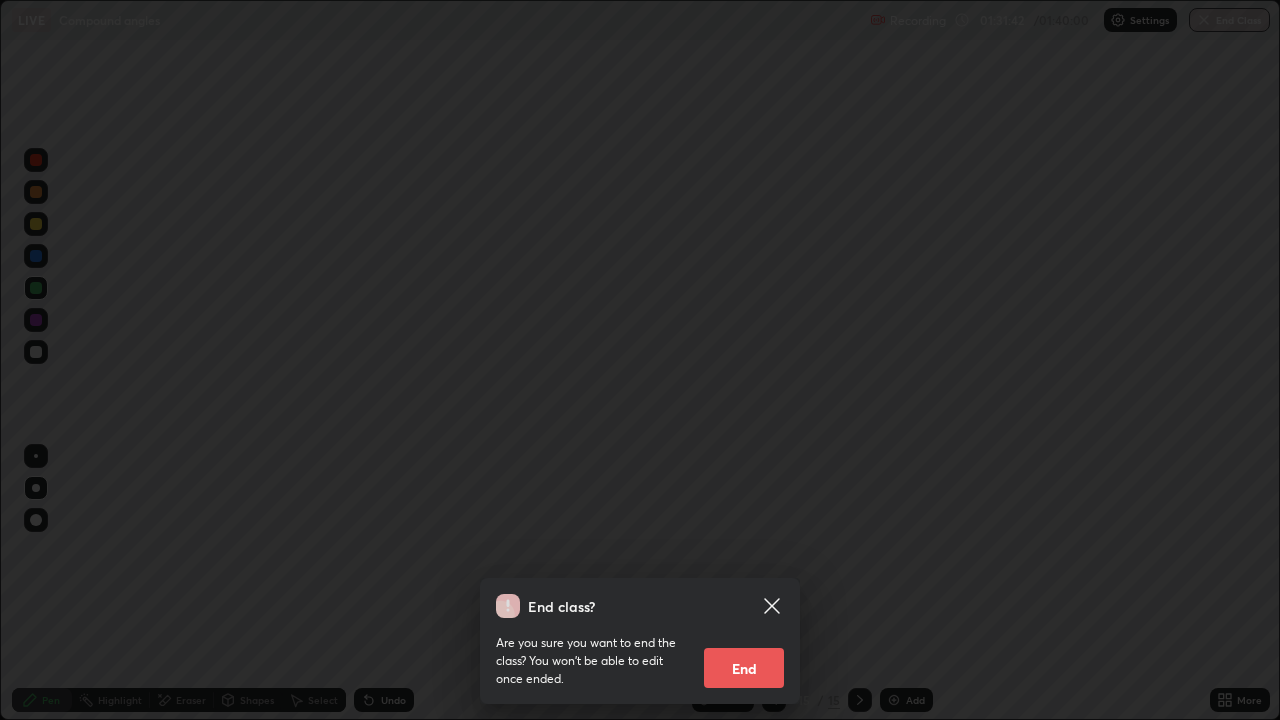 click on "End" at bounding box center (744, 668) 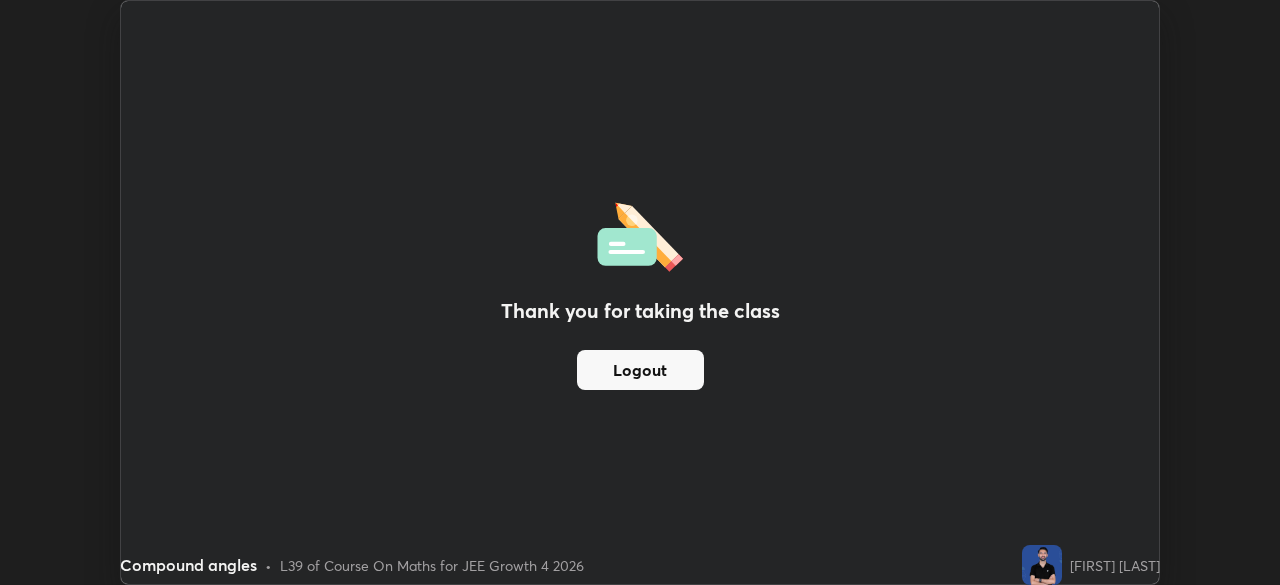 scroll, scrollTop: 585, scrollLeft: 1280, axis: both 